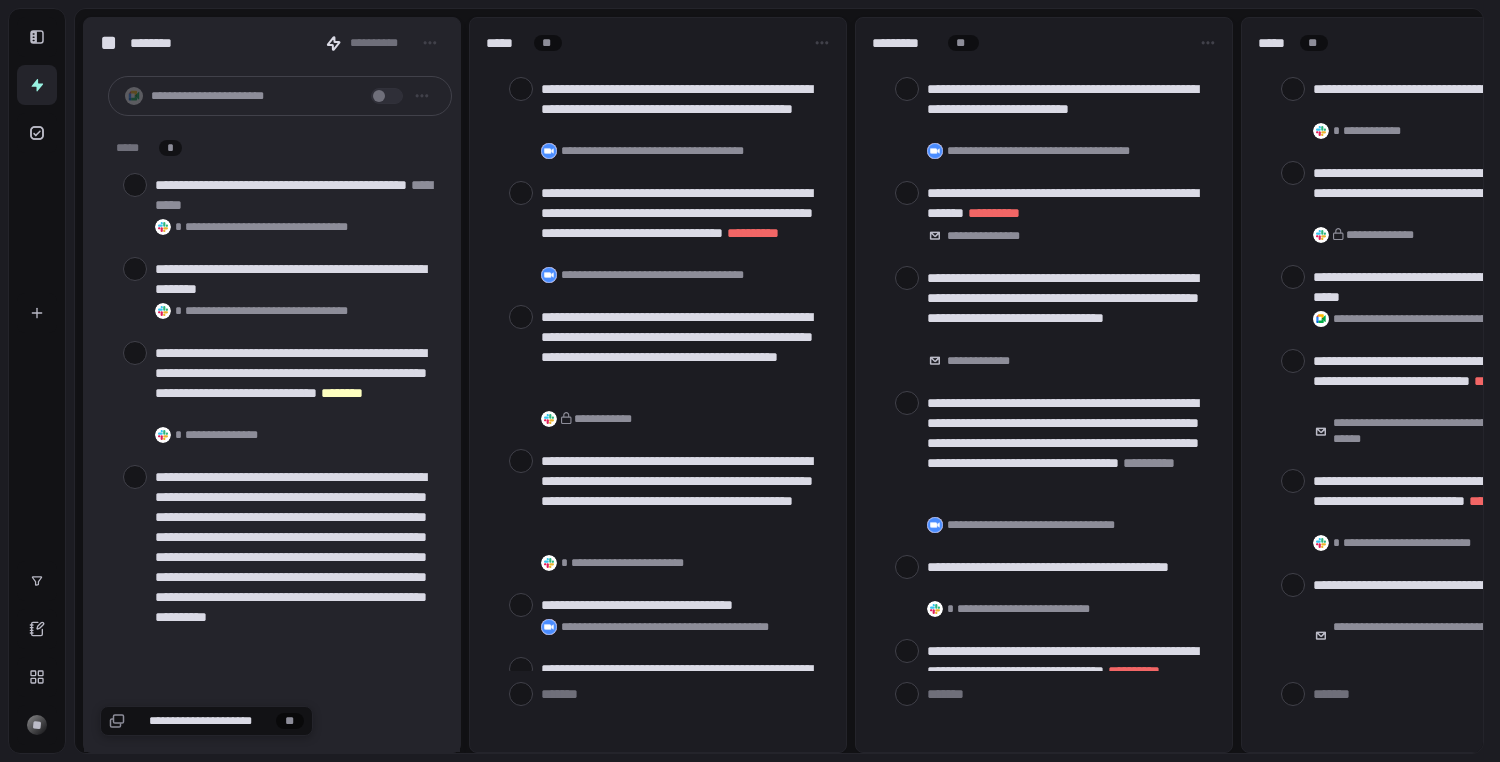 scroll, scrollTop: 0, scrollLeft: 0, axis: both 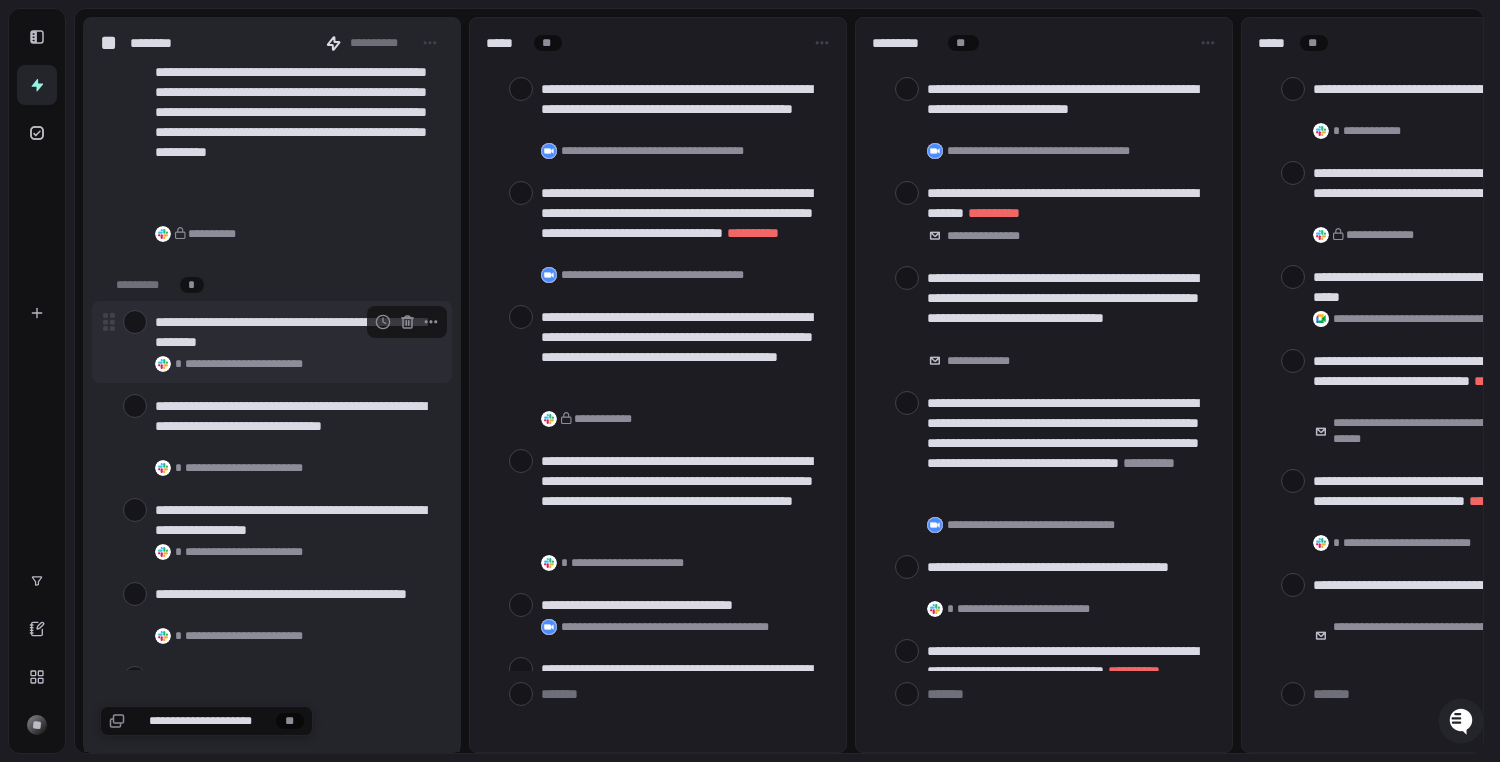 click at bounding box center [135, 322] 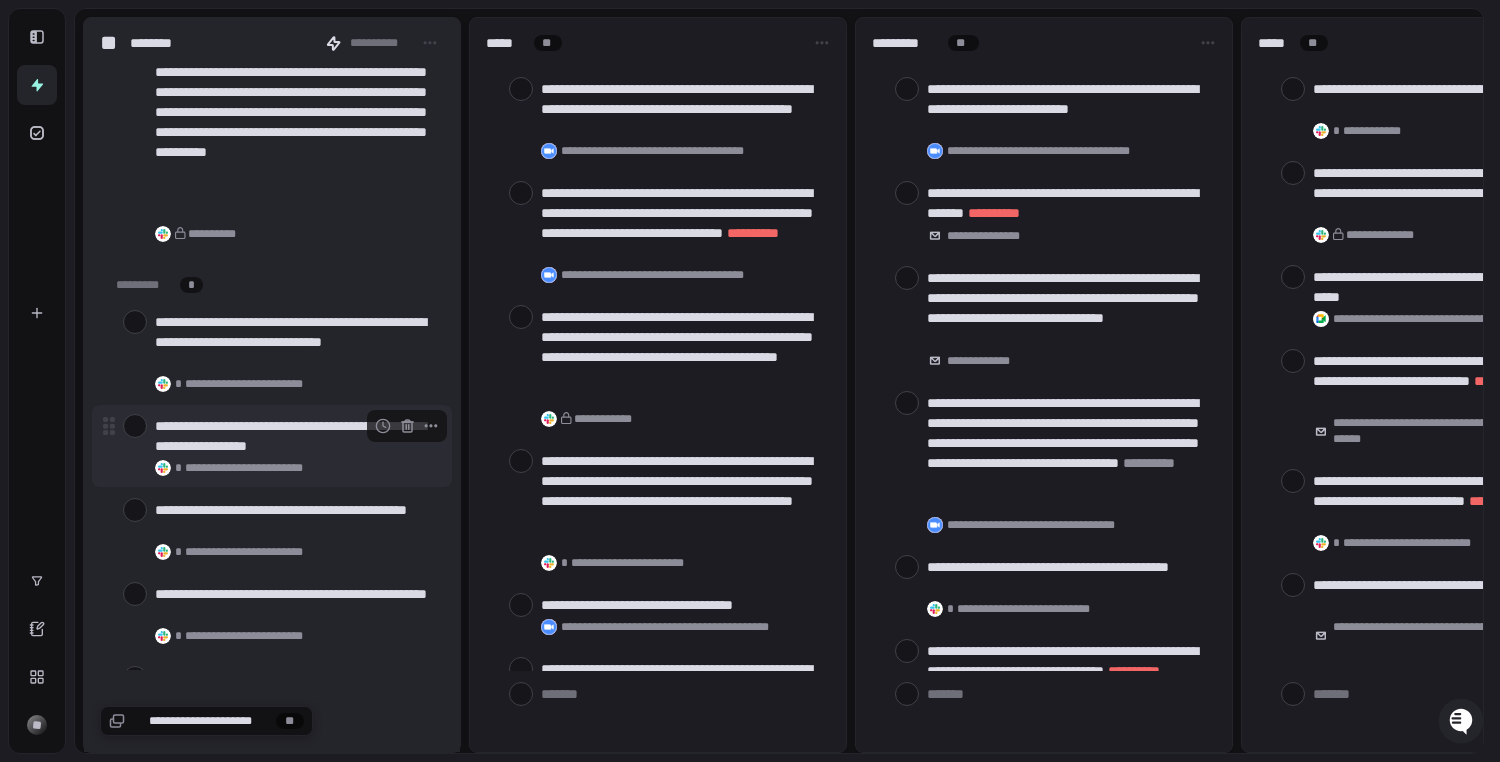 click at bounding box center [135, 426] 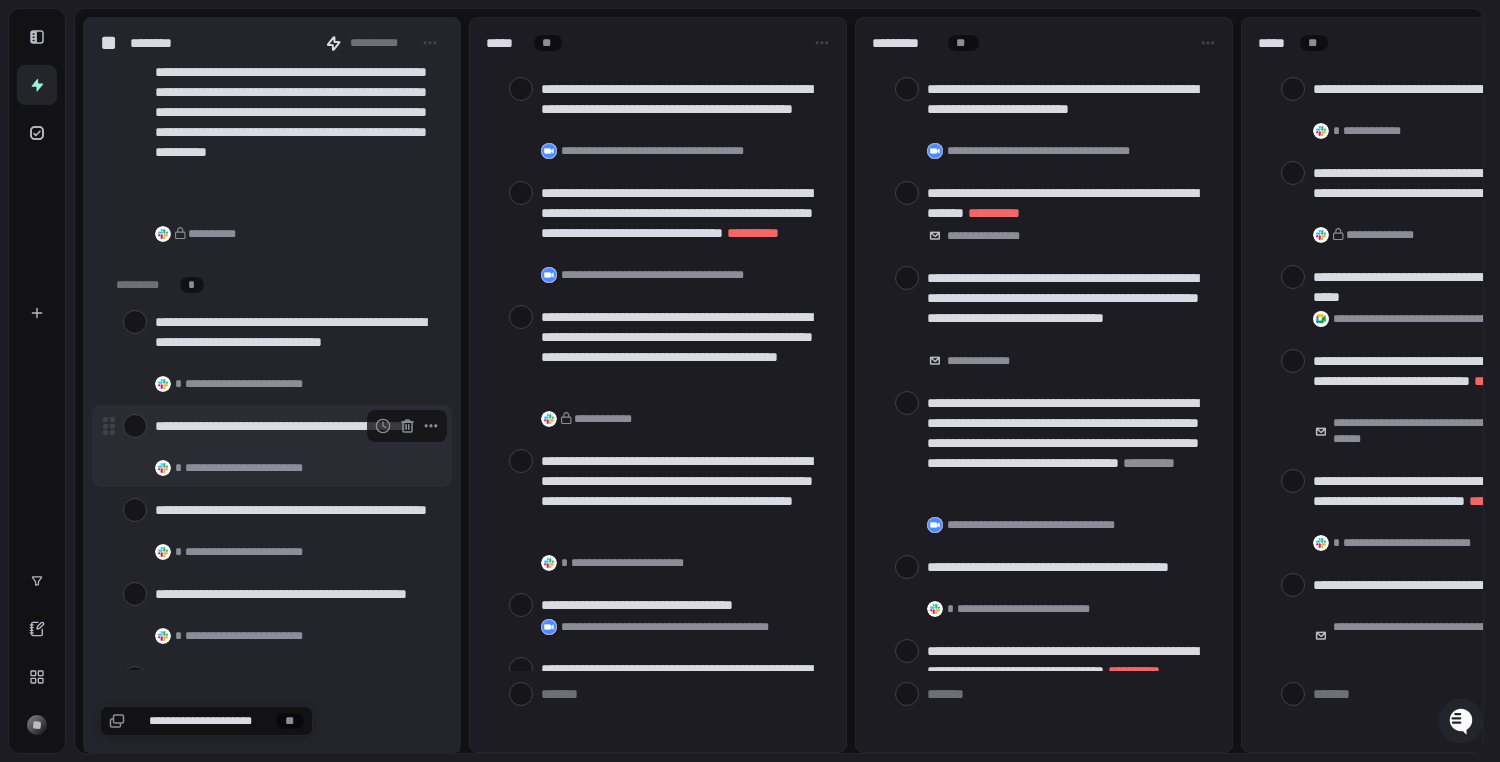 click at bounding box center [135, 426] 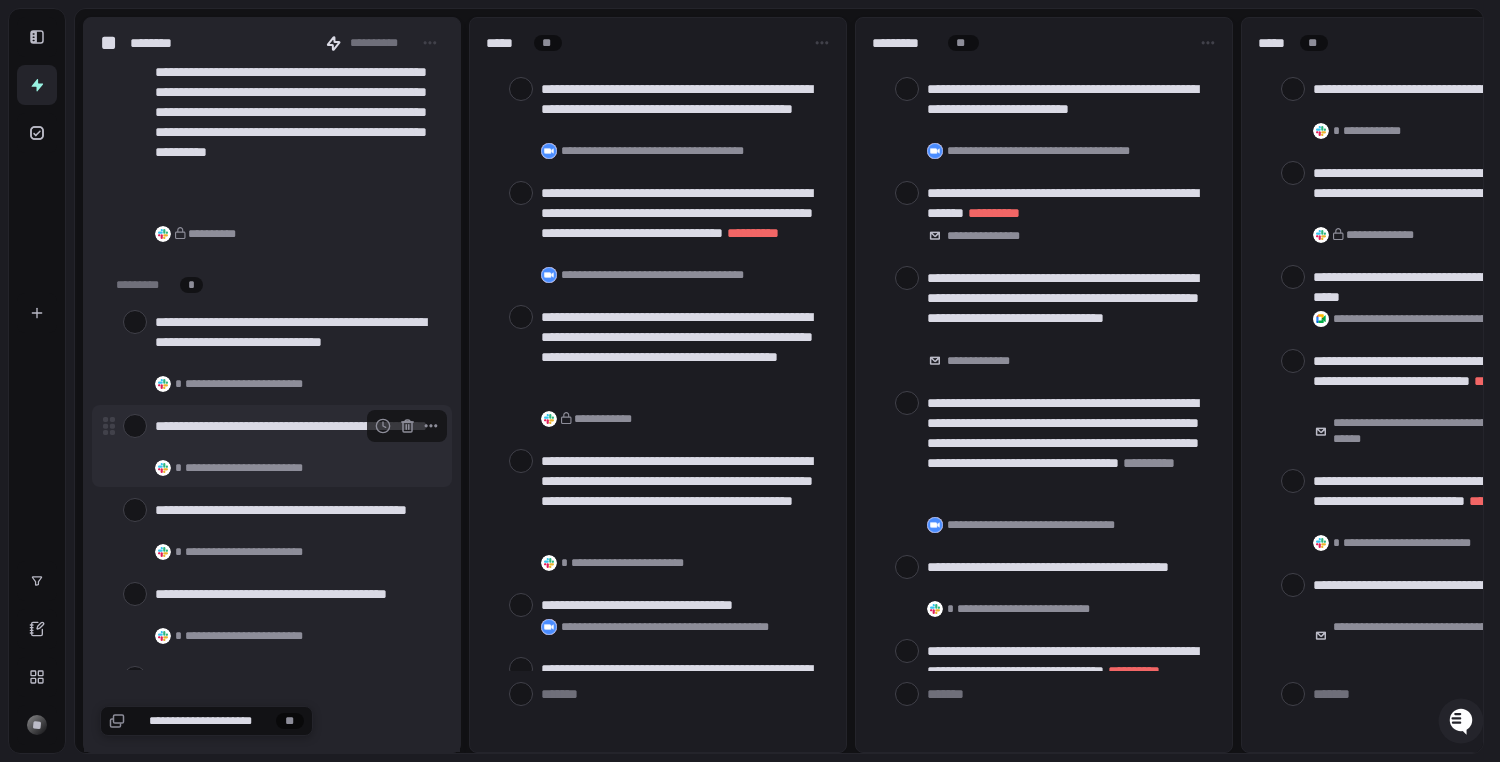 click at bounding box center (135, 426) 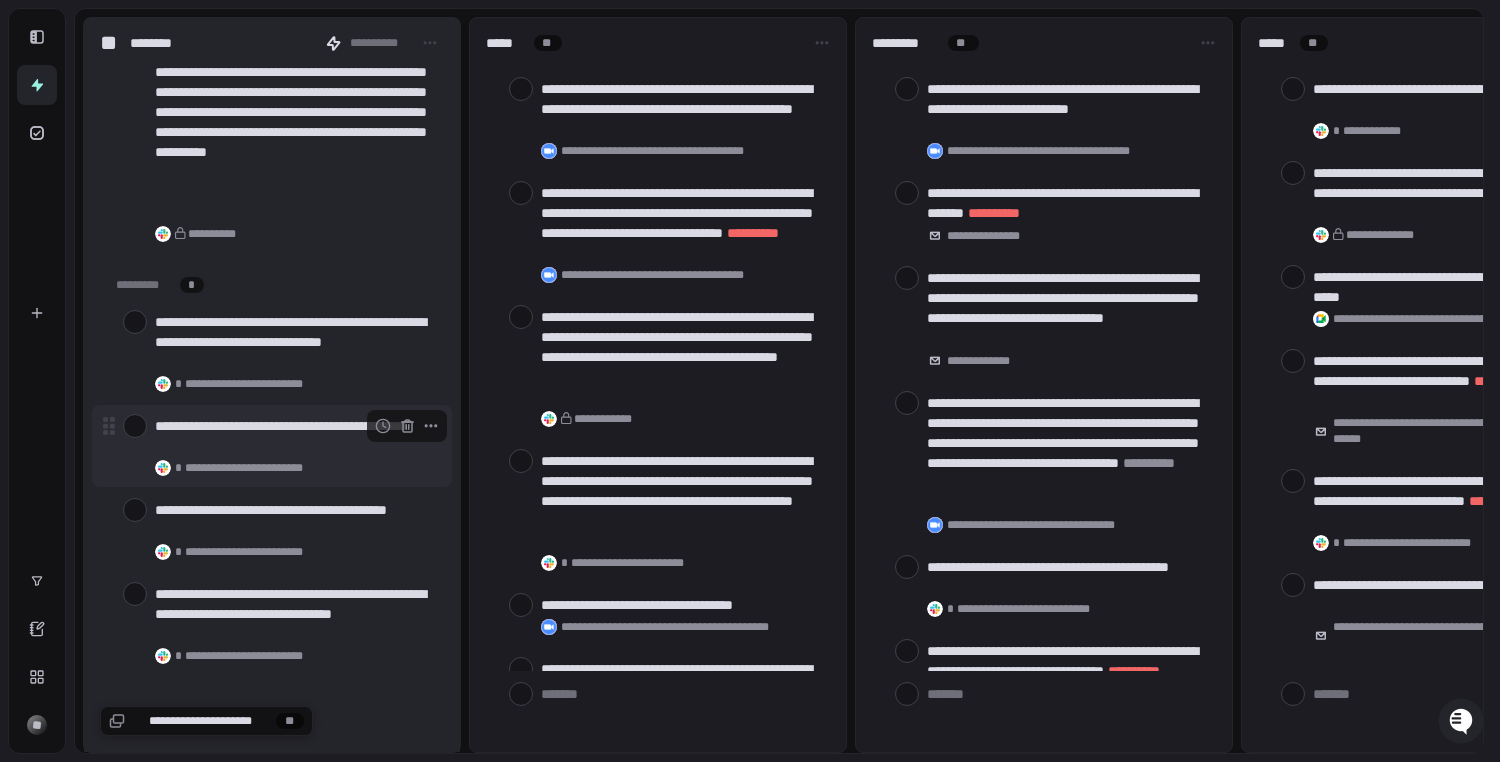 click at bounding box center [135, 426] 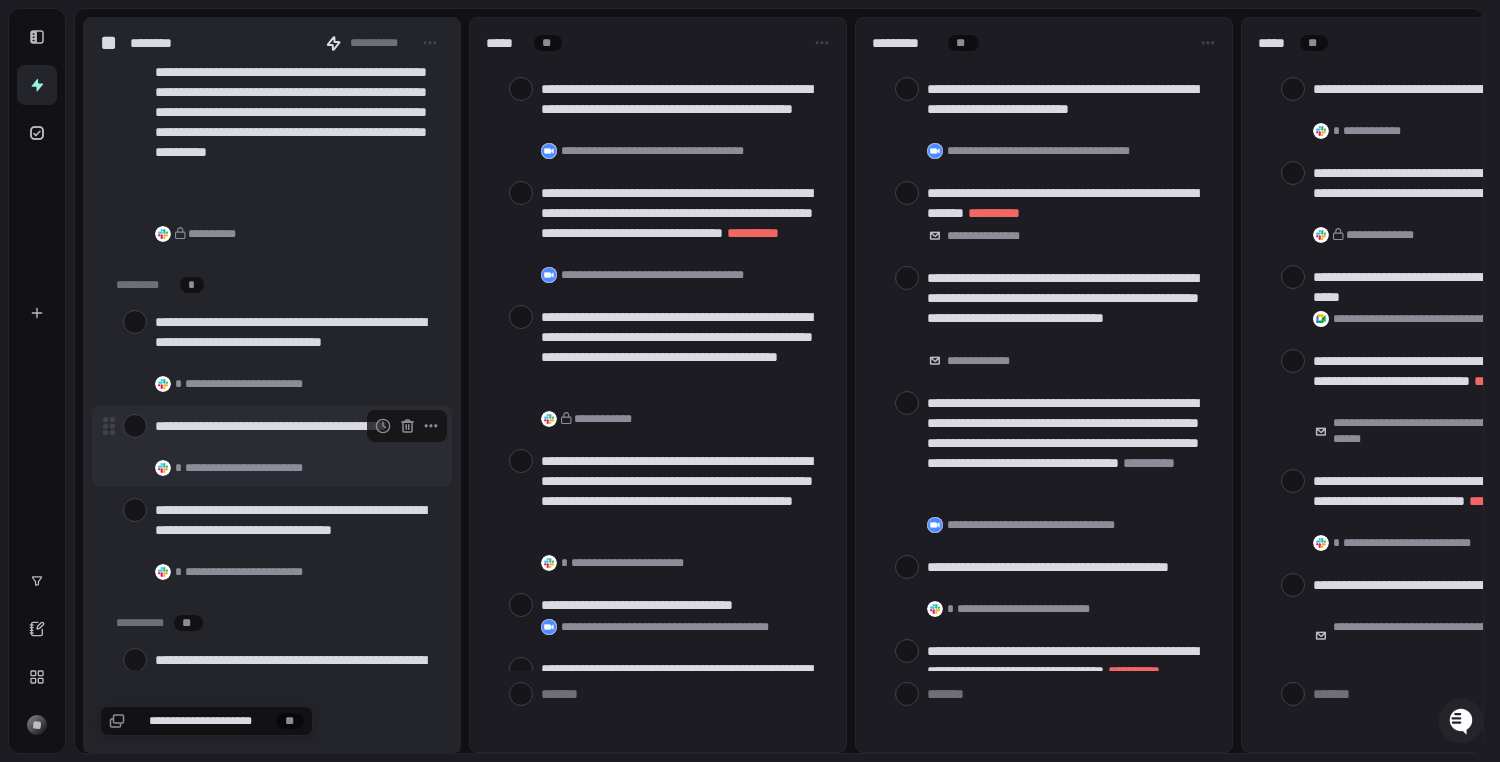 click at bounding box center [135, 426] 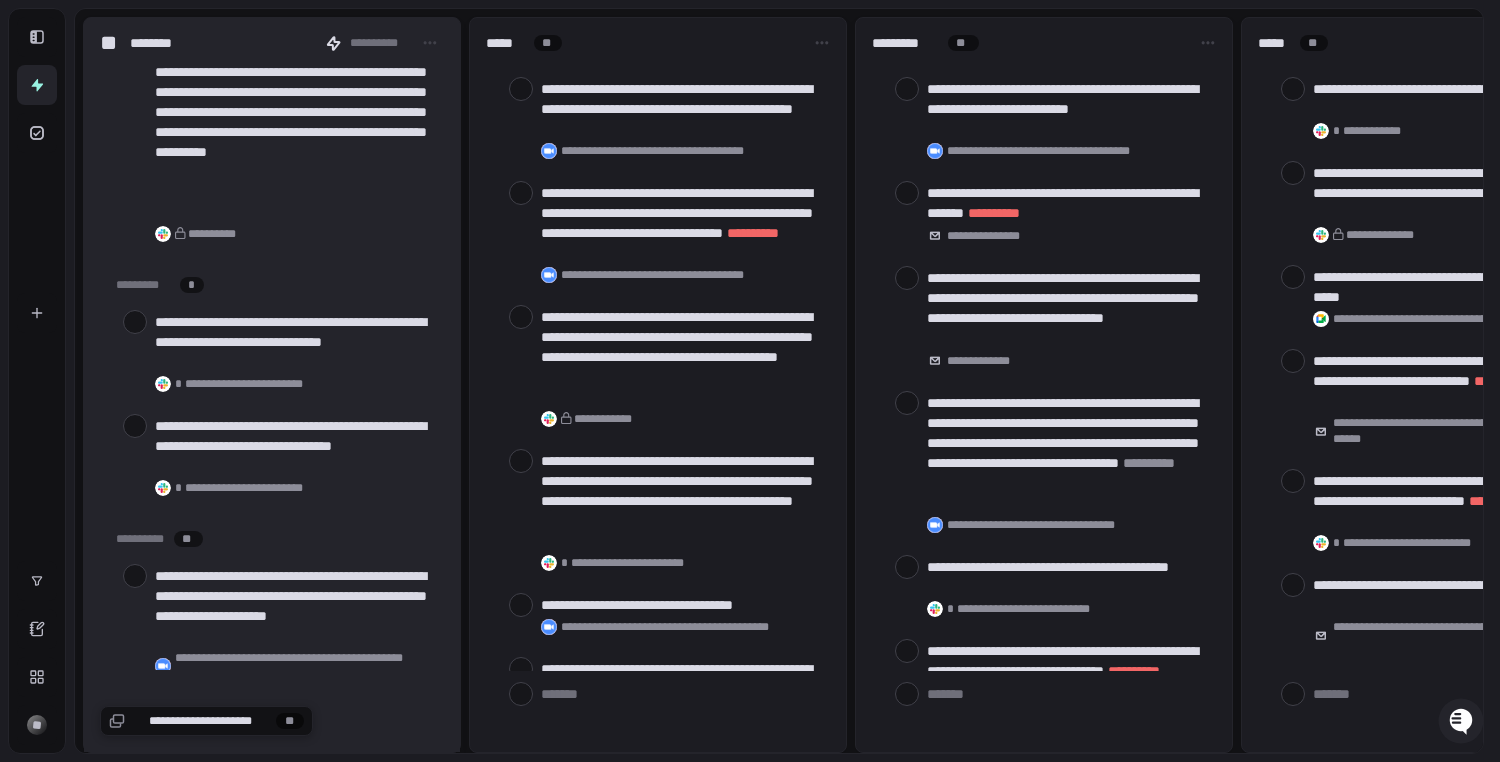 click at bounding box center [135, 426] 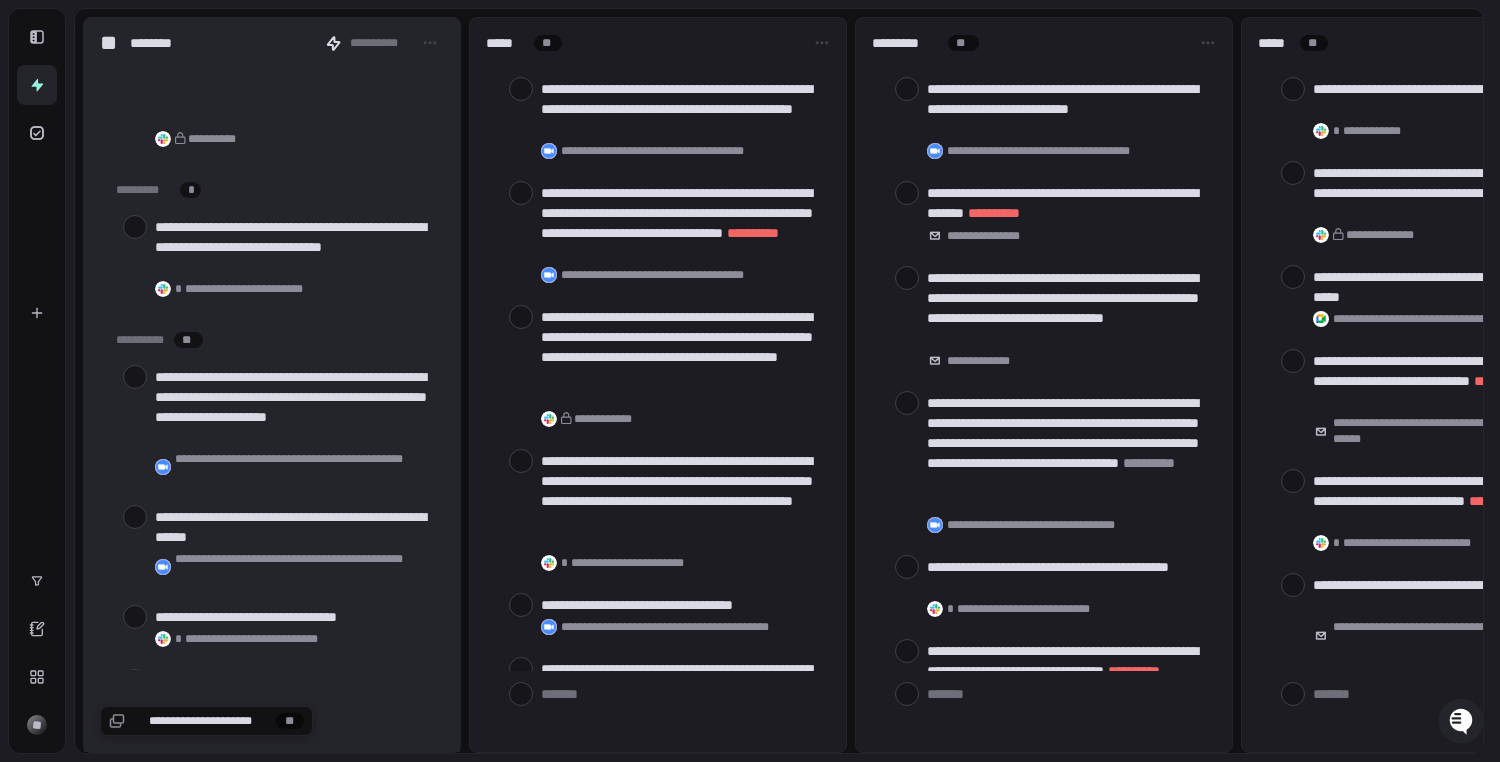 scroll, scrollTop: 577, scrollLeft: 0, axis: vertical 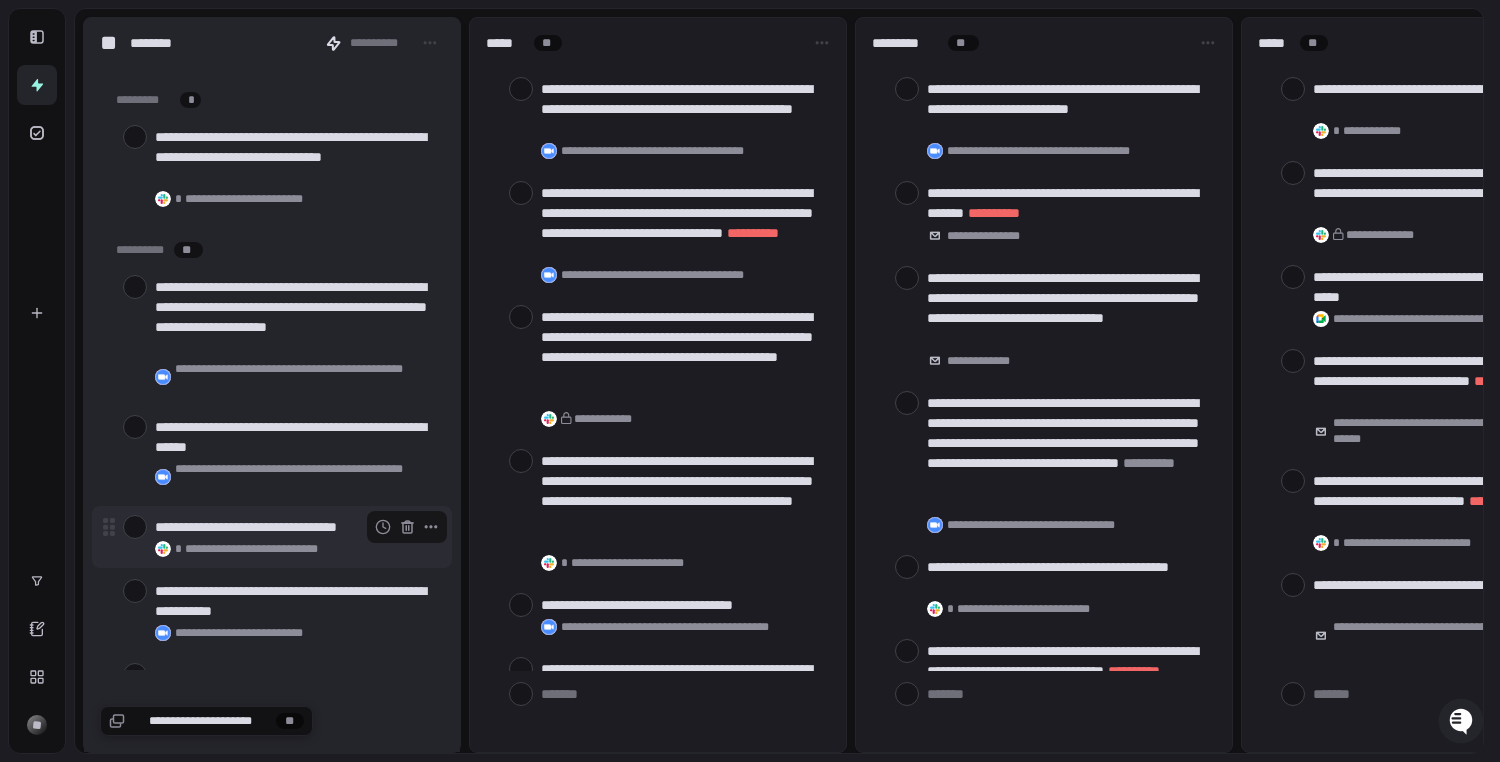 click at bounding box center (135, 527) 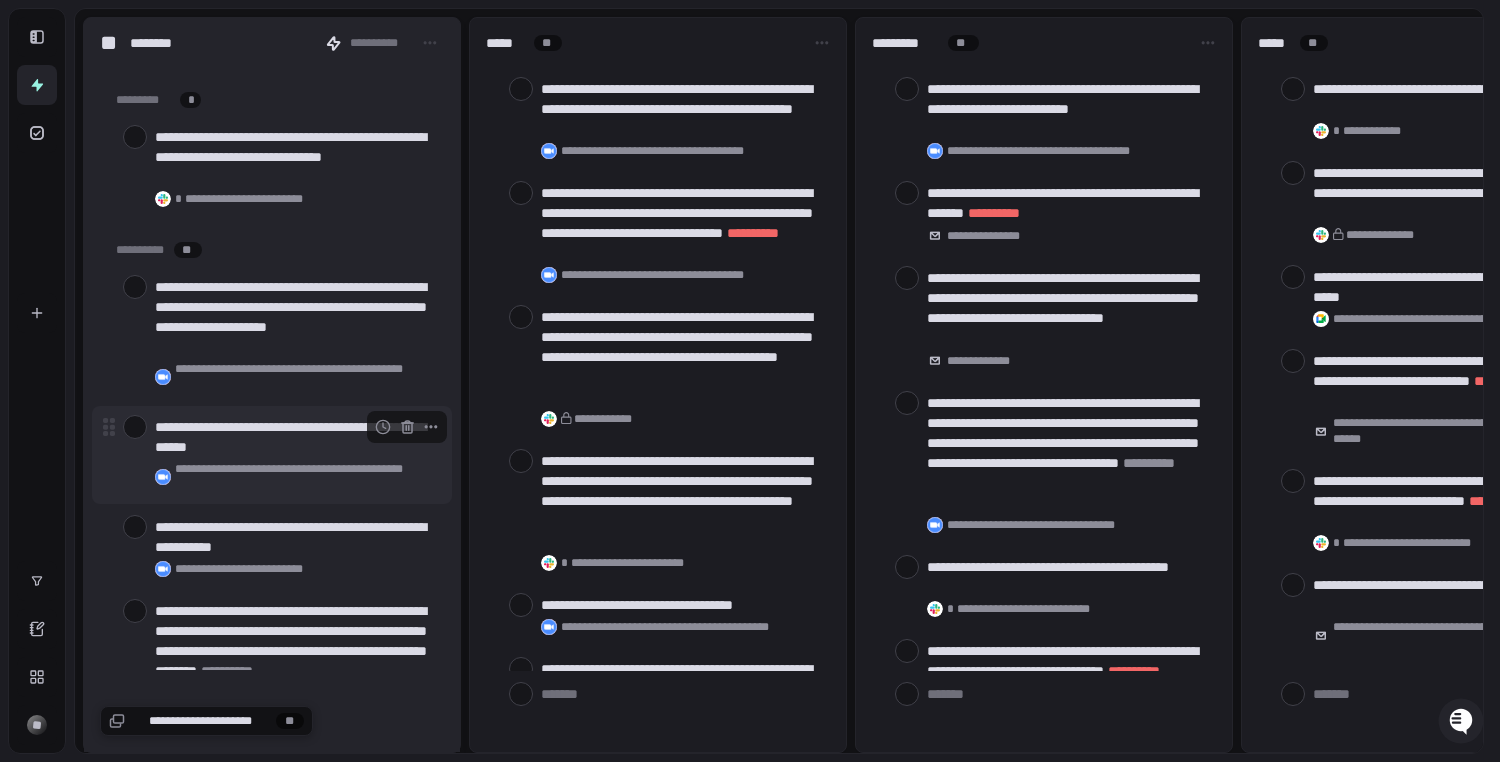 click at bounding box center (135, 427) 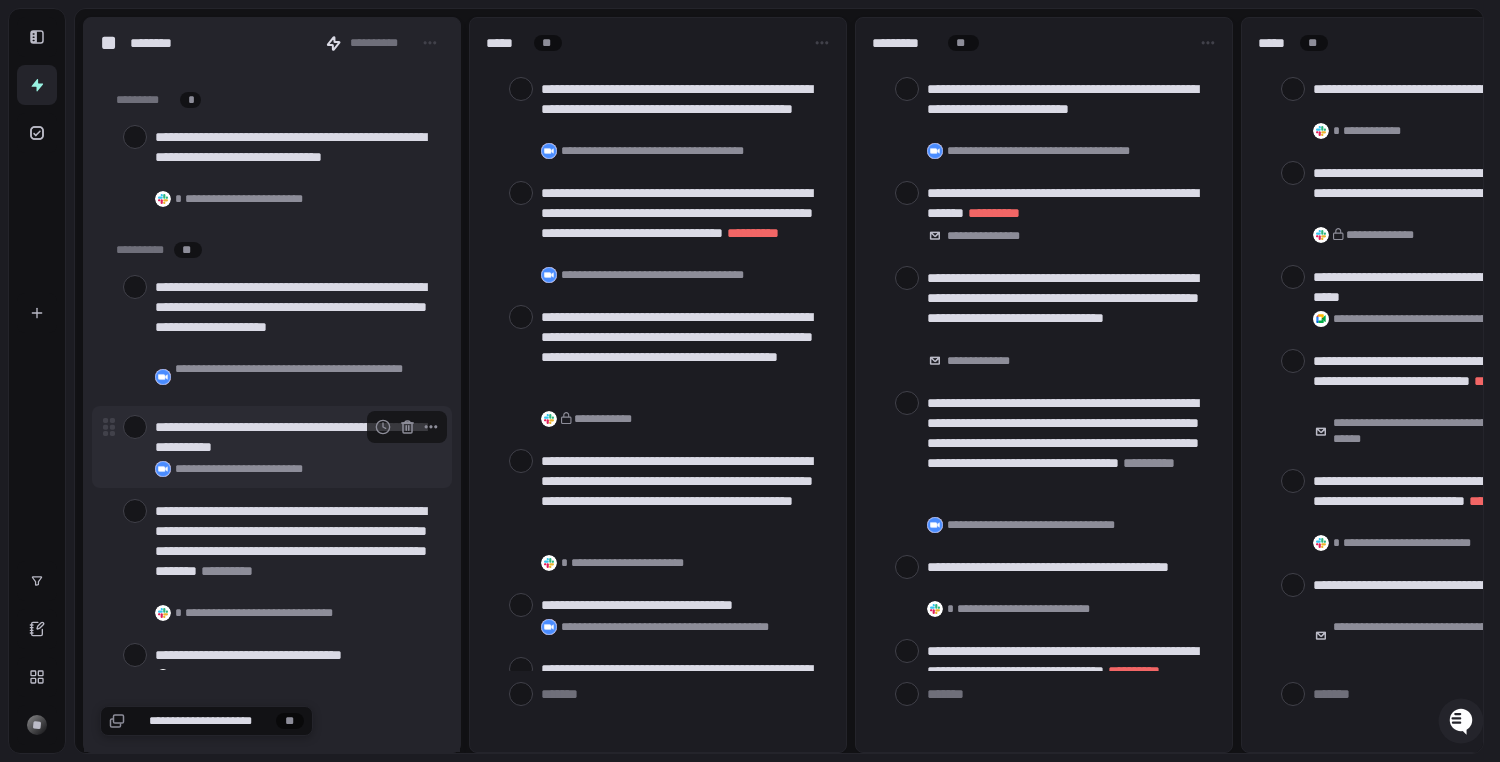 click at bounding box center (135, 427) 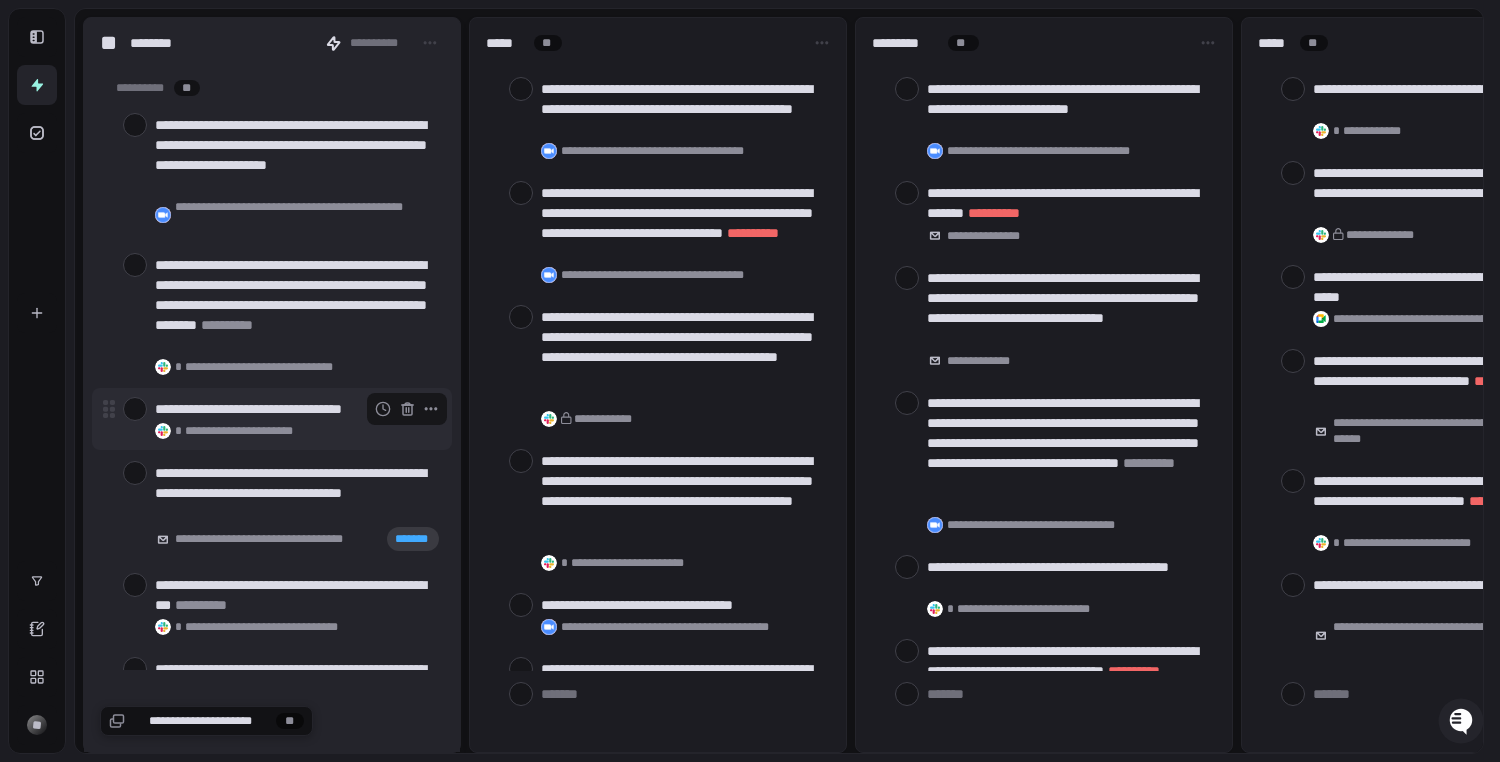 scroll, scrollTop: 813, scrollLeft: 0, axis: vertical 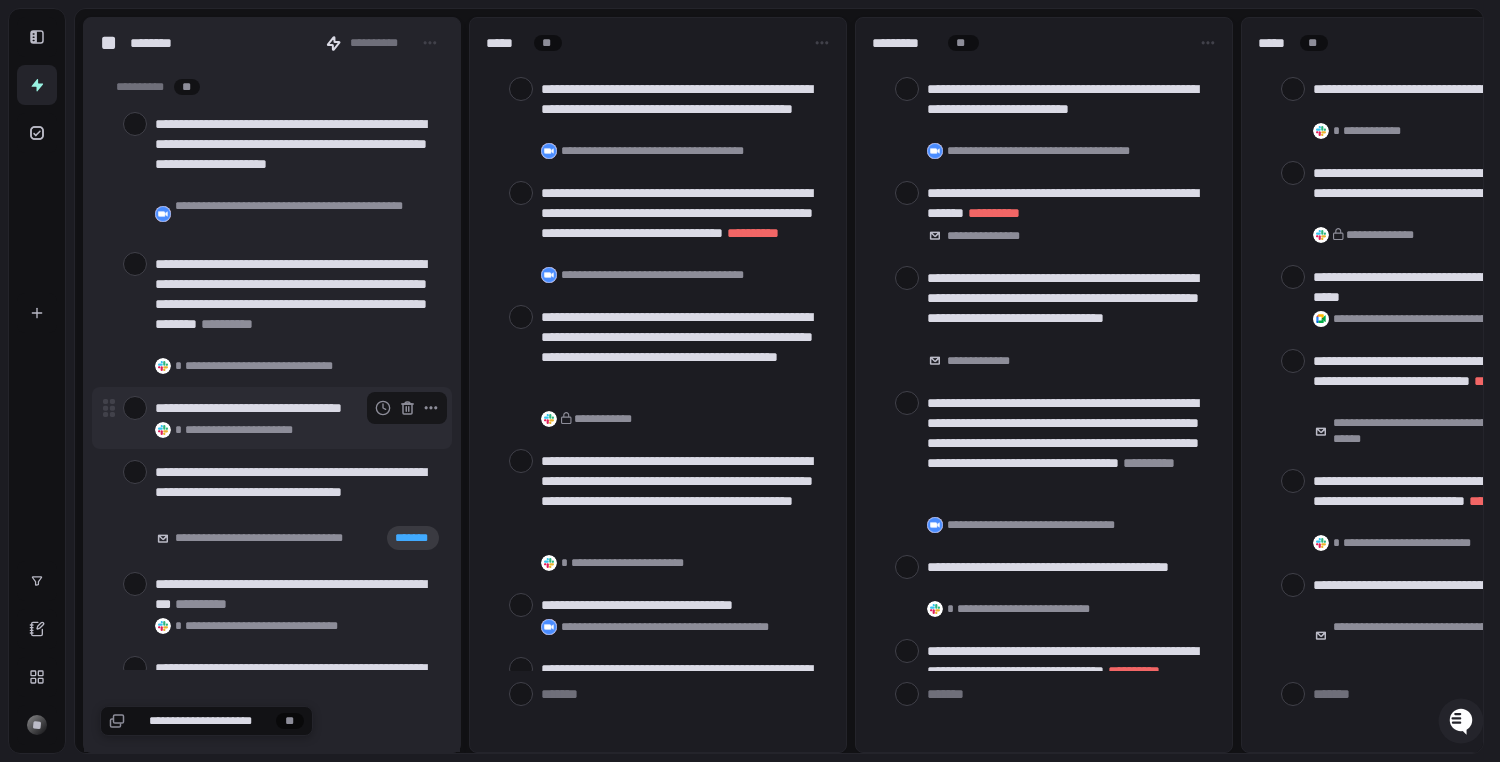 click at bounding box center [135, 408] 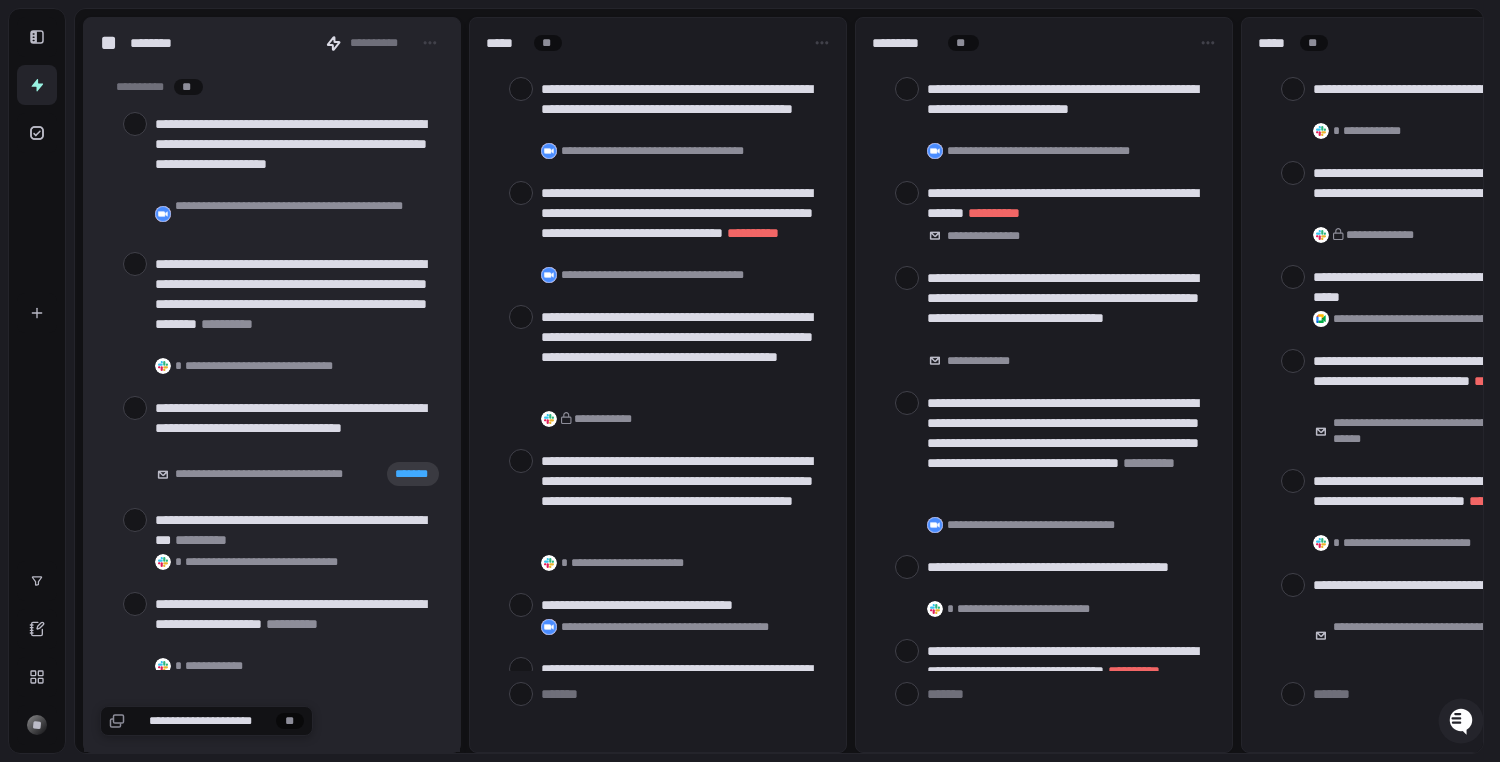 scroll, scrollTop: 0, scrollLeft: 5, axis: horizontal 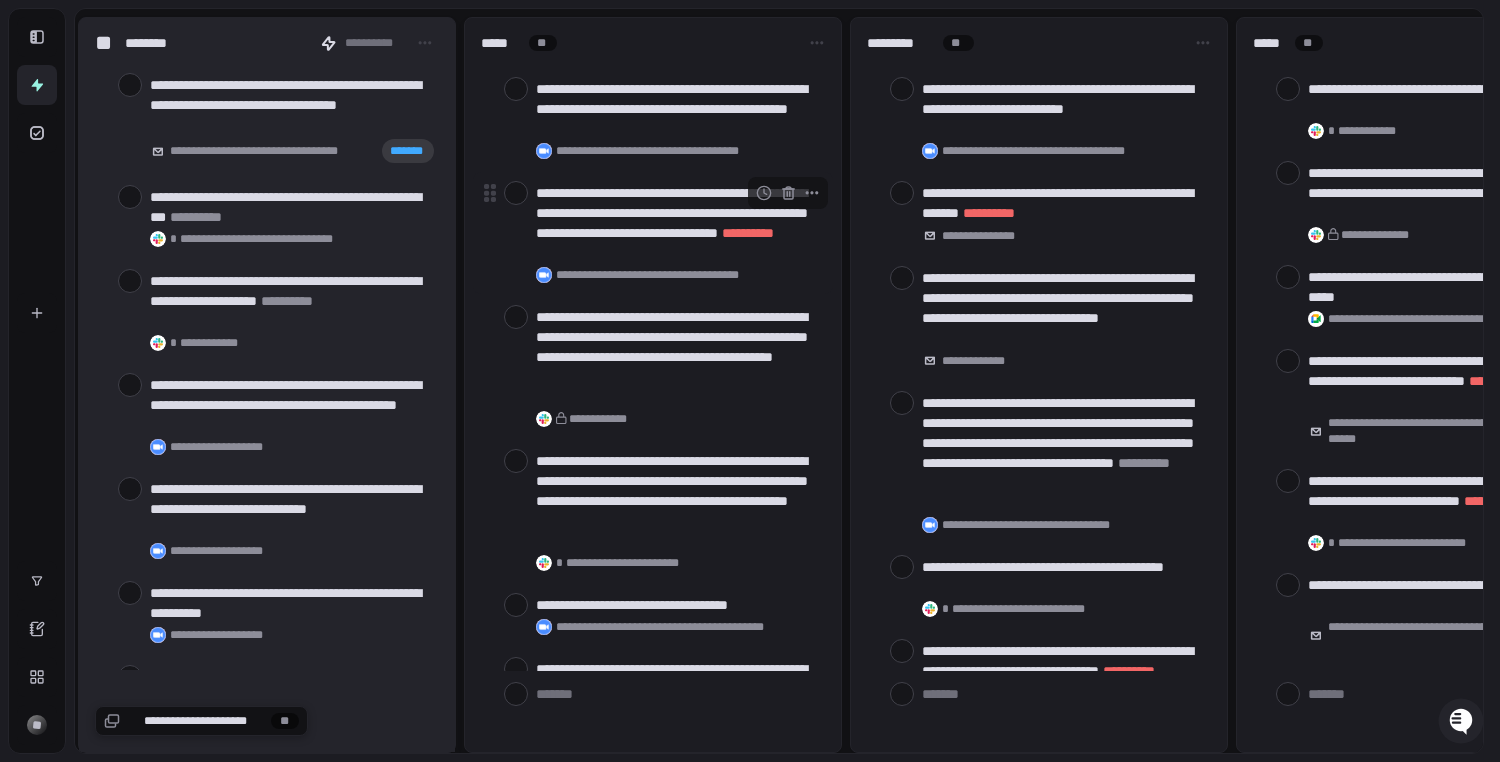 click at bounding box center [516, 193] 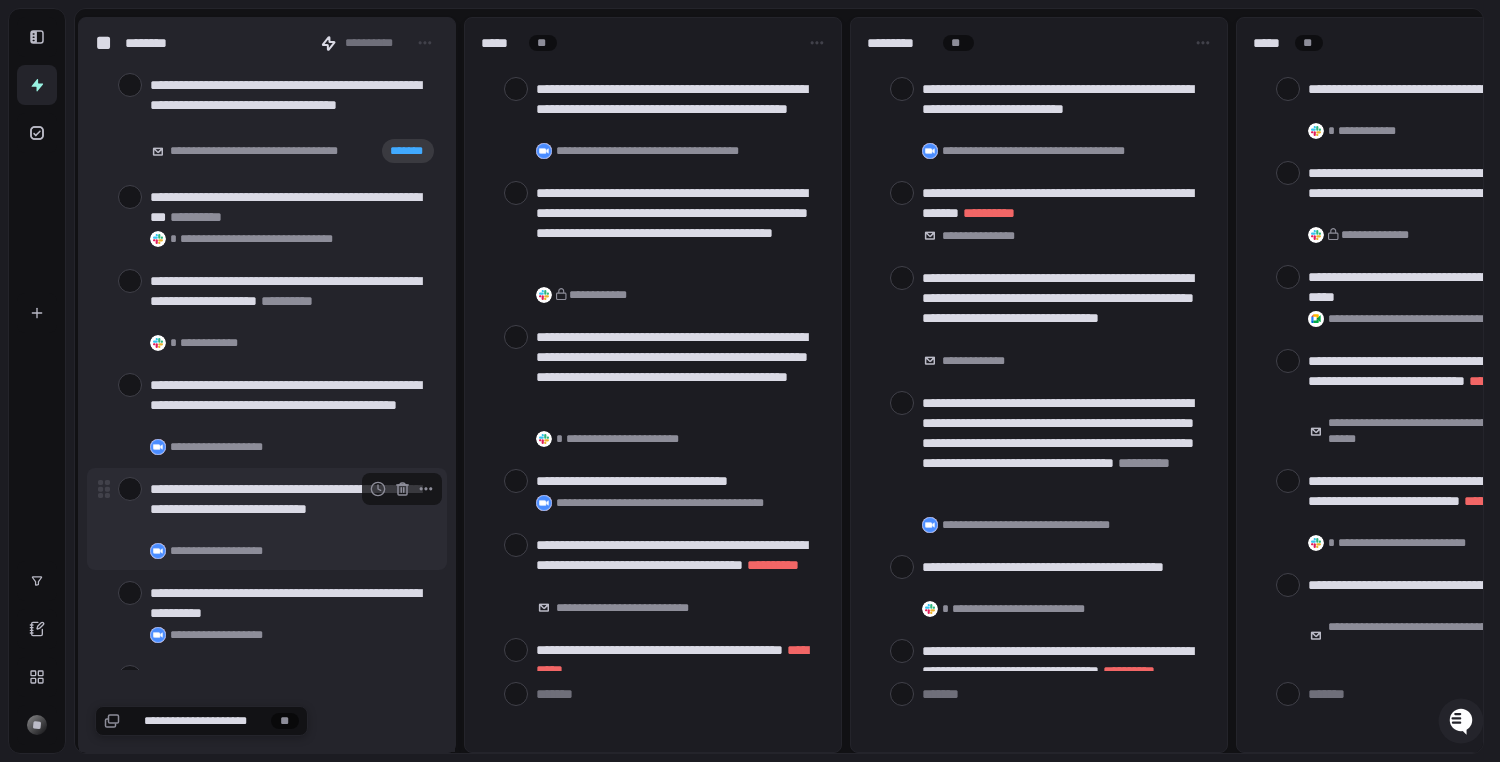 click at bounding box center (130, 489) 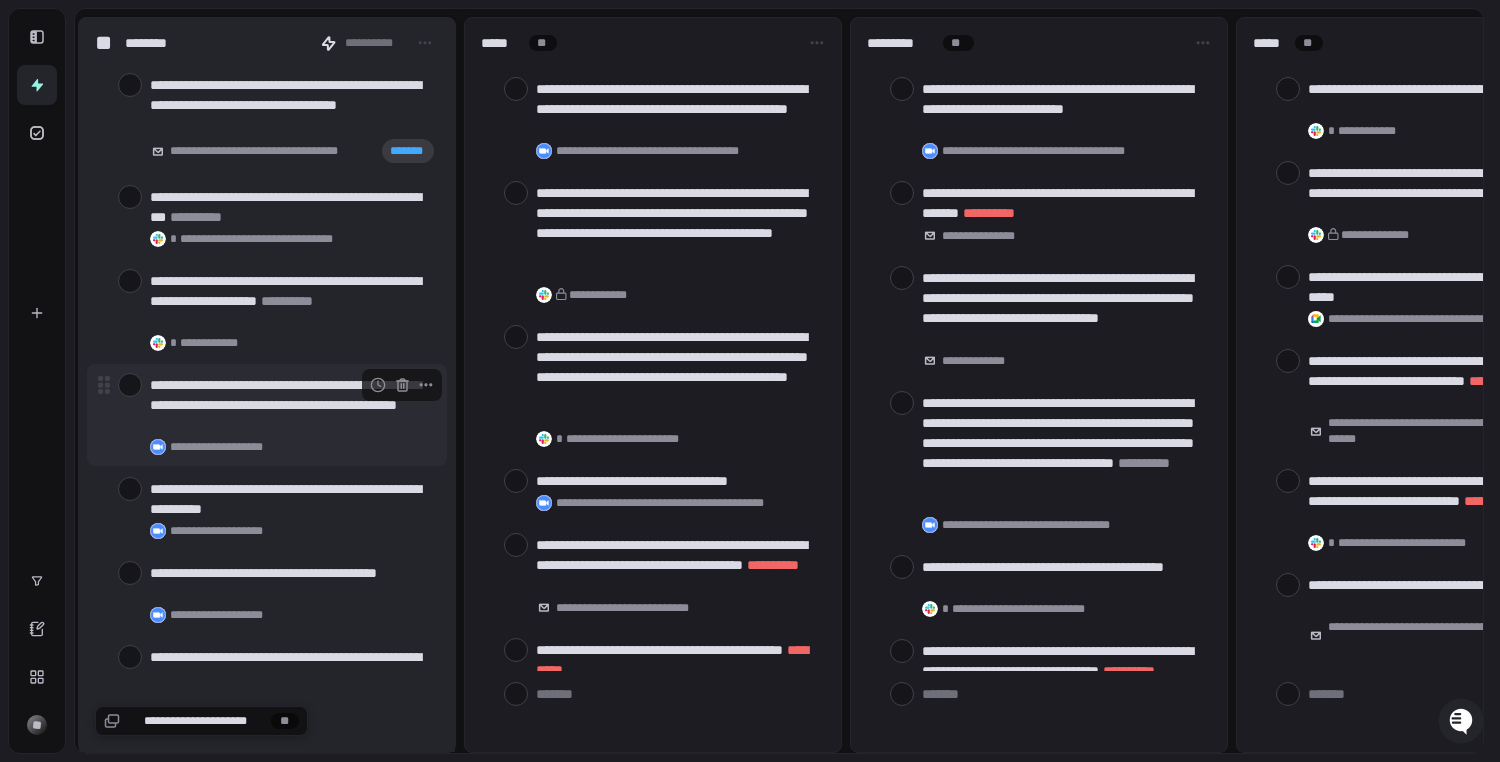 click at bounding box center [130, 385] 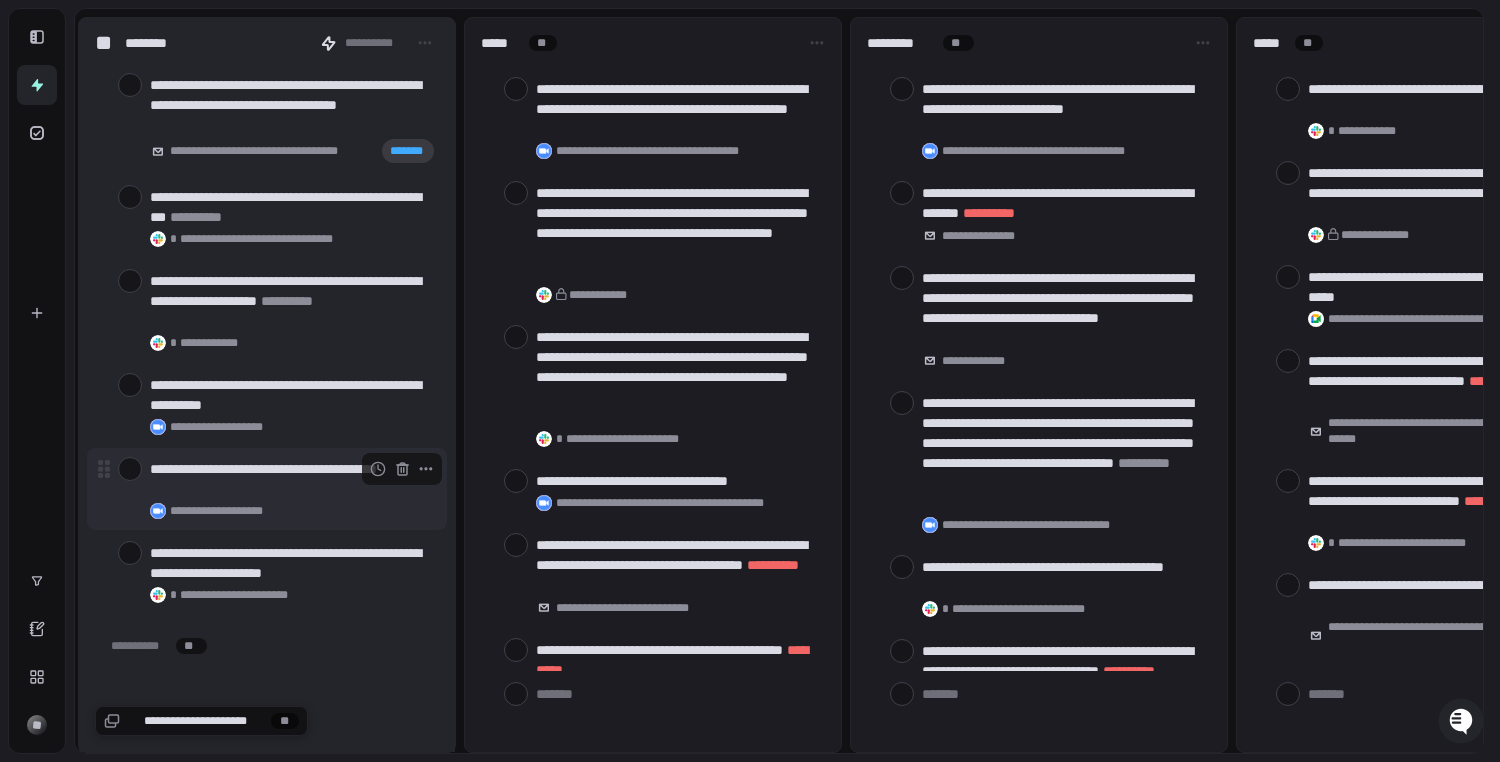click at bounding box center (130, 469) 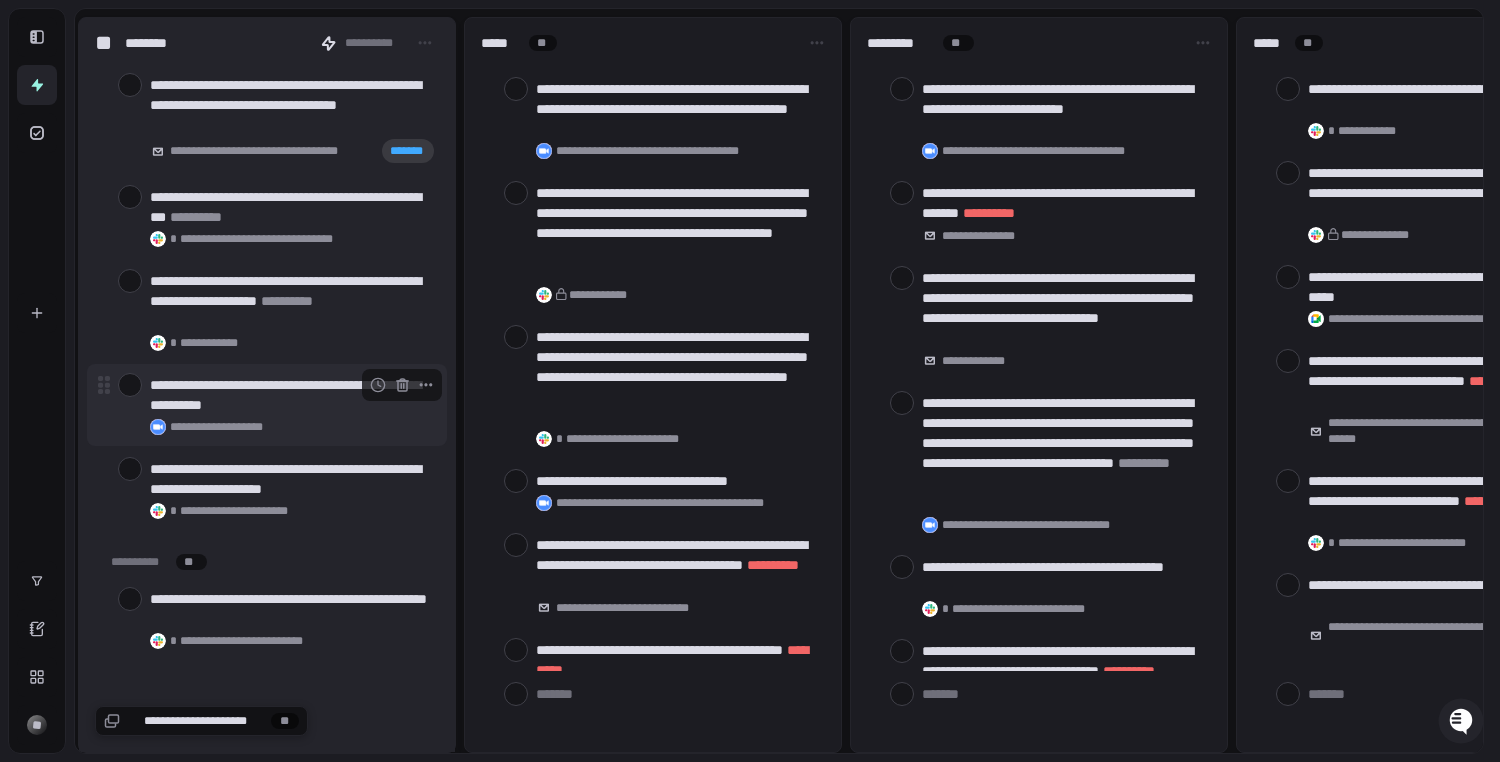 click at bounding box center [130, 385] 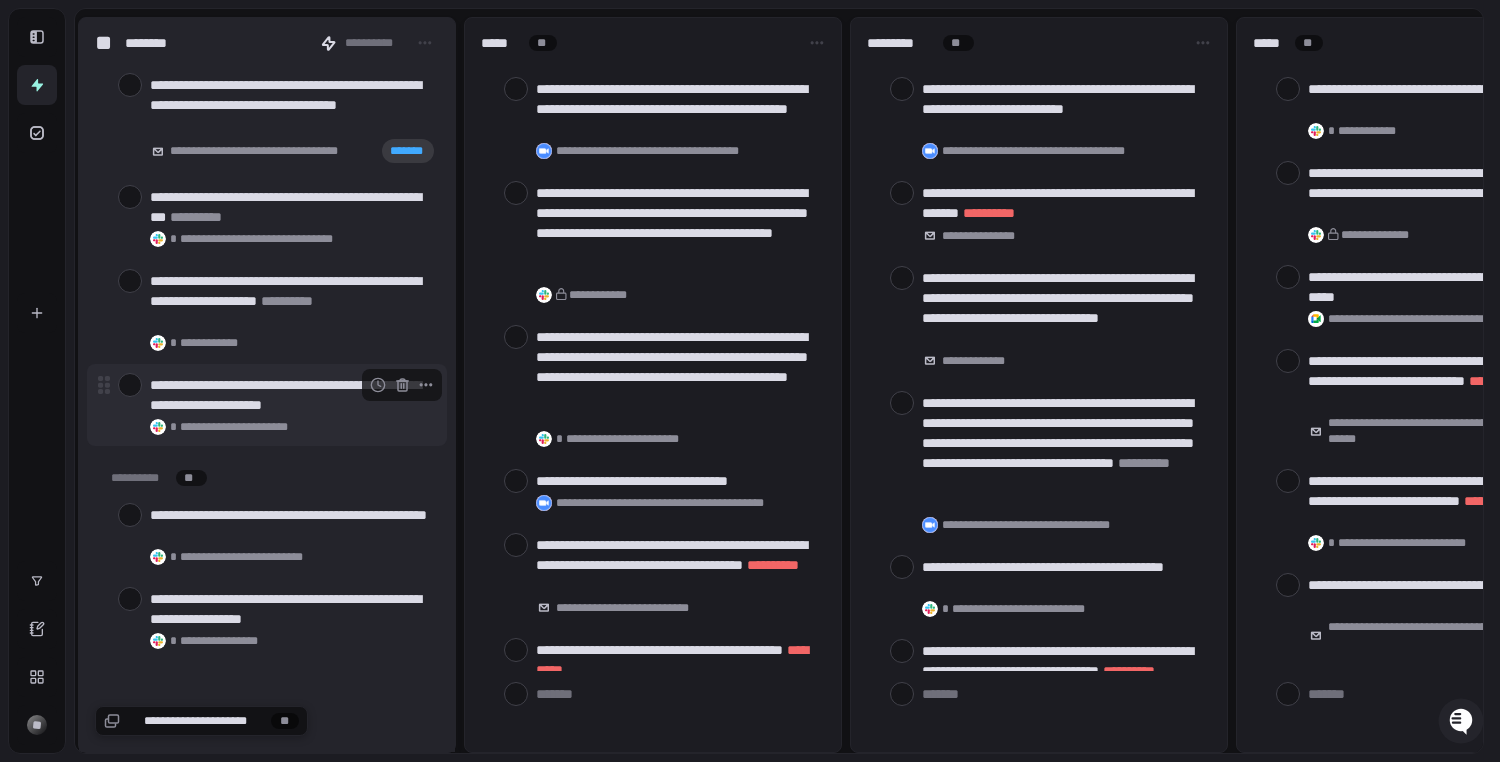 click at bounding box center [130, 385] 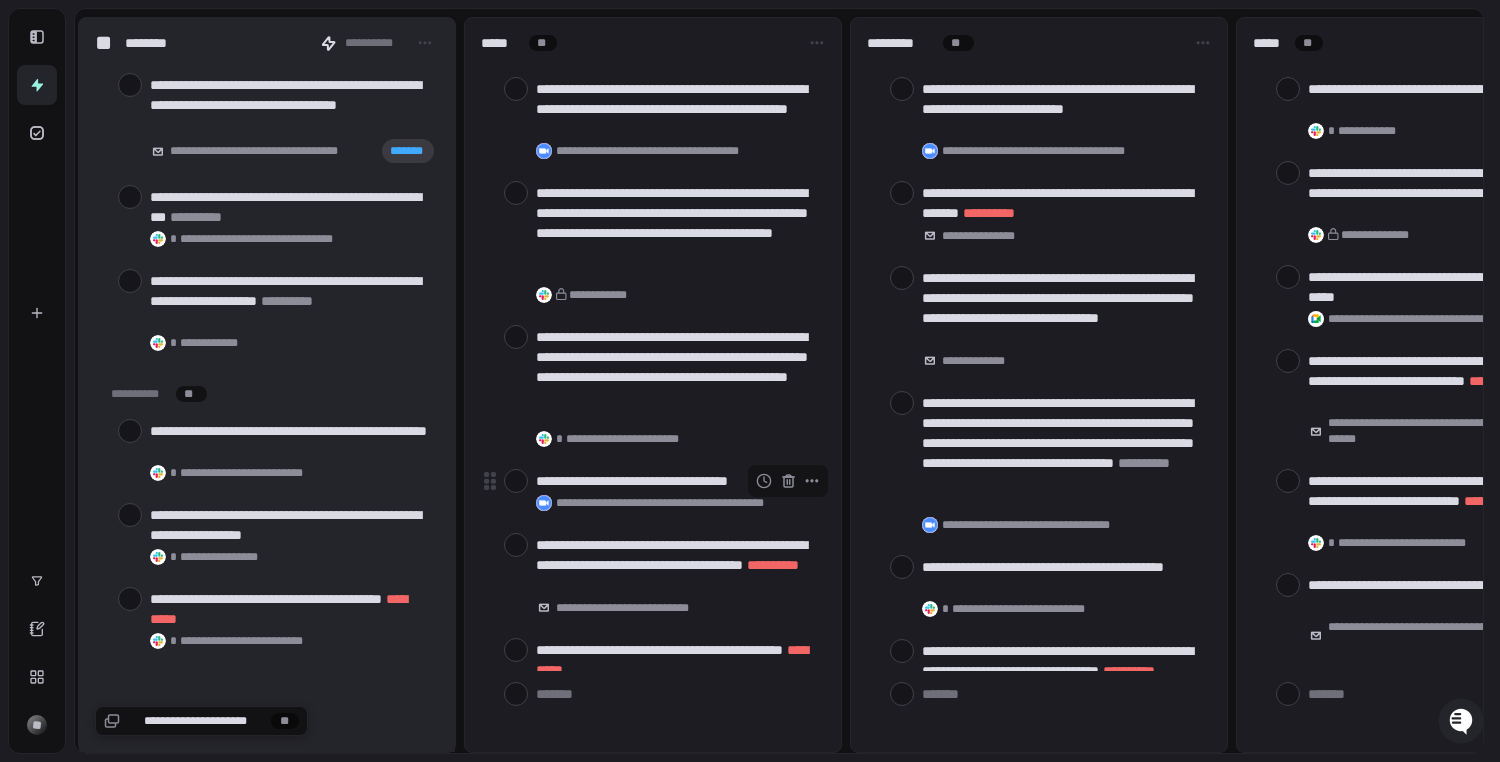 click at bounding box center [516, 481] 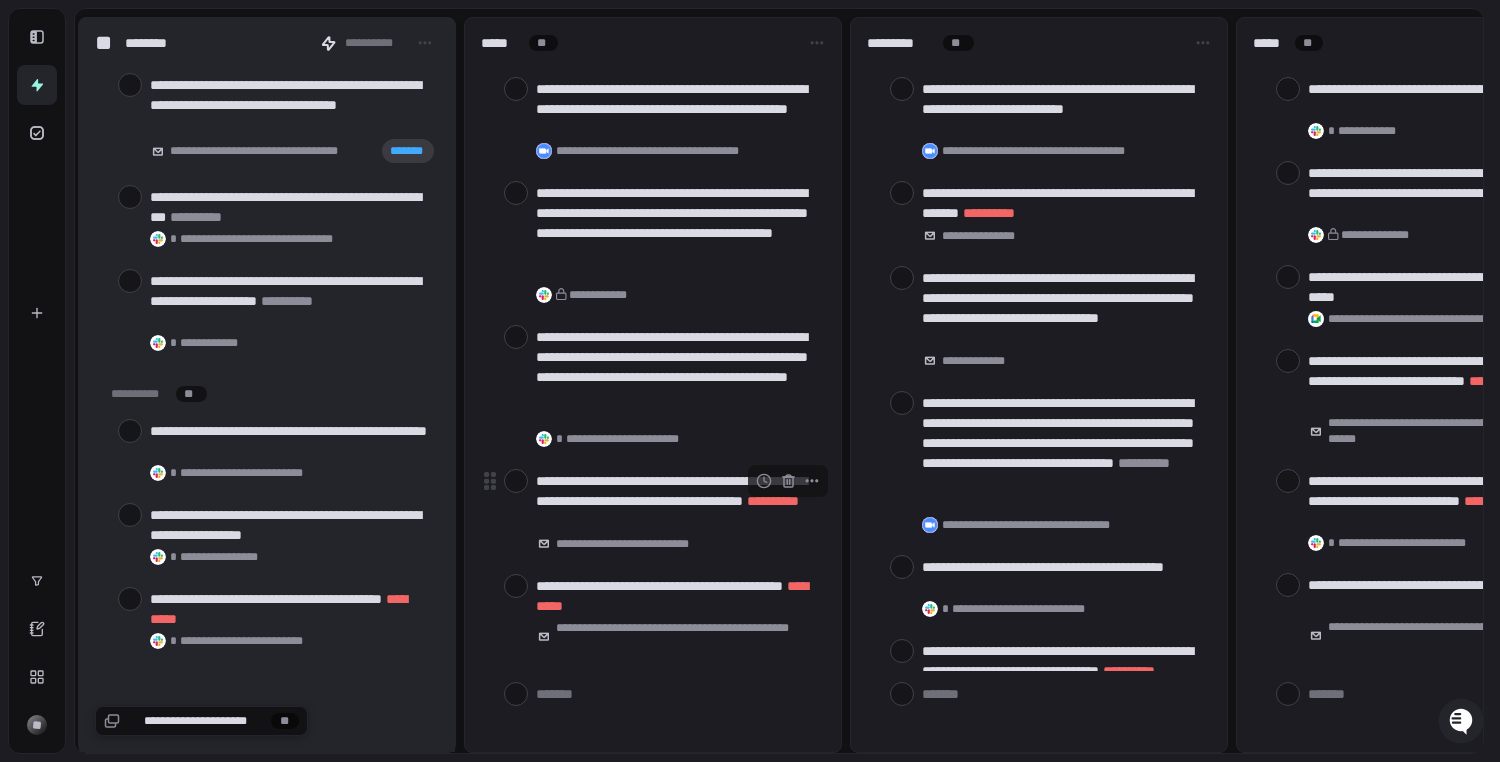 click at bounding box center [516, 481] 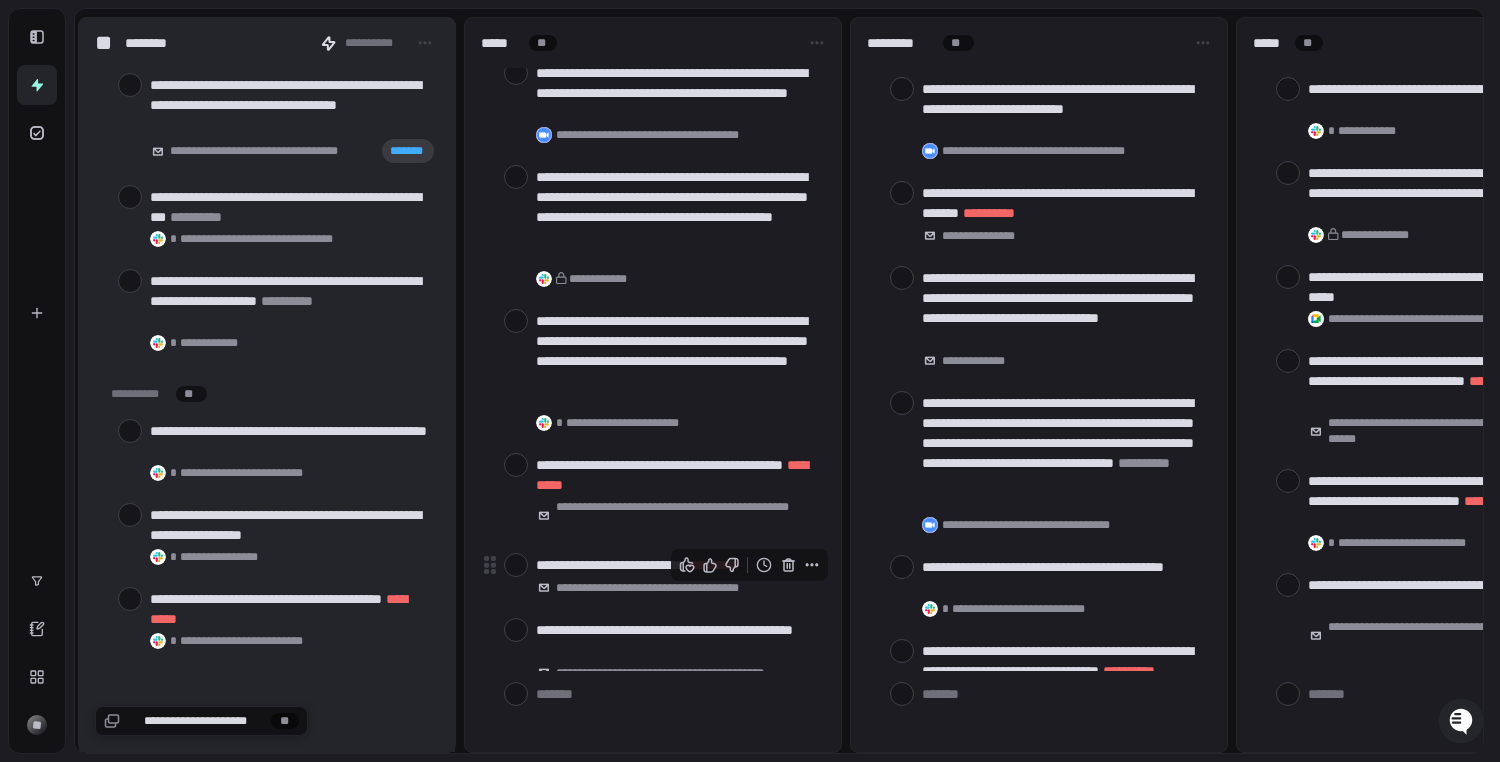 scroll, scrollTop: 27, scrollLeft: 0, axis: vertical 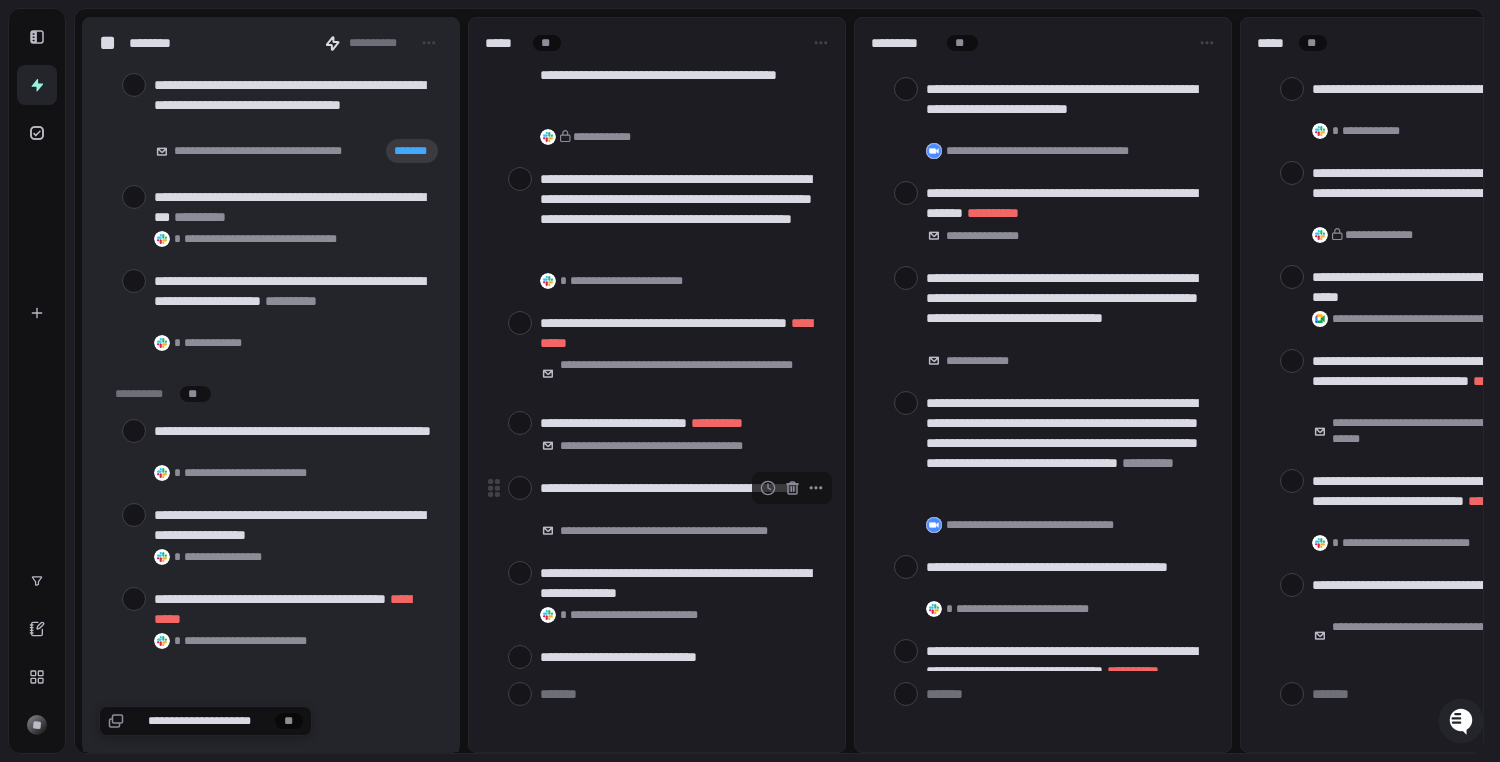 click at bounding box center [520, 488] 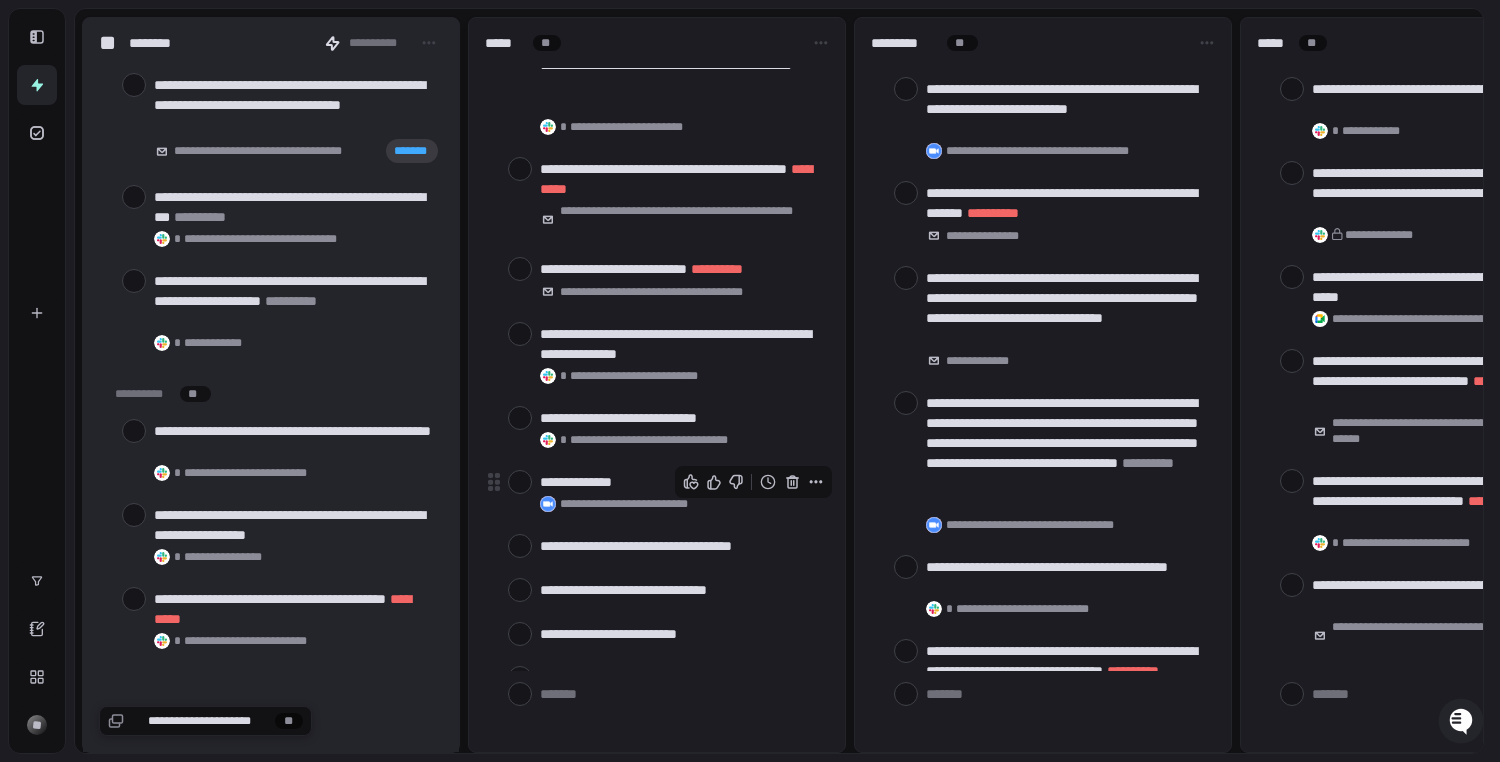 scroll, scrollTop: 328, scrollLeft: 0, axis: vertical 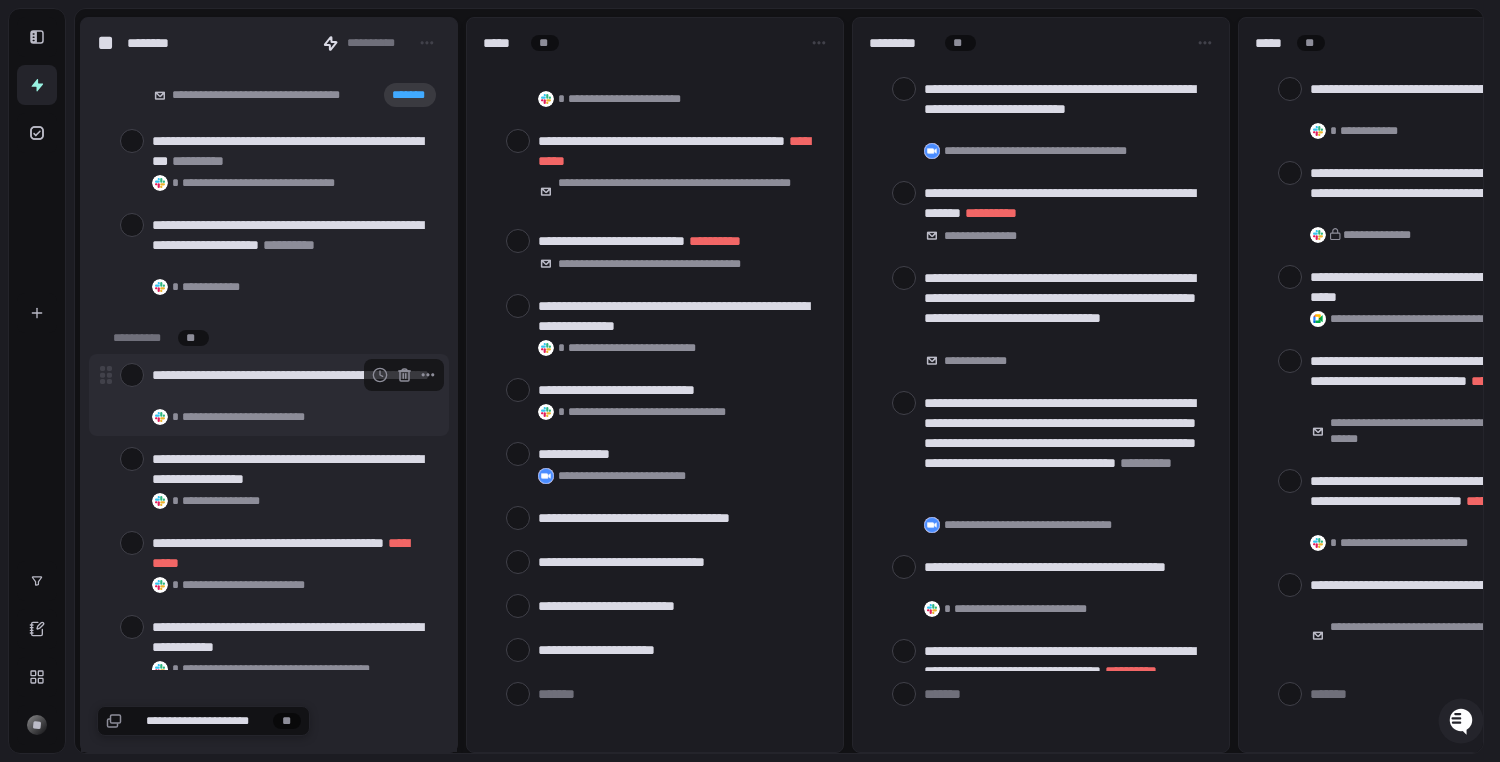 click at bounding box center [132, 375] 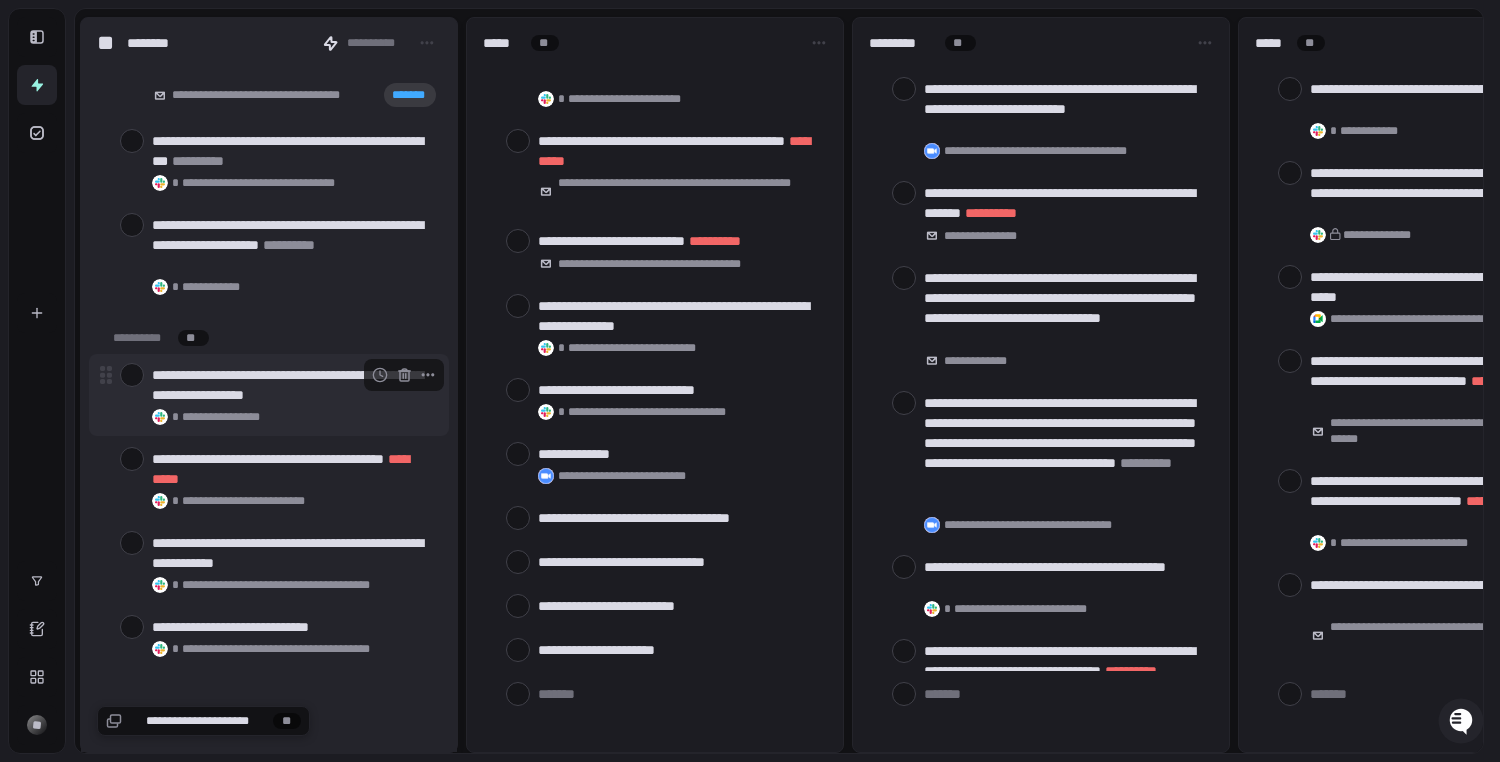 click at bounding box center [132, 375] 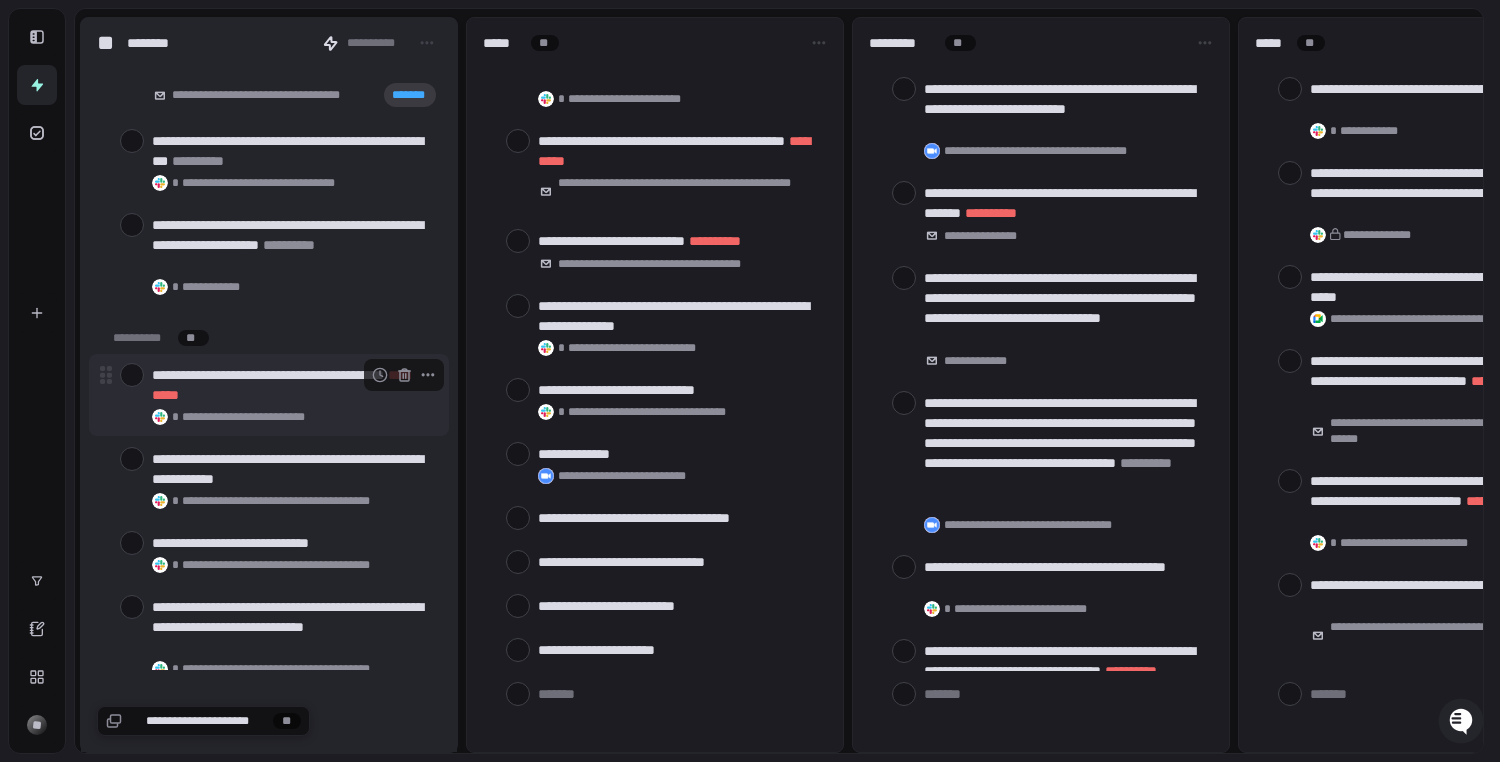 click at bounding box center (132, 375) 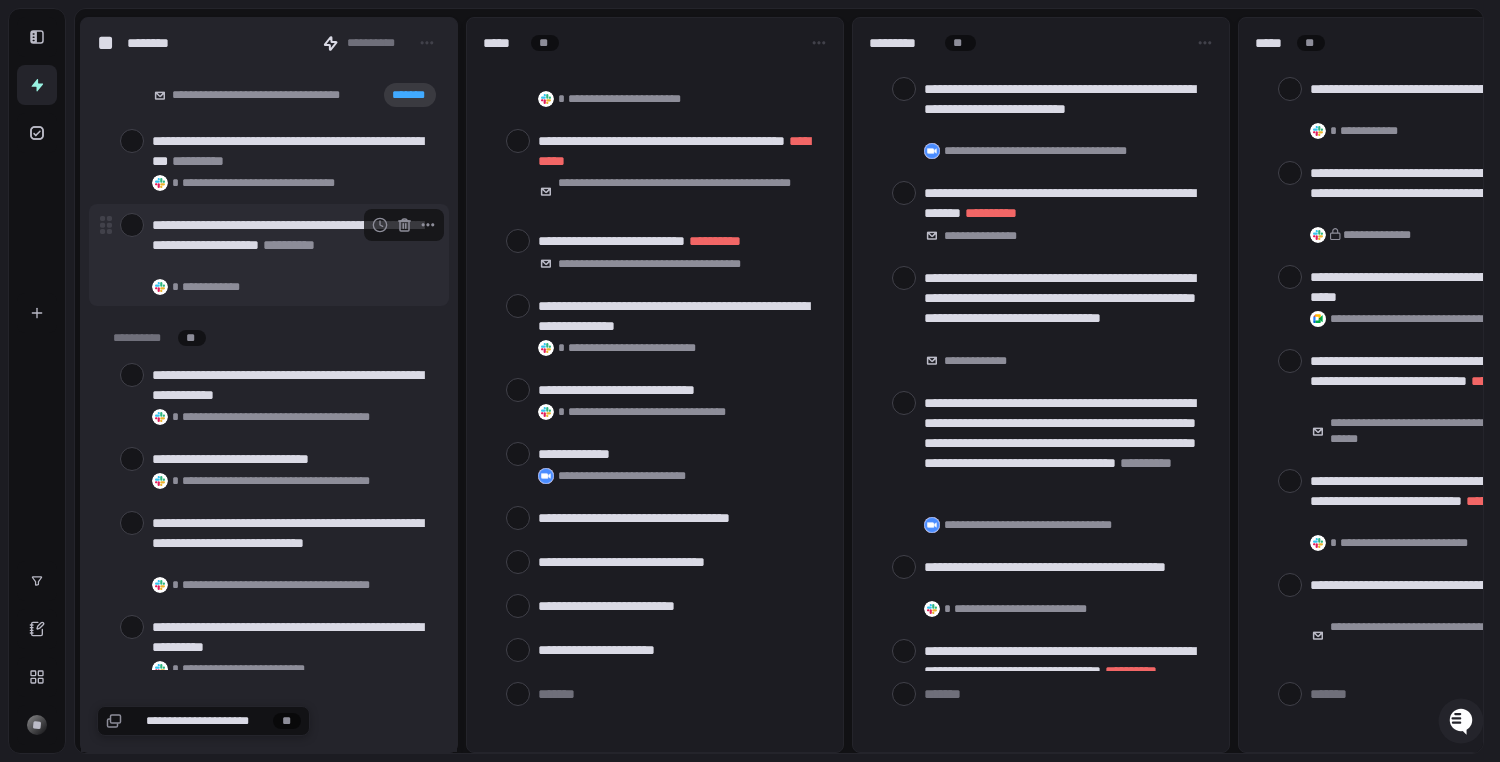 click at bounding box center (132, 225) 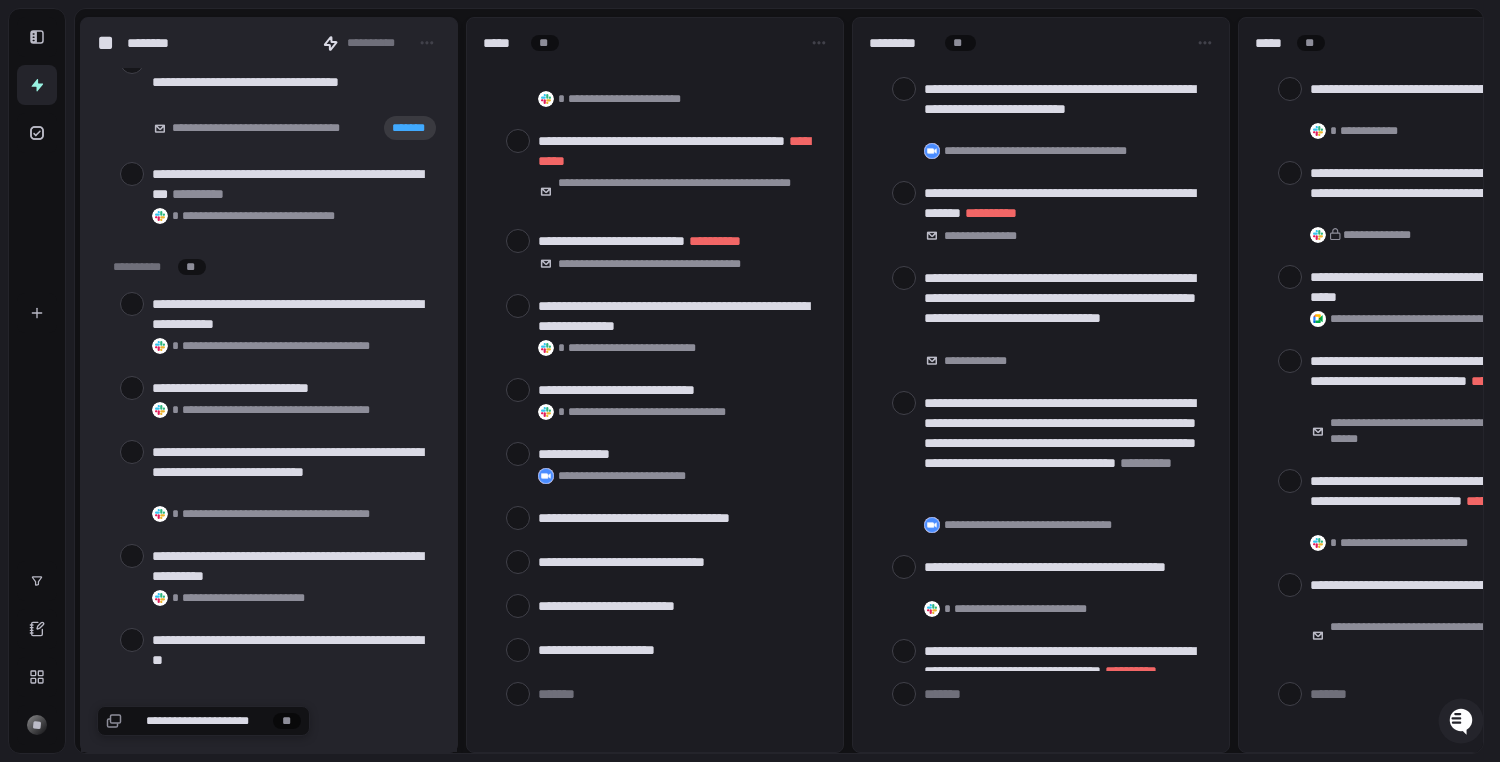 scroll, scrollTop: 1138, scrollLeft: 0, axis: vertical 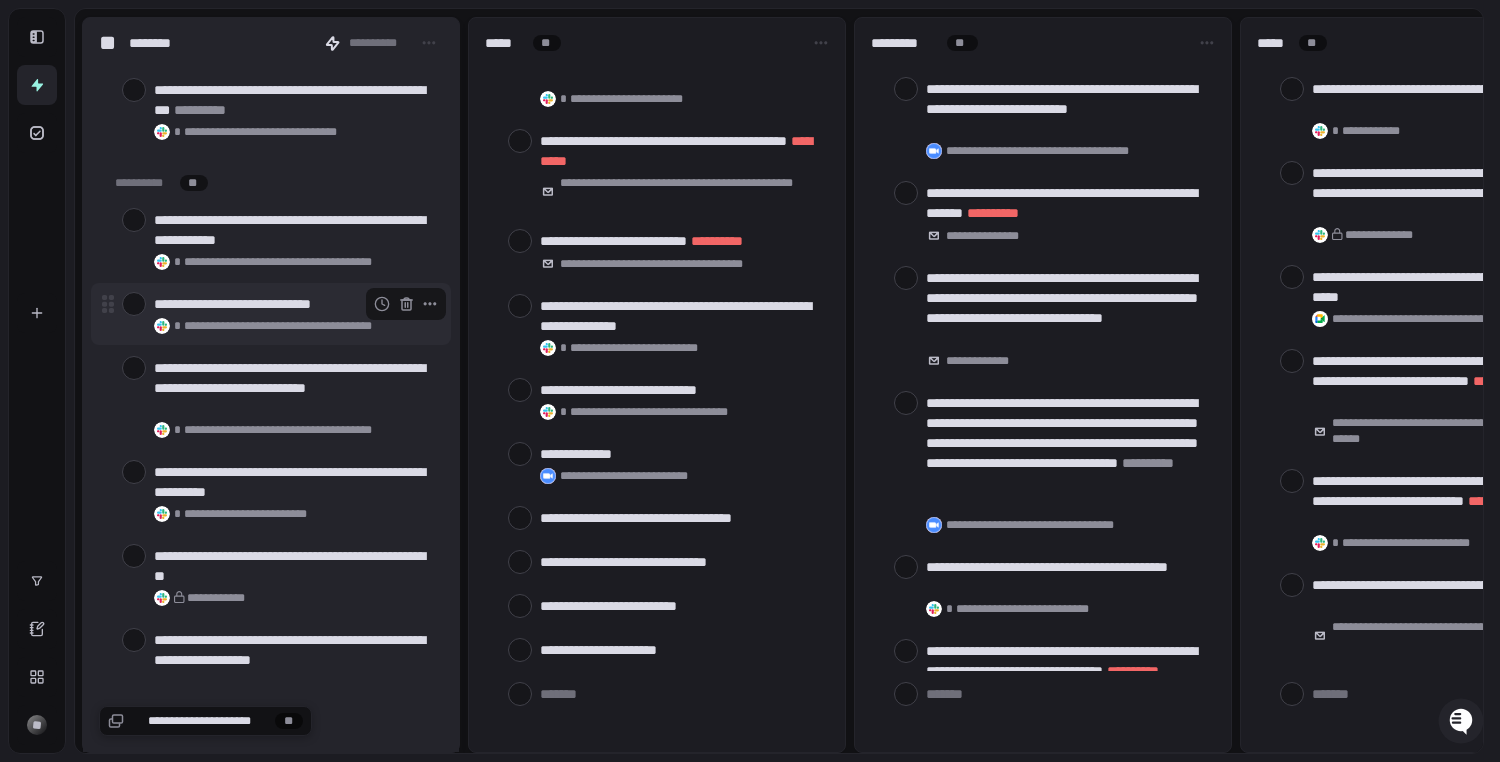 click at bounding box center [134, 304] 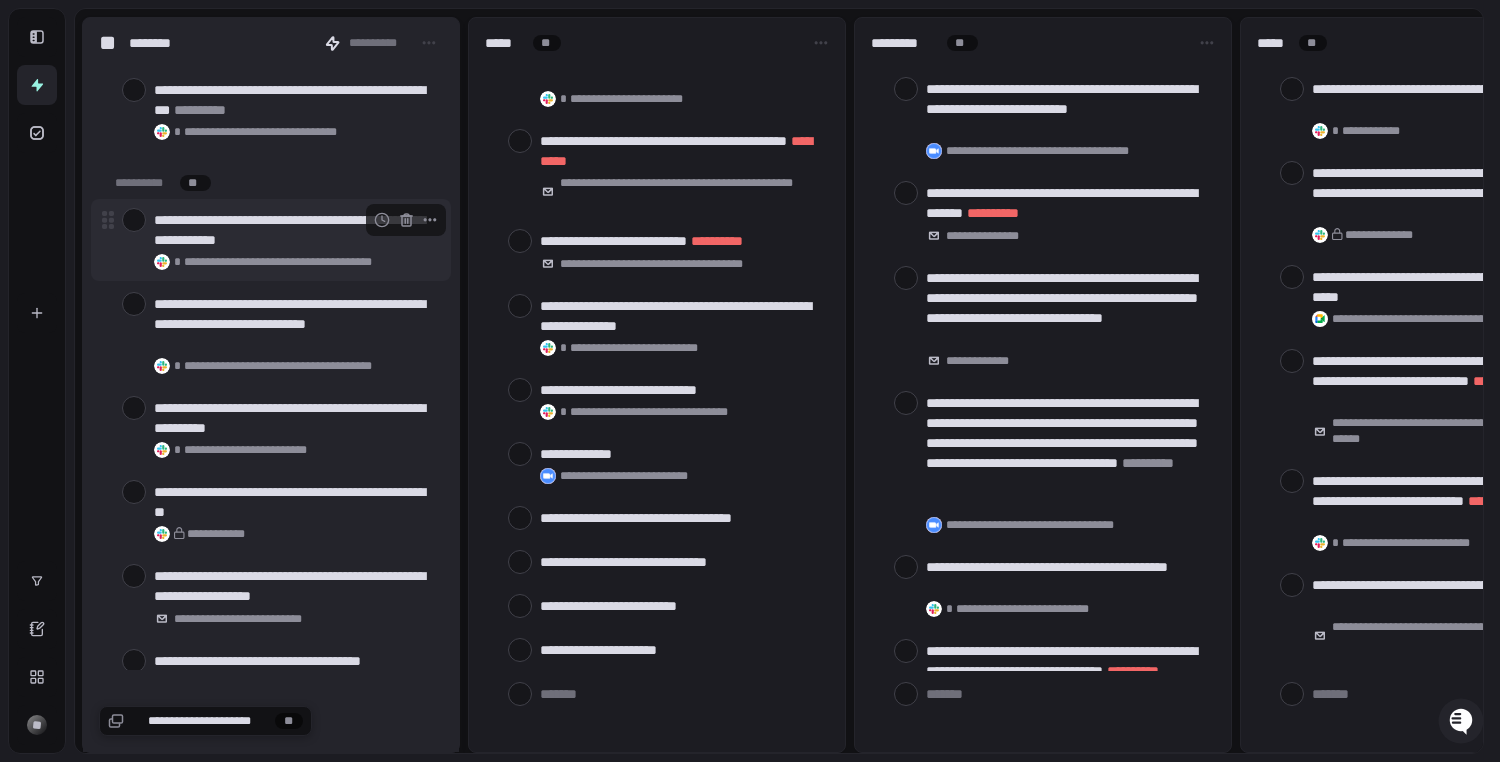 click at bounding box center [134, 220] 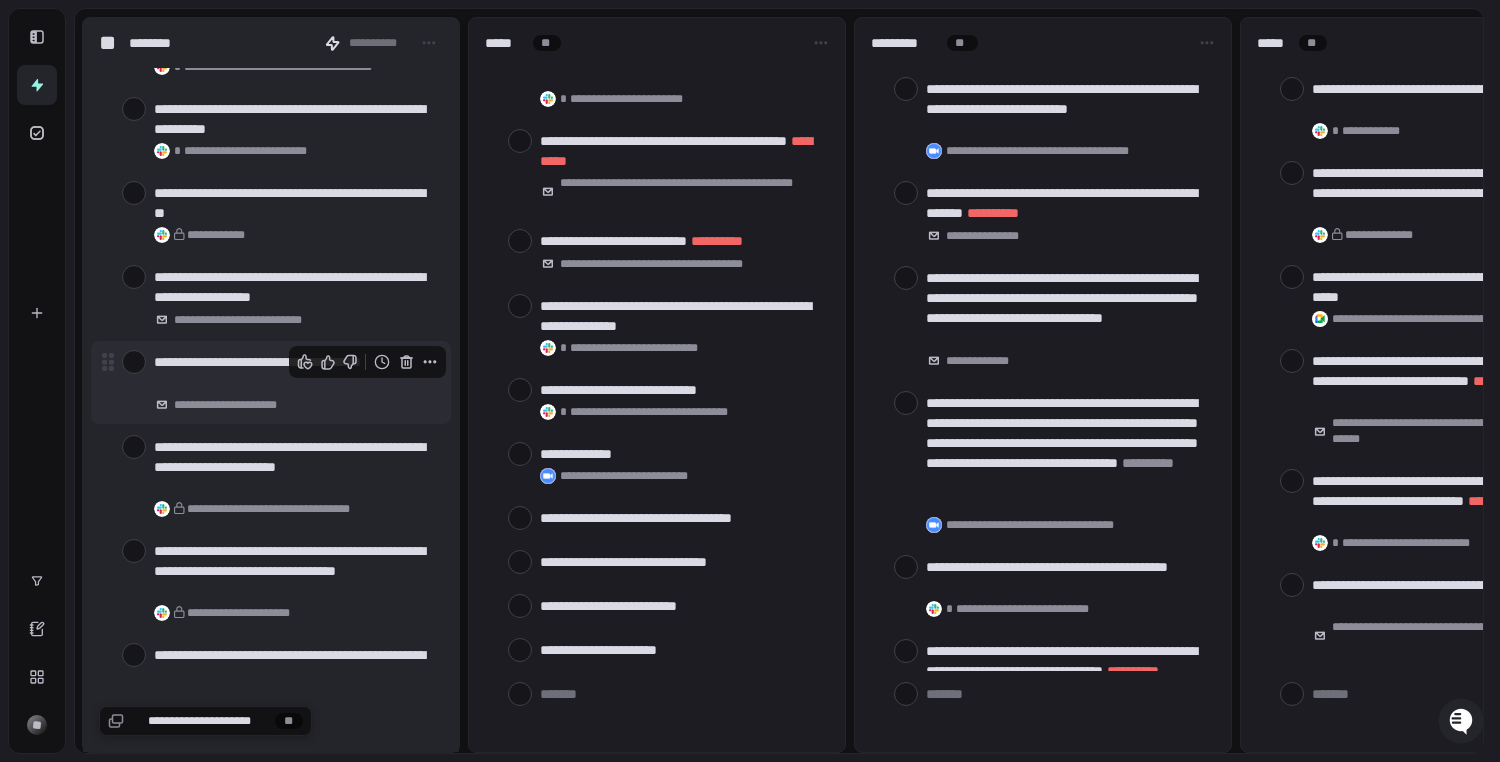 scroll, scrollTop: 1483, scrollLeft: 0, axis: vertical 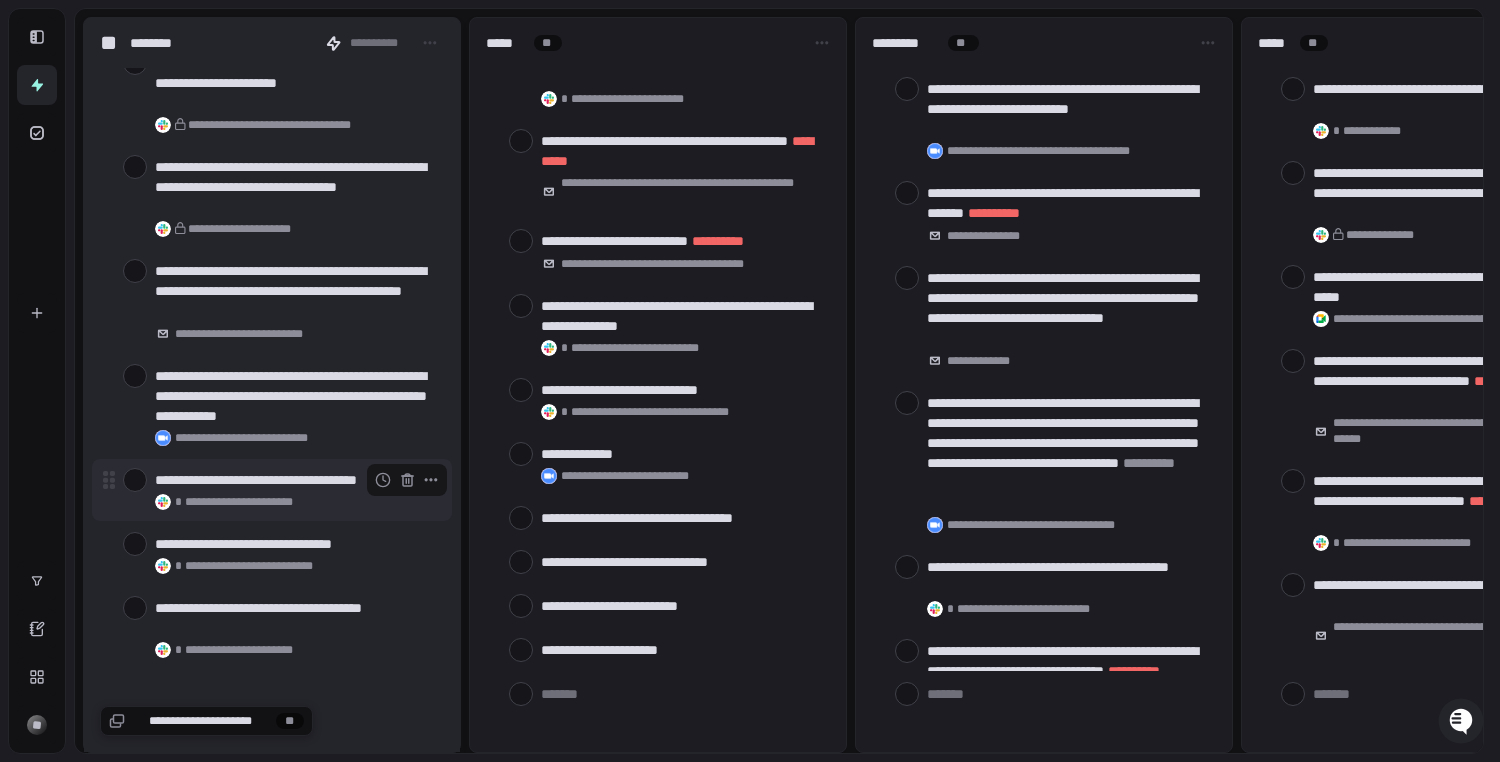 click at bounding box center [135, 480] 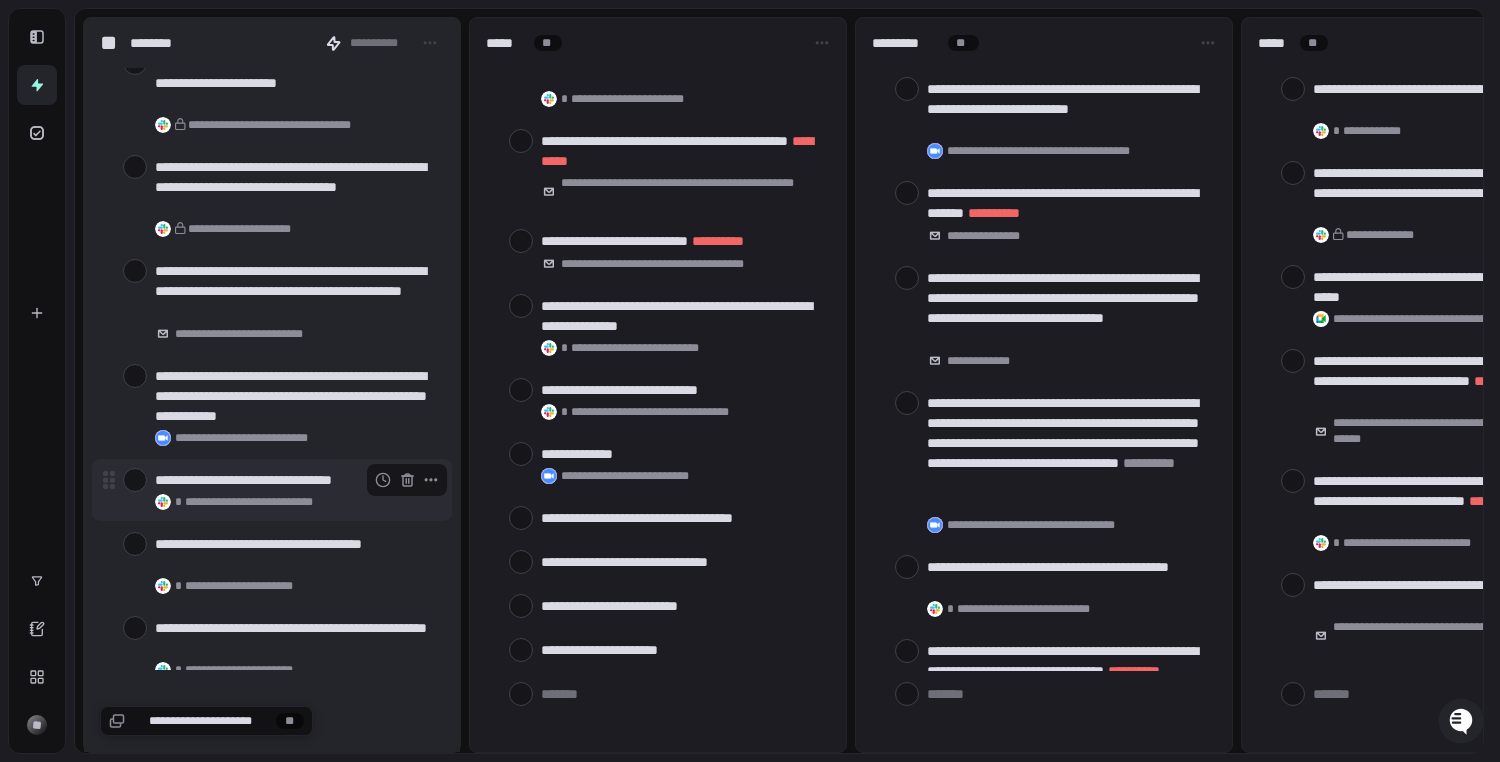 click at bounding box center [135, 480] 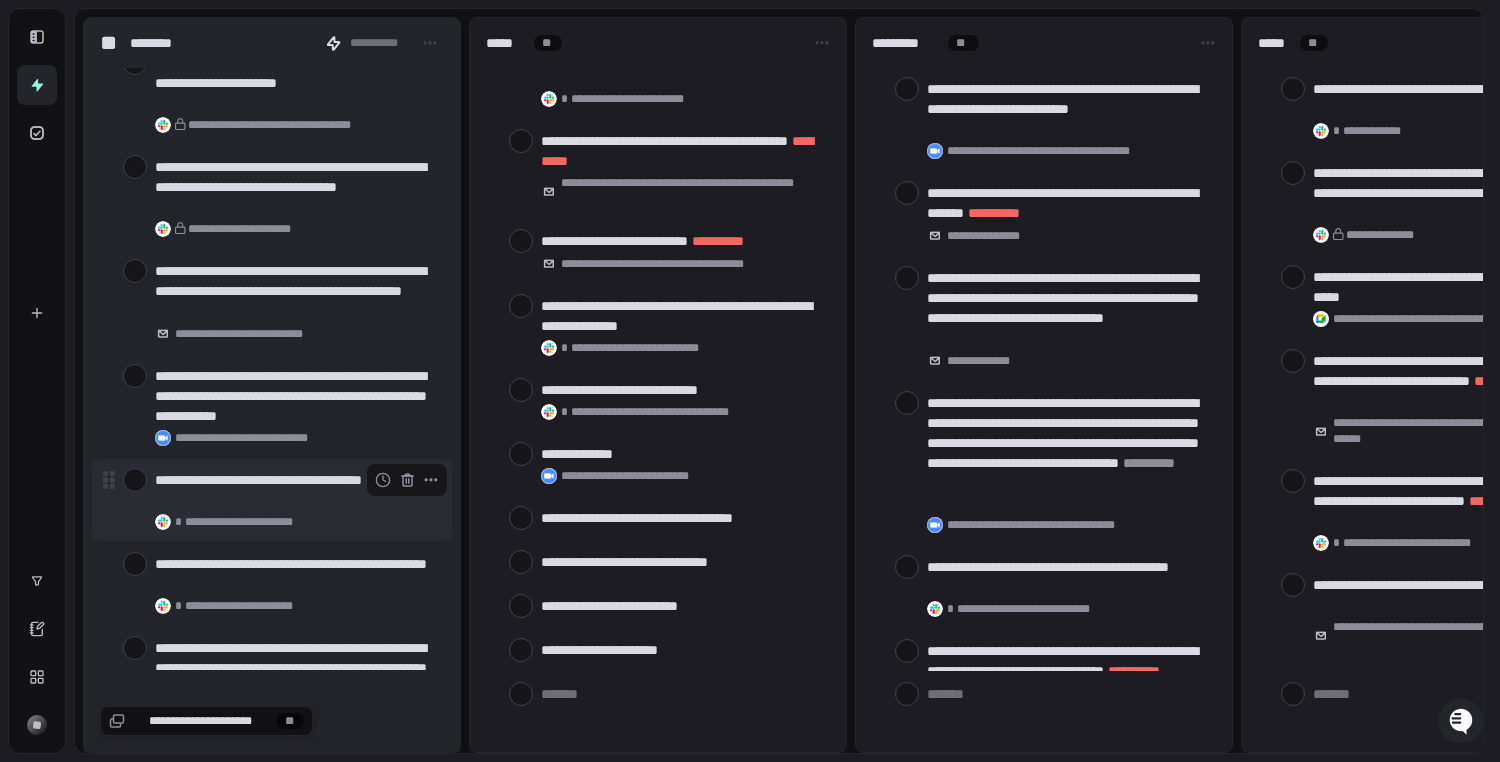 click at bounding box center [135, 480] 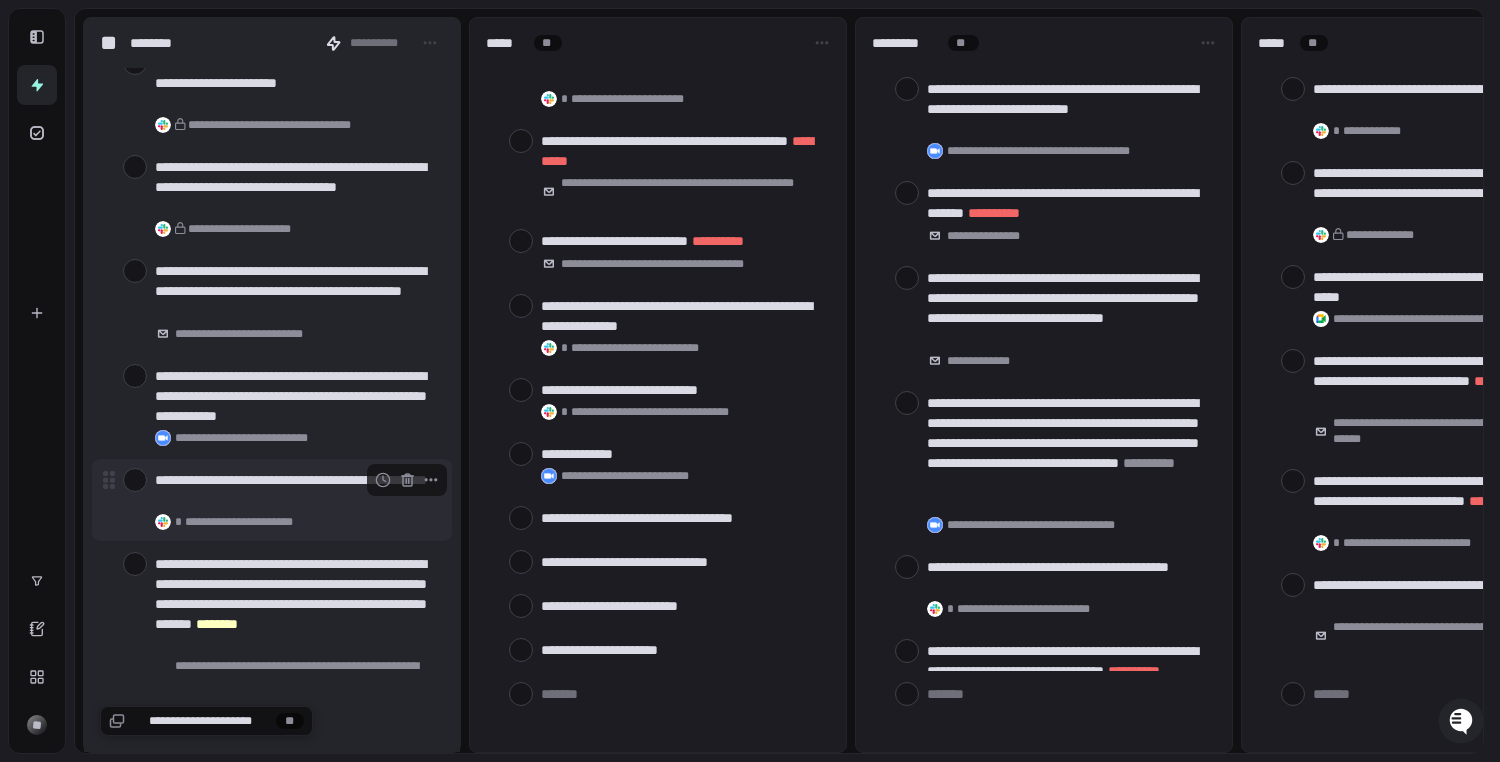 click at bounding box center [135, 480] 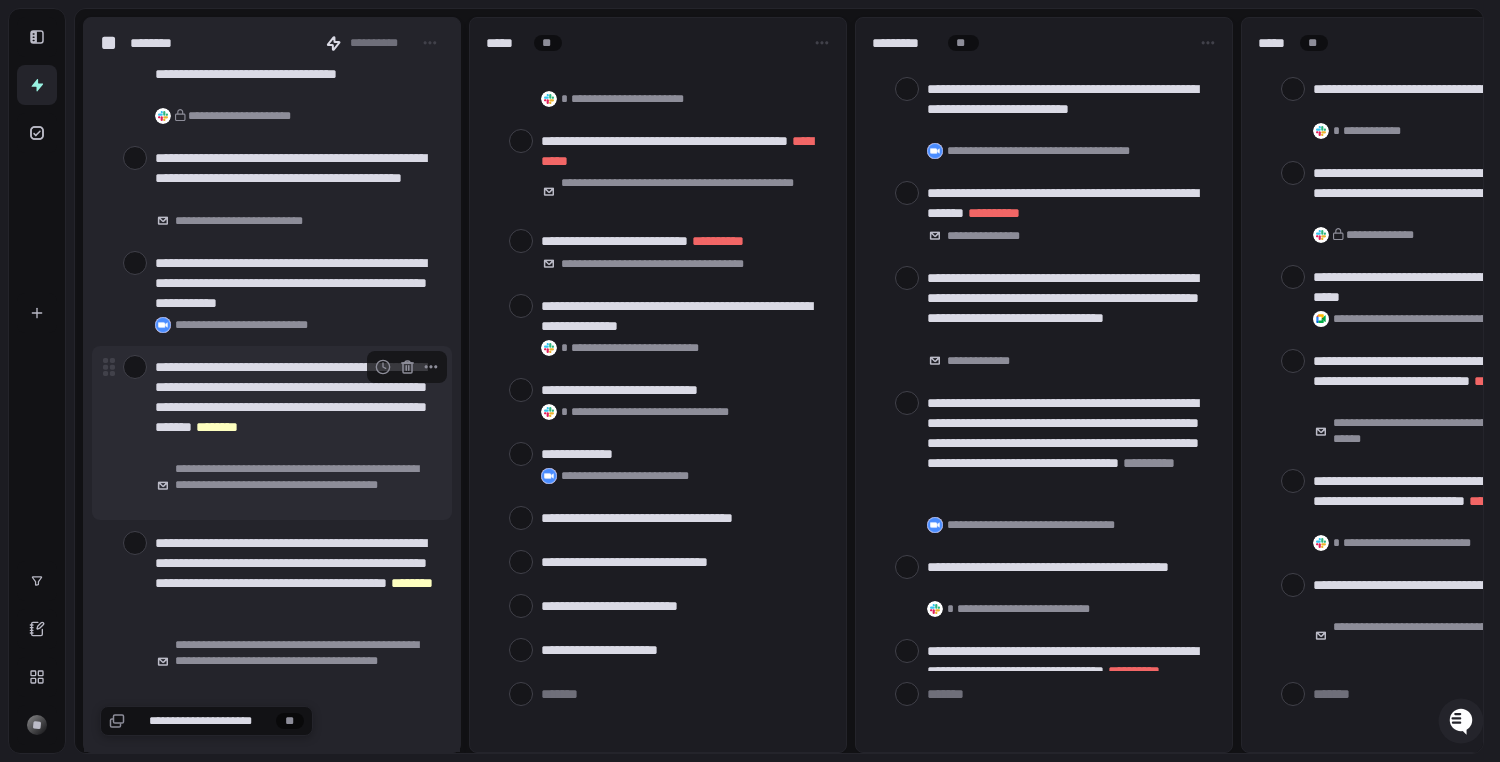 scroll, scrollTop: 2043, scrollLeft: 0, axis: vertical 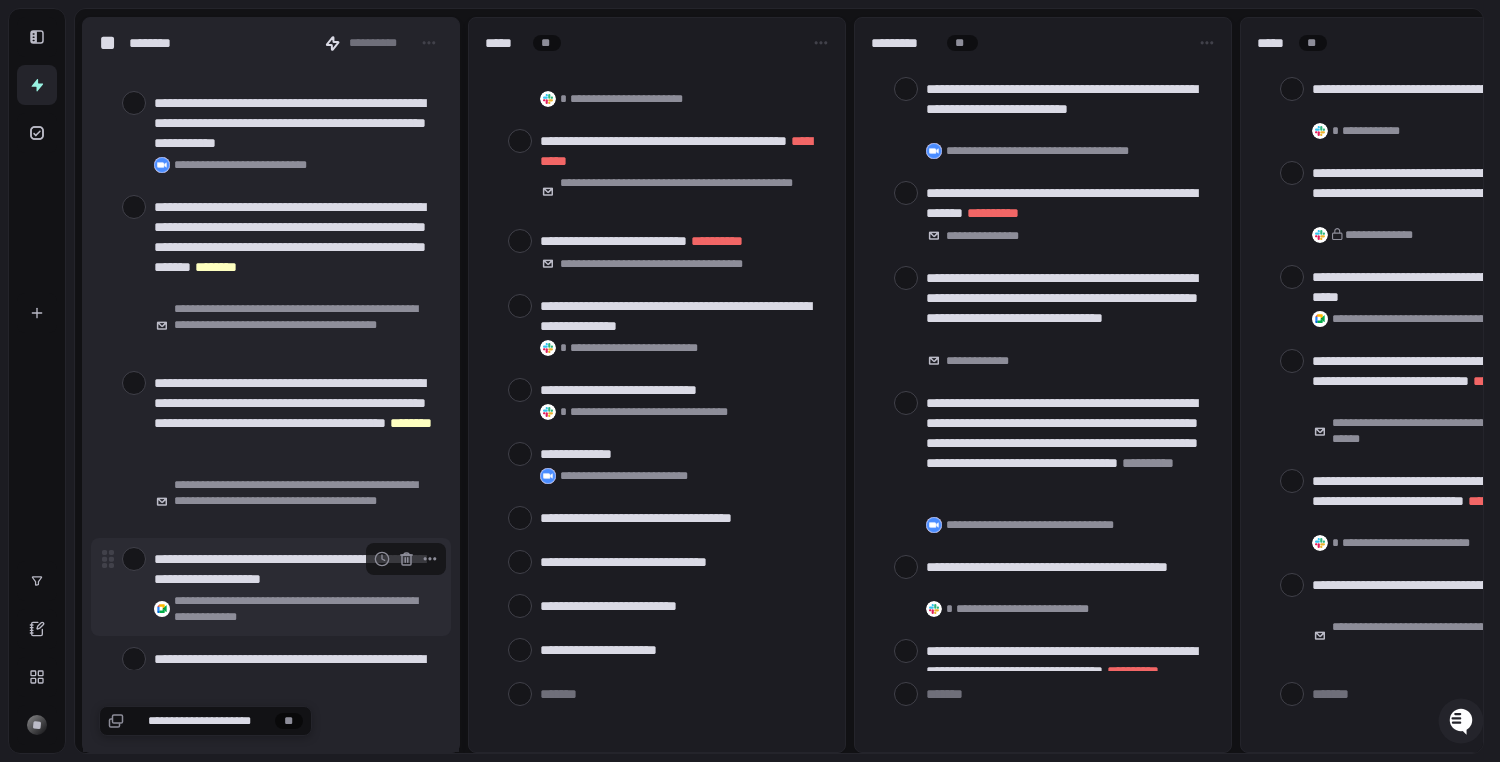 click at bounding box center (134, 559) 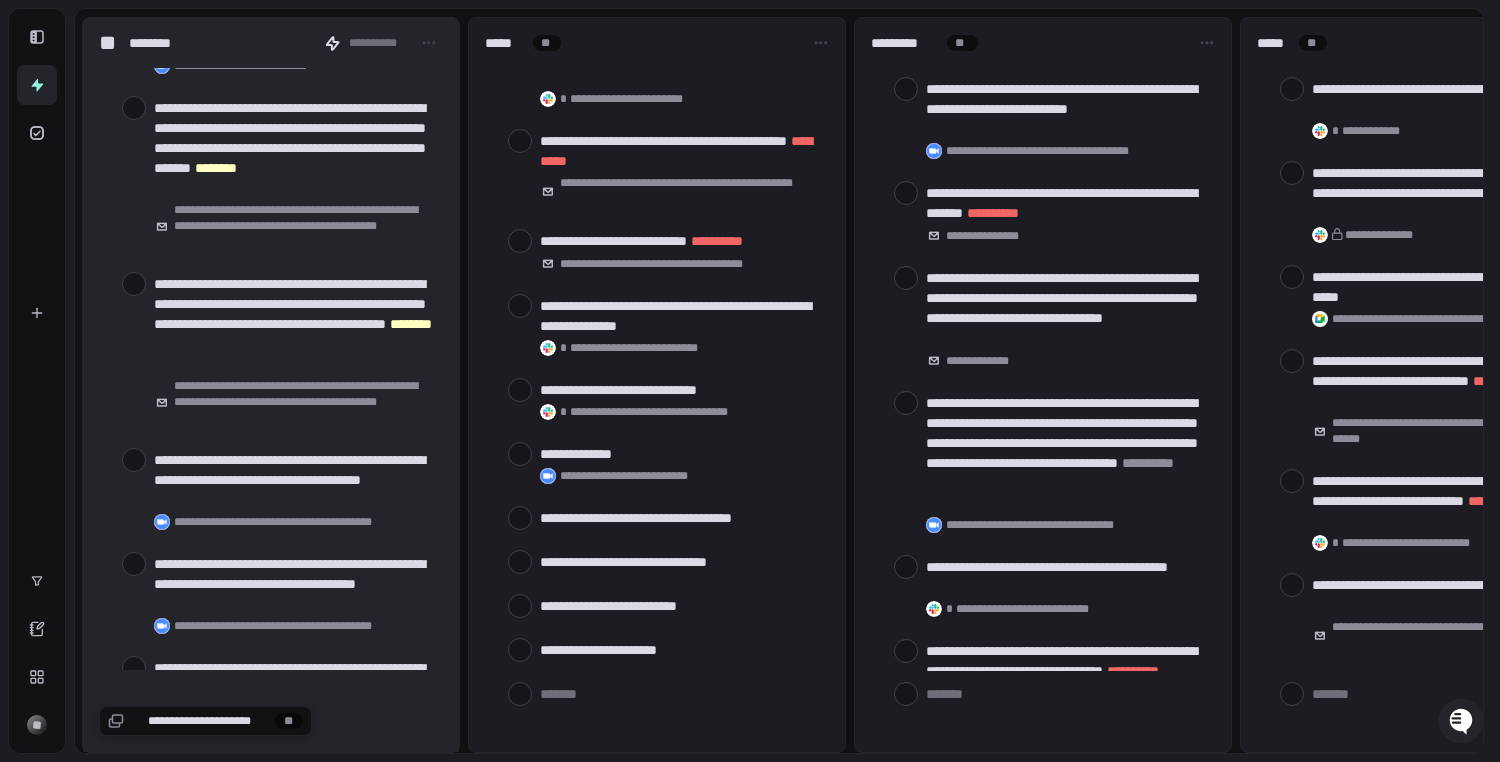 scroll, scrollTop: 2333, scrollLeft: 0, axis: vertical 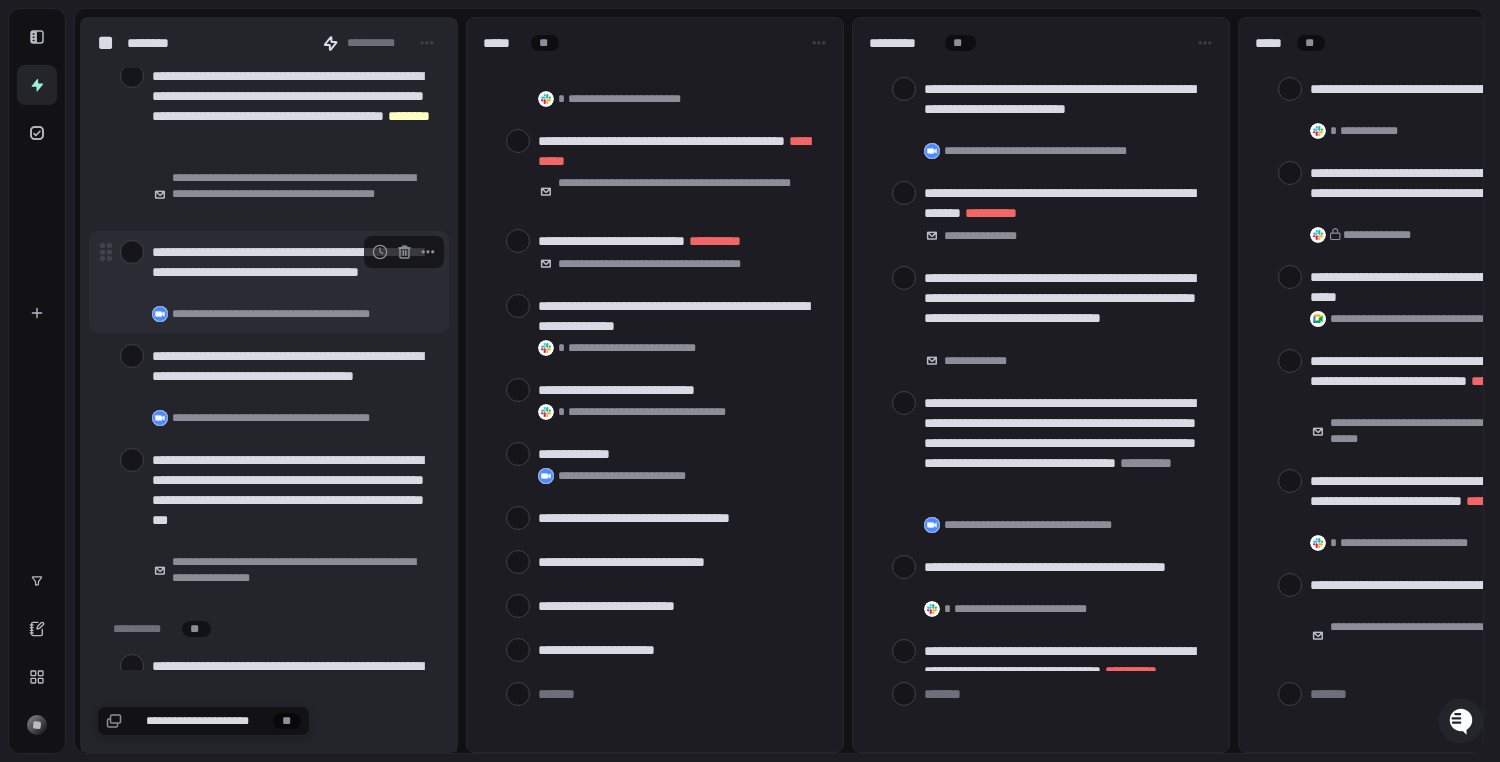 click at bounding box center (132, 252) 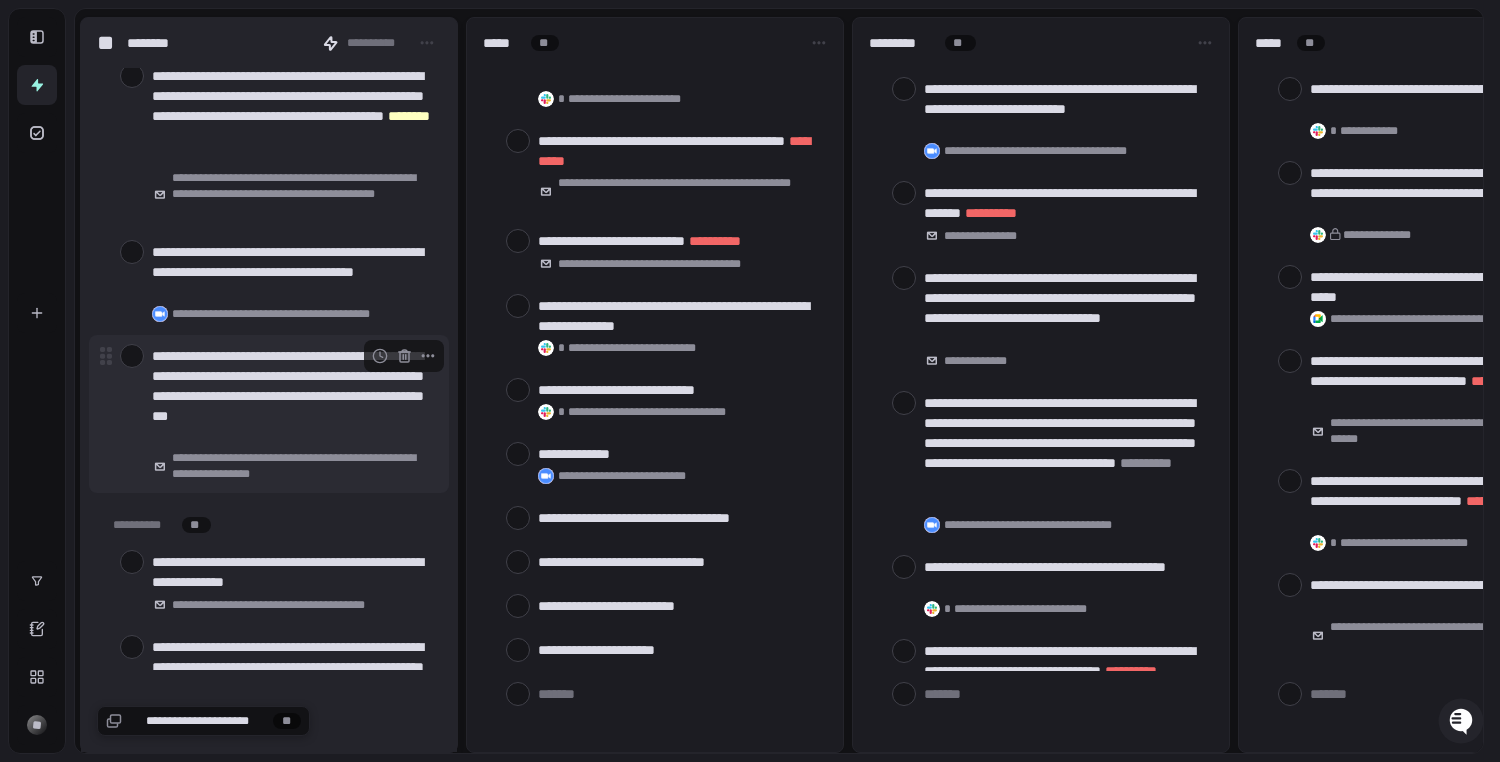 click at bounding box center (132, 356) 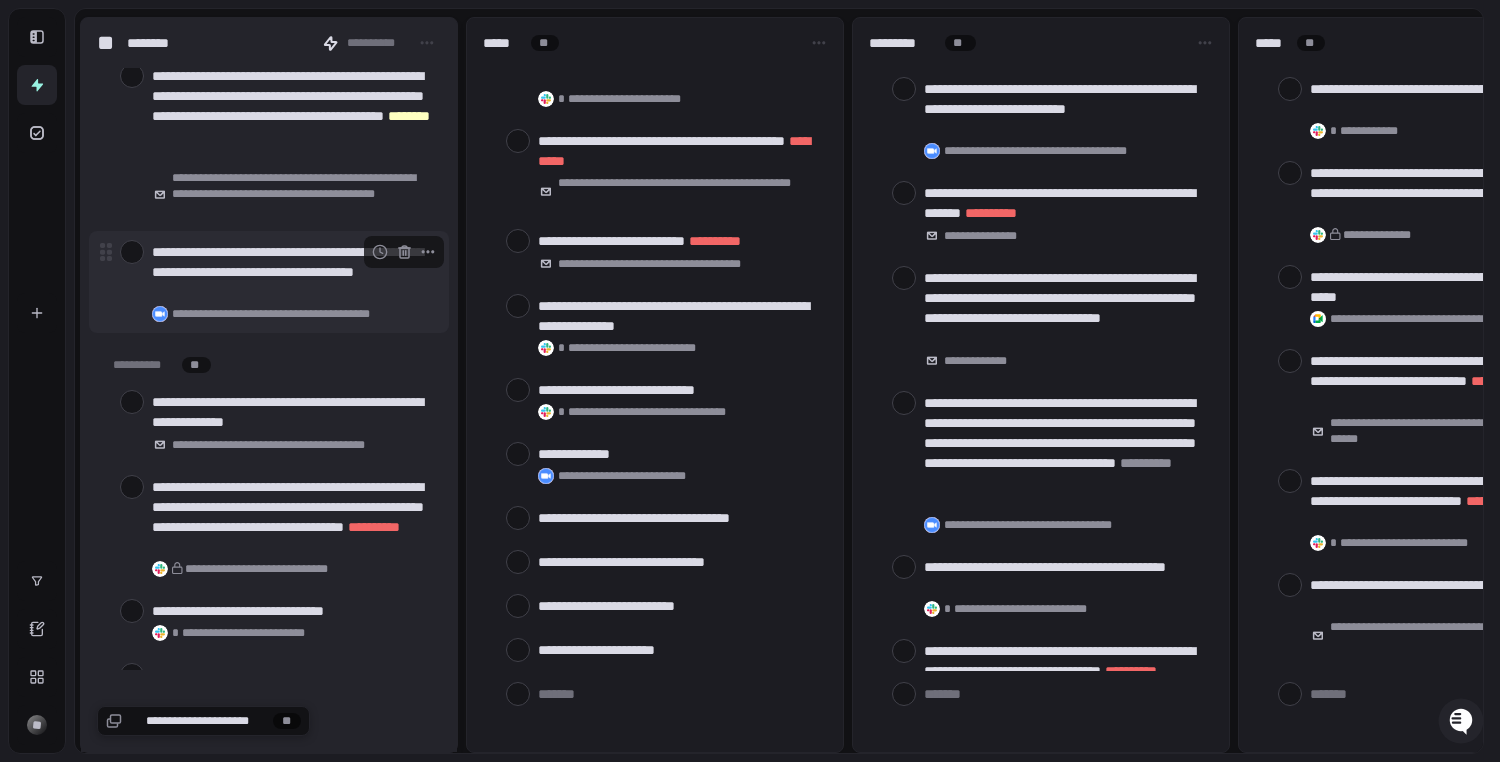 click at bounding box center (132, 252) 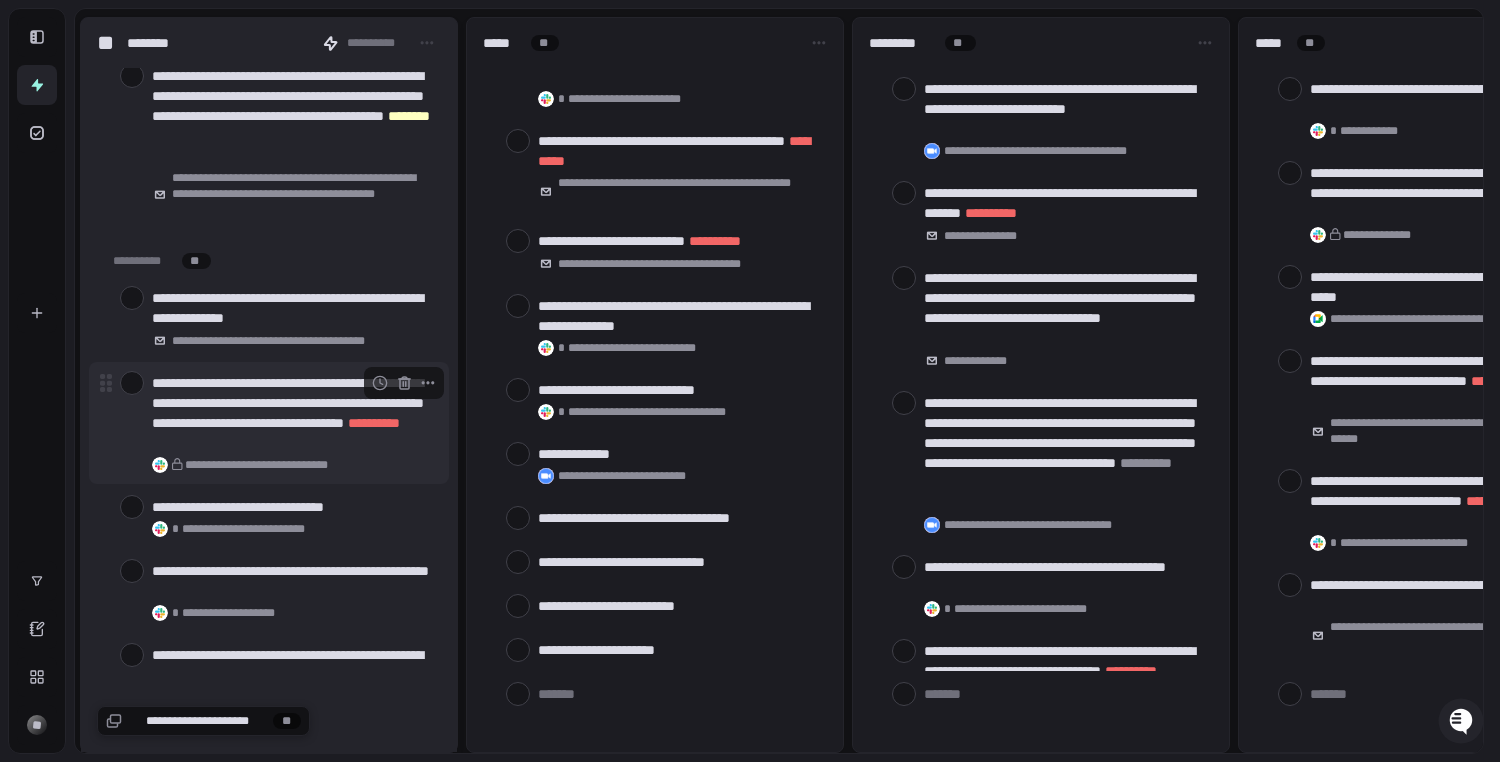click at bounding box center (132, 383) 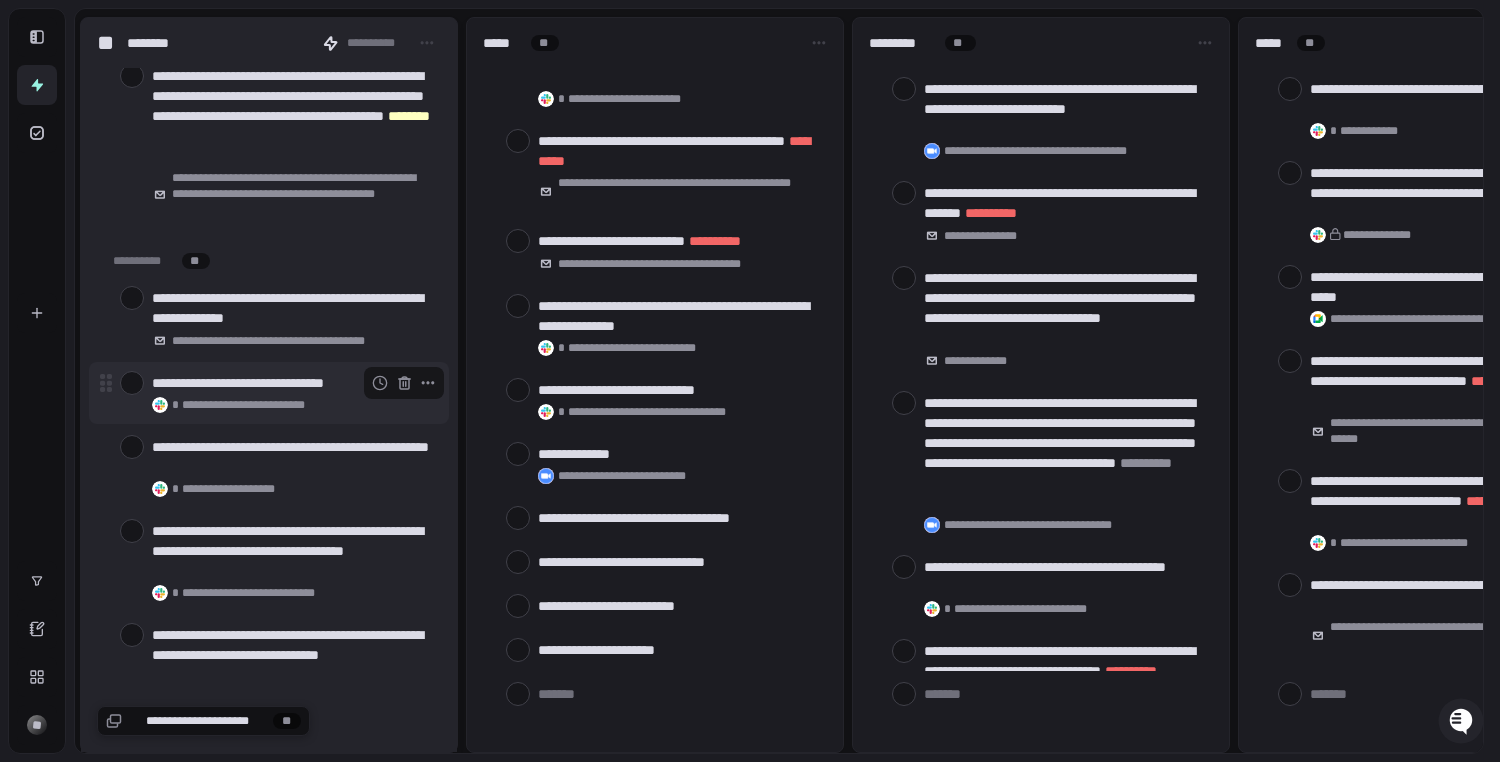 click at bounding box center (132, 383) 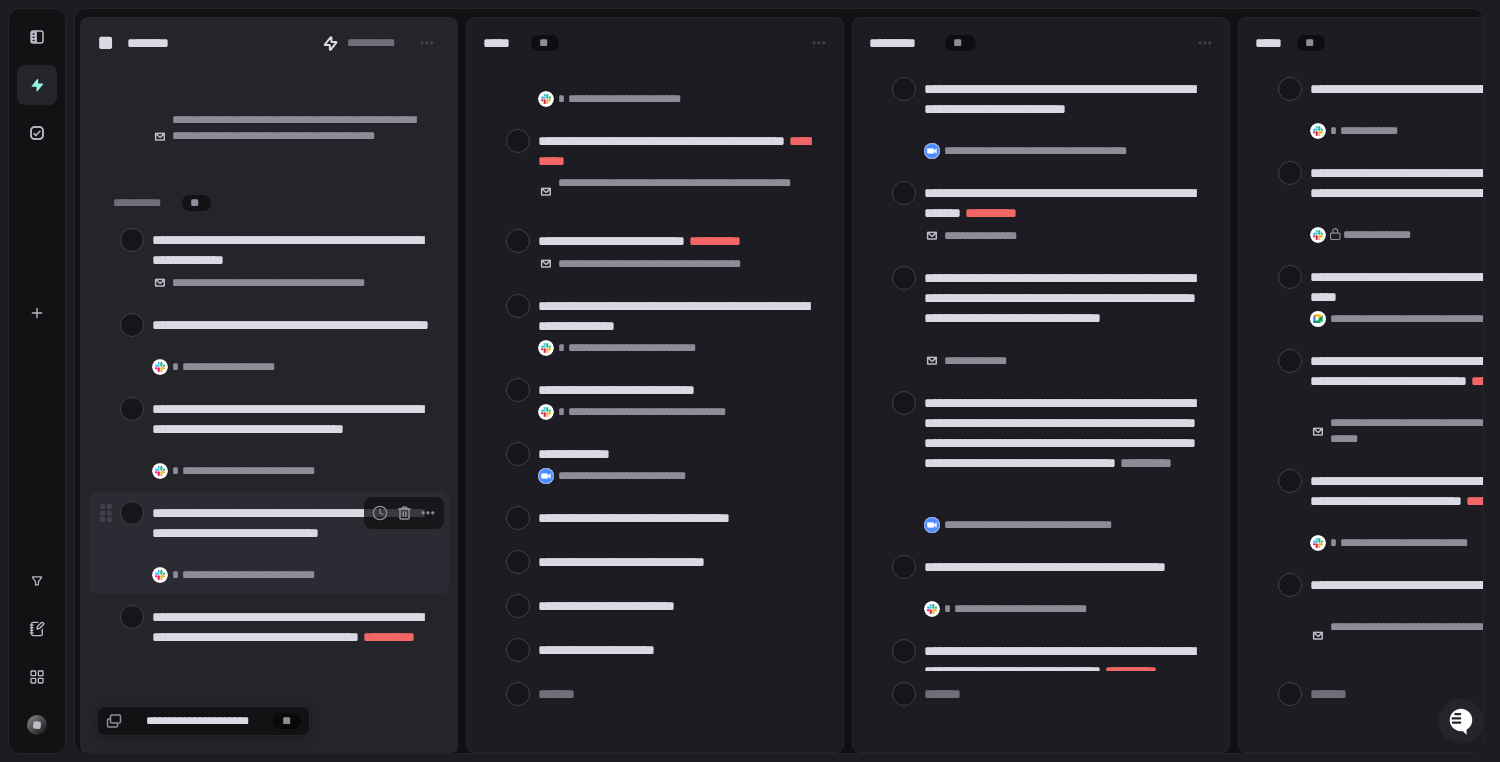 scroll, scrollTop: 2571, scrollLeft: 0, axis: vertical 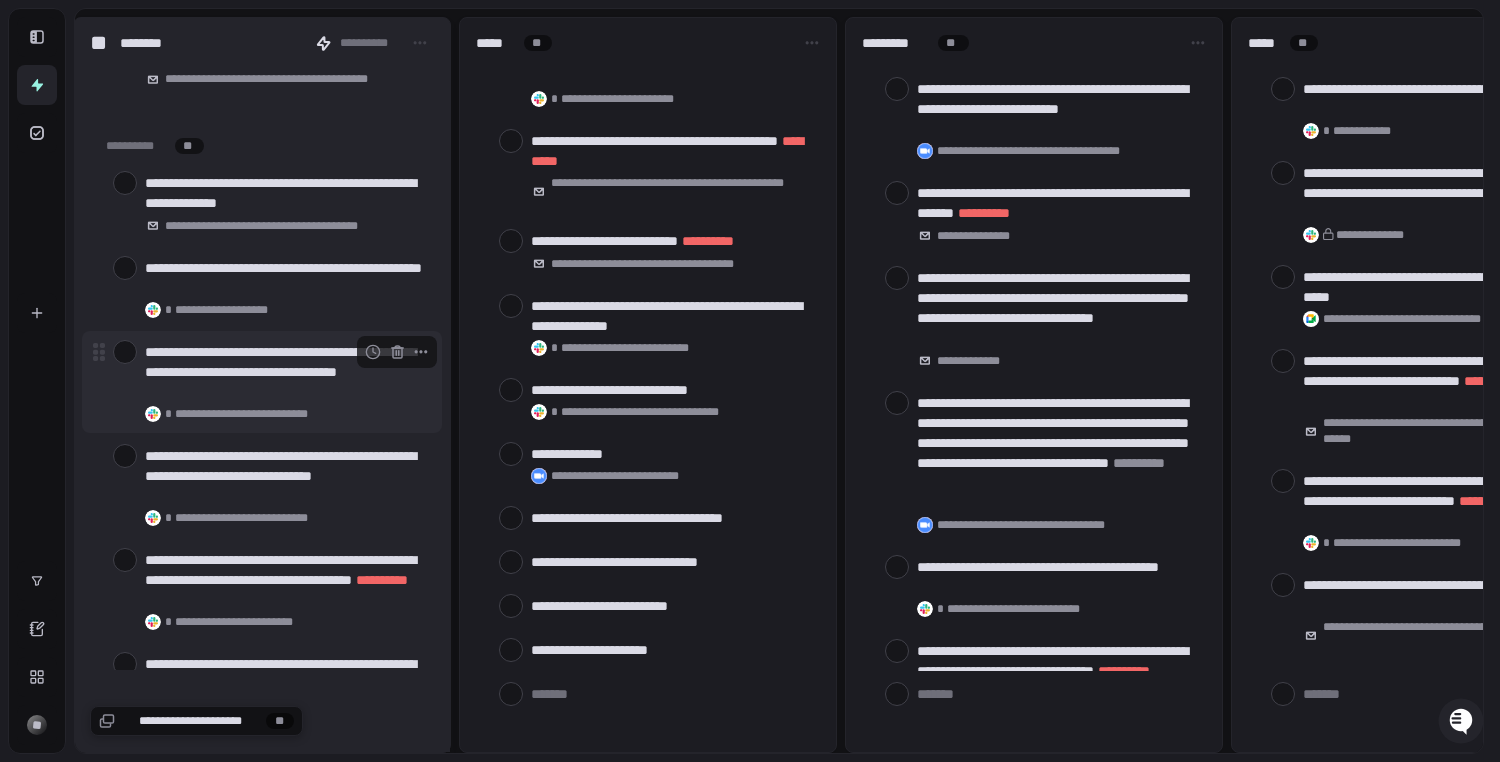 click at bounding box center [125, 352] 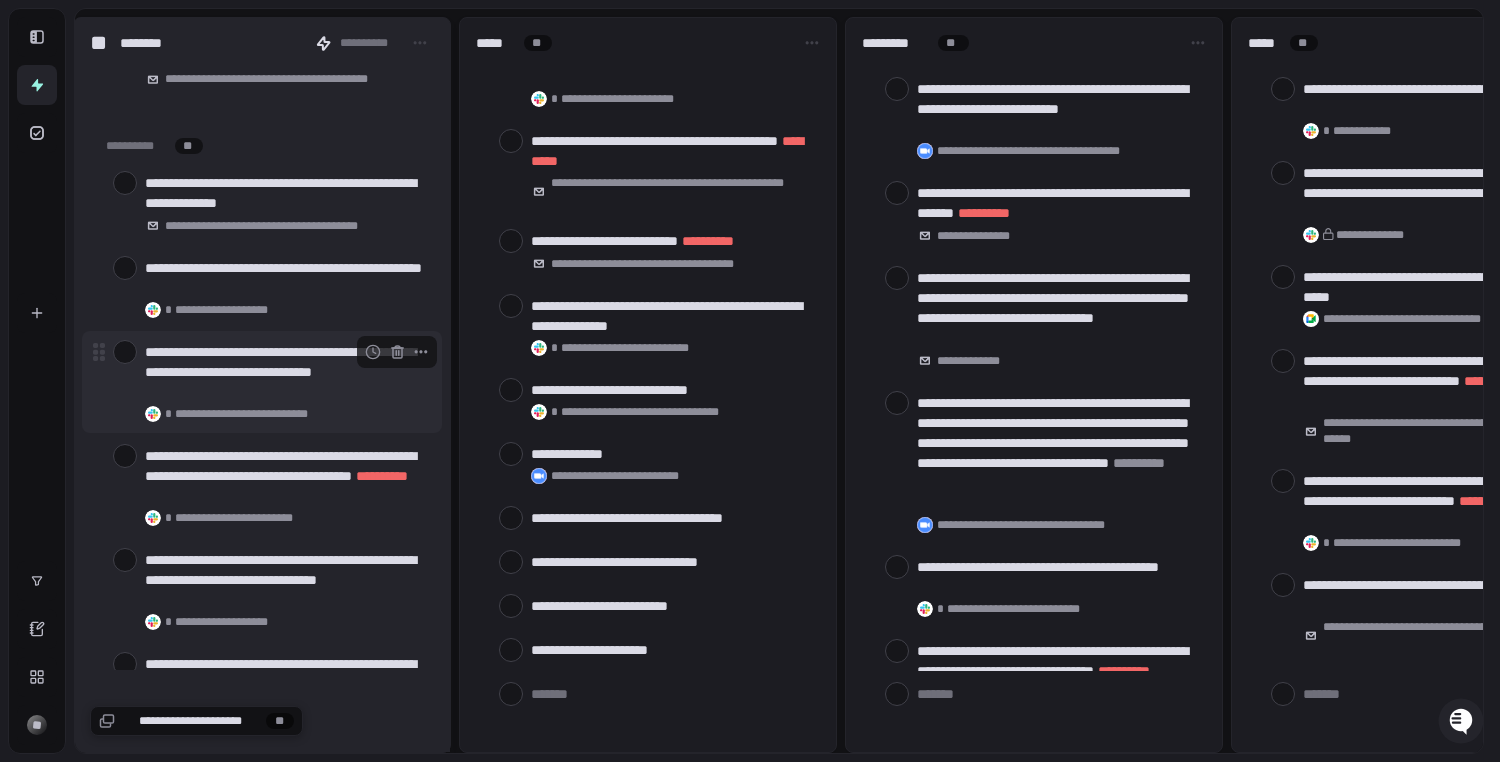 click at bounding box center (125, 352) 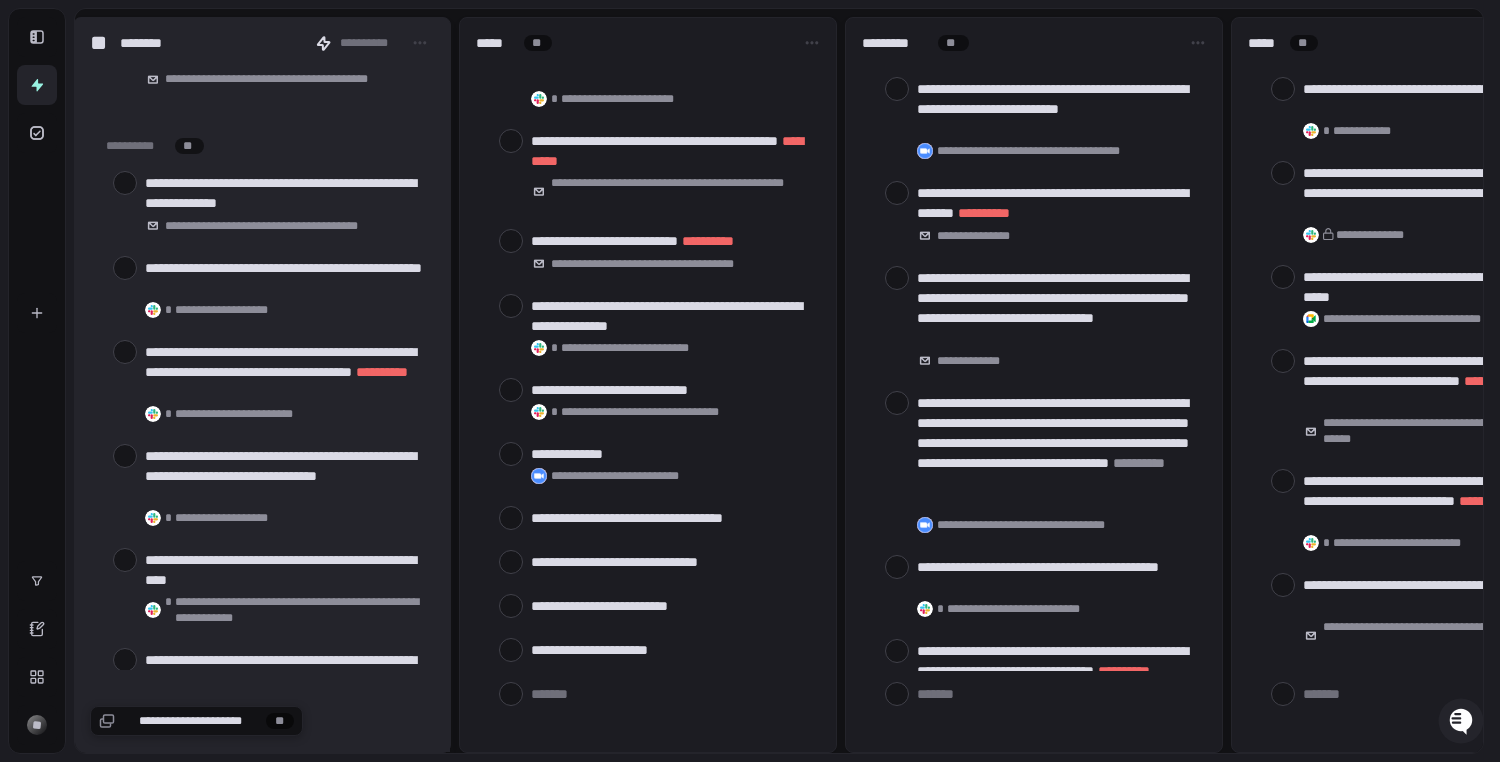 click at bounding box center (125, 352) 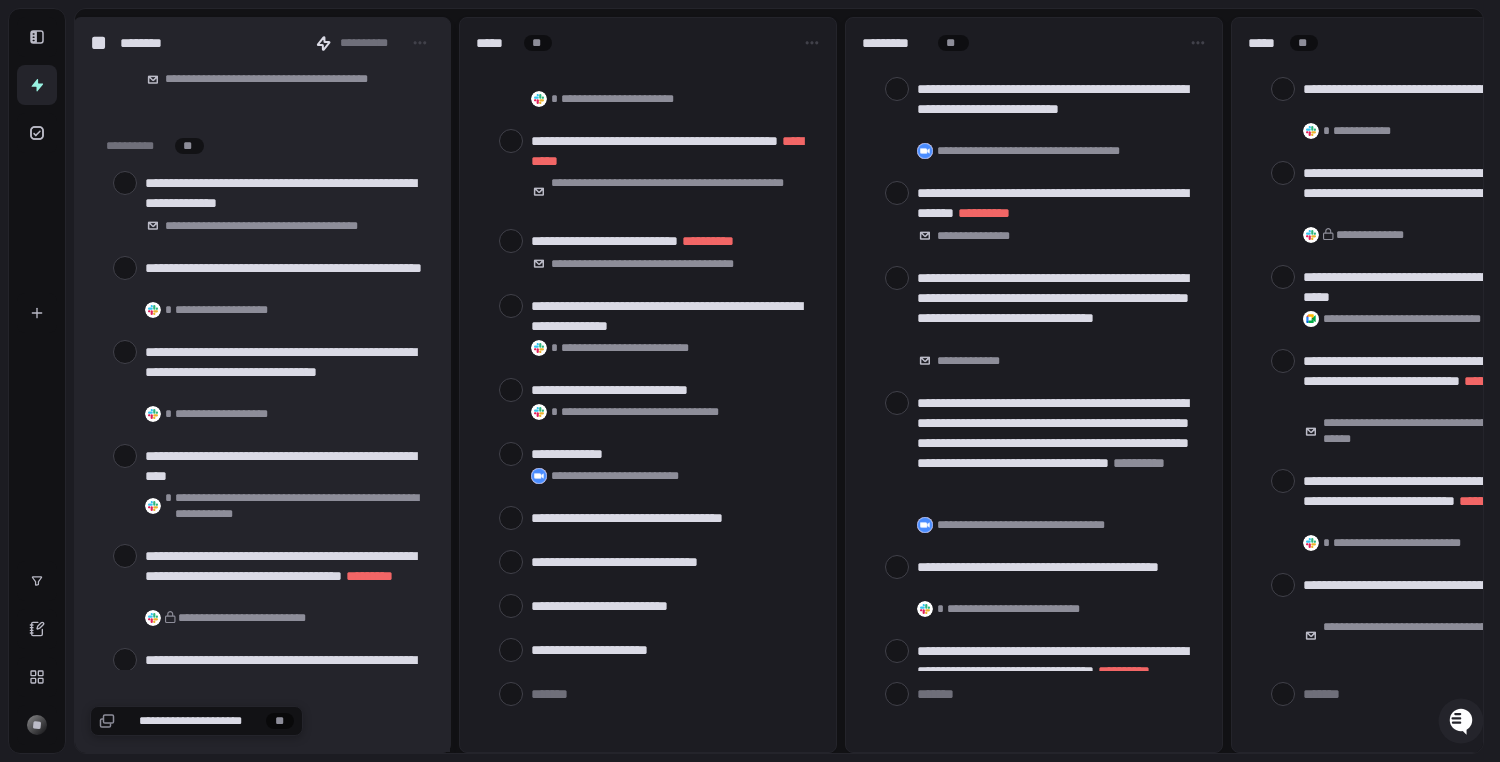 click at bounding box center [125, 352] 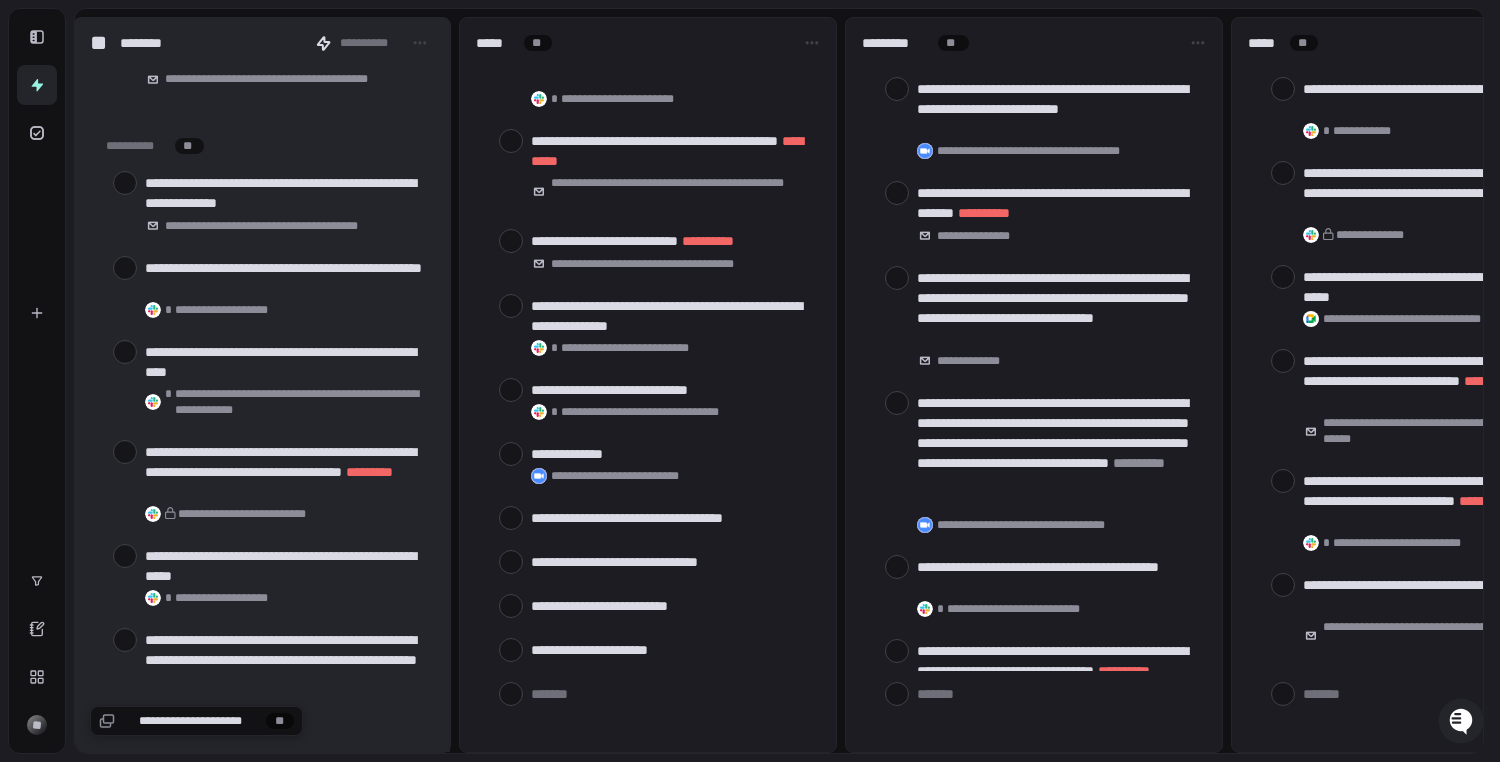 click at bounding box center [125, 352] 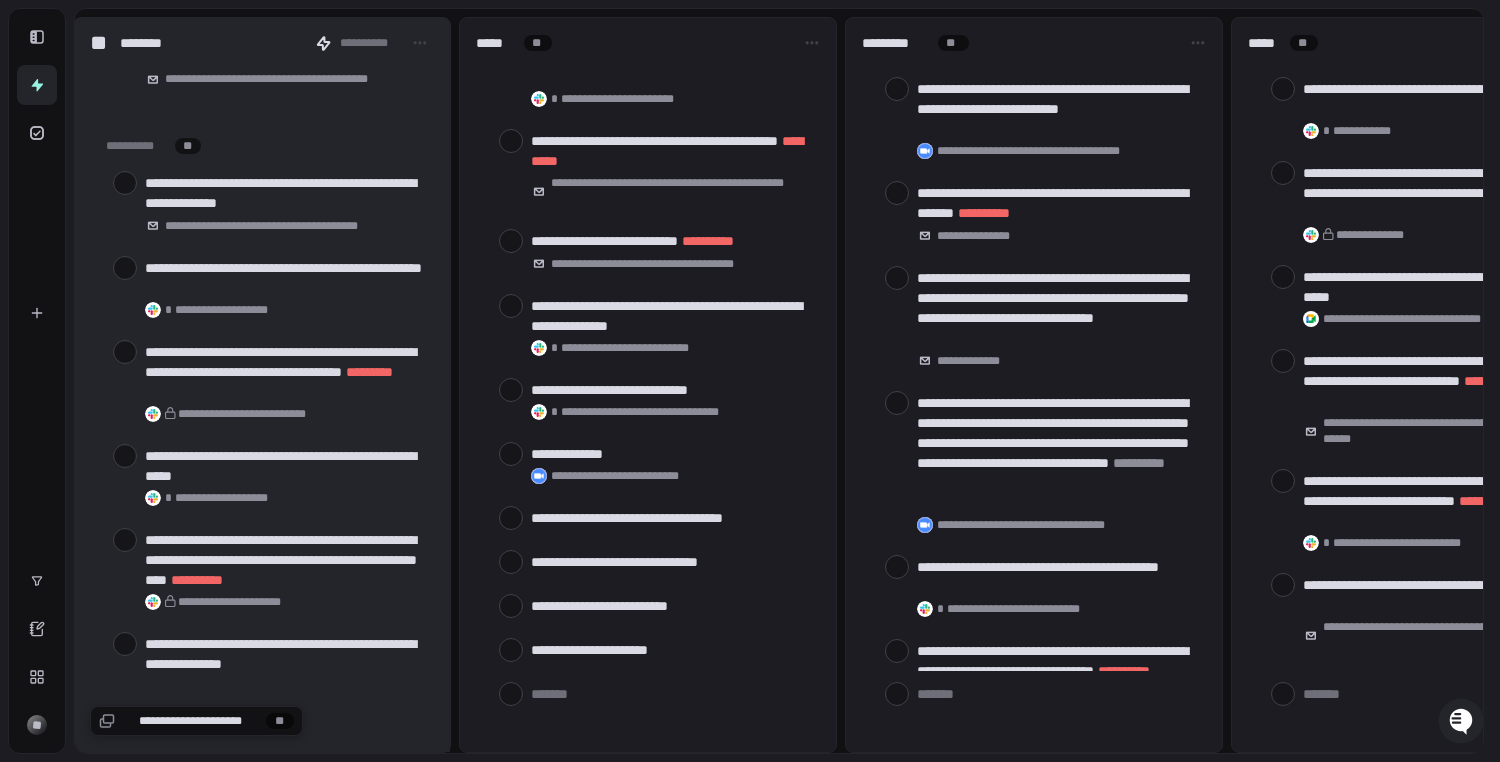 click at bounding box center [125, 352] 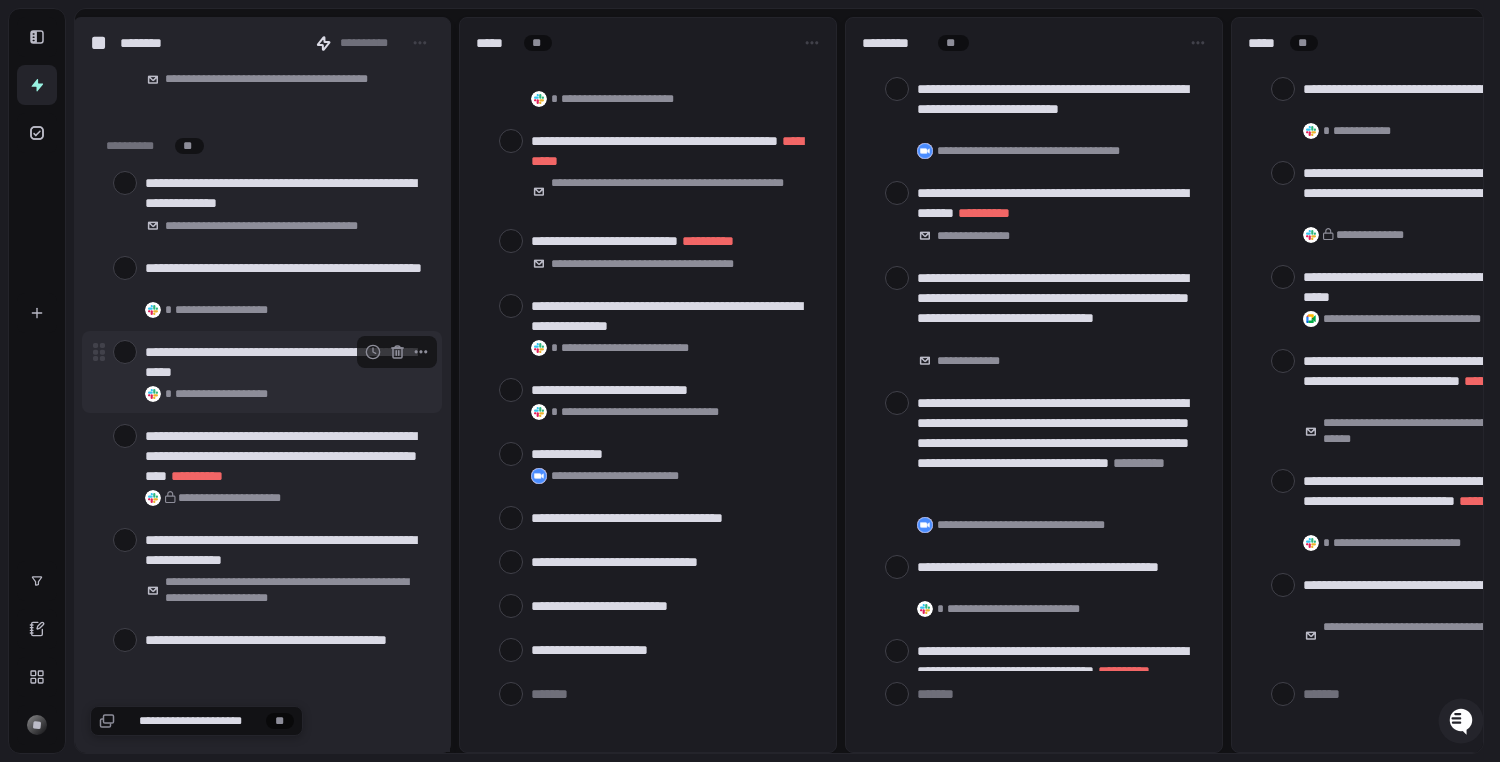 click at bounding box center (125, 352) 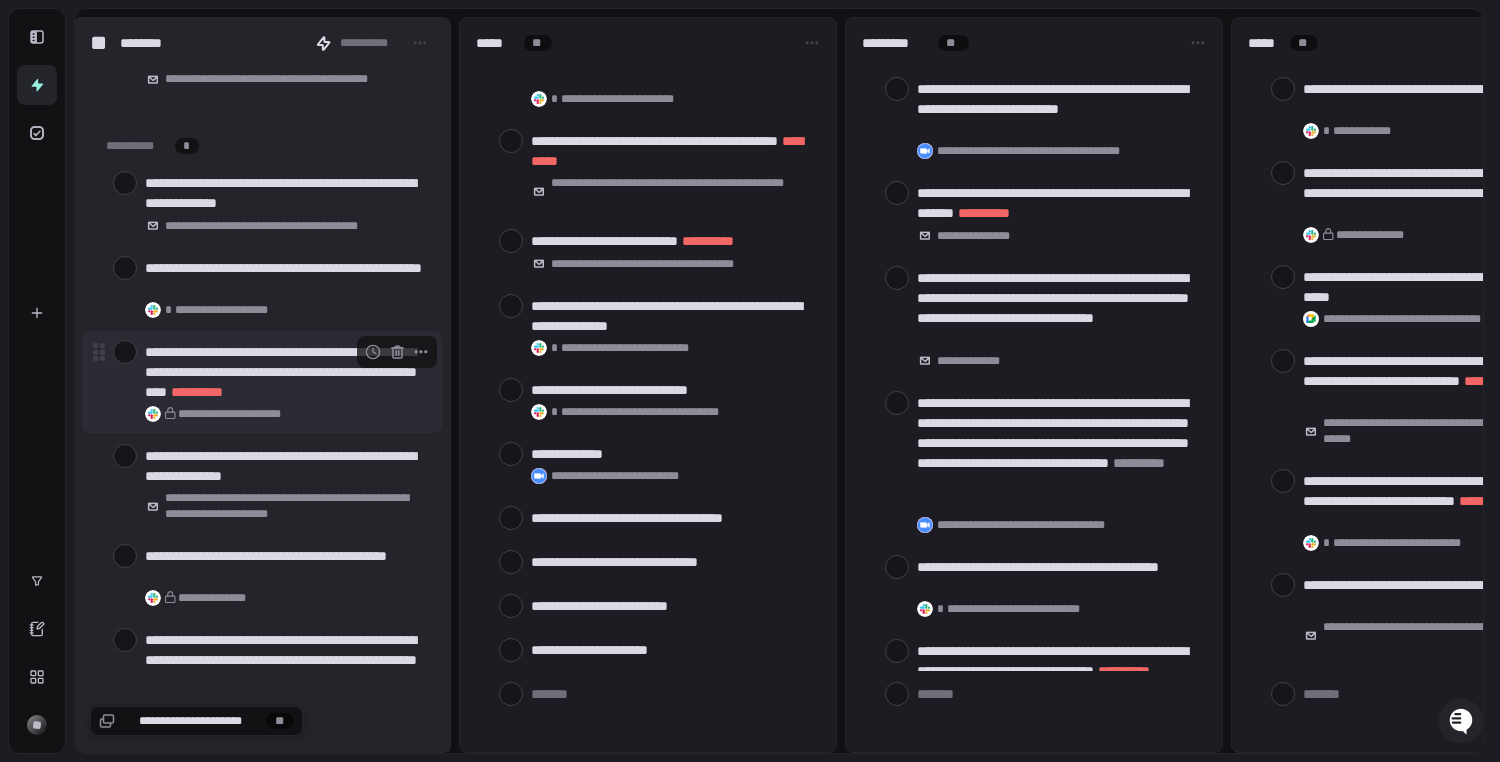 click at bounding box center (125, 352) 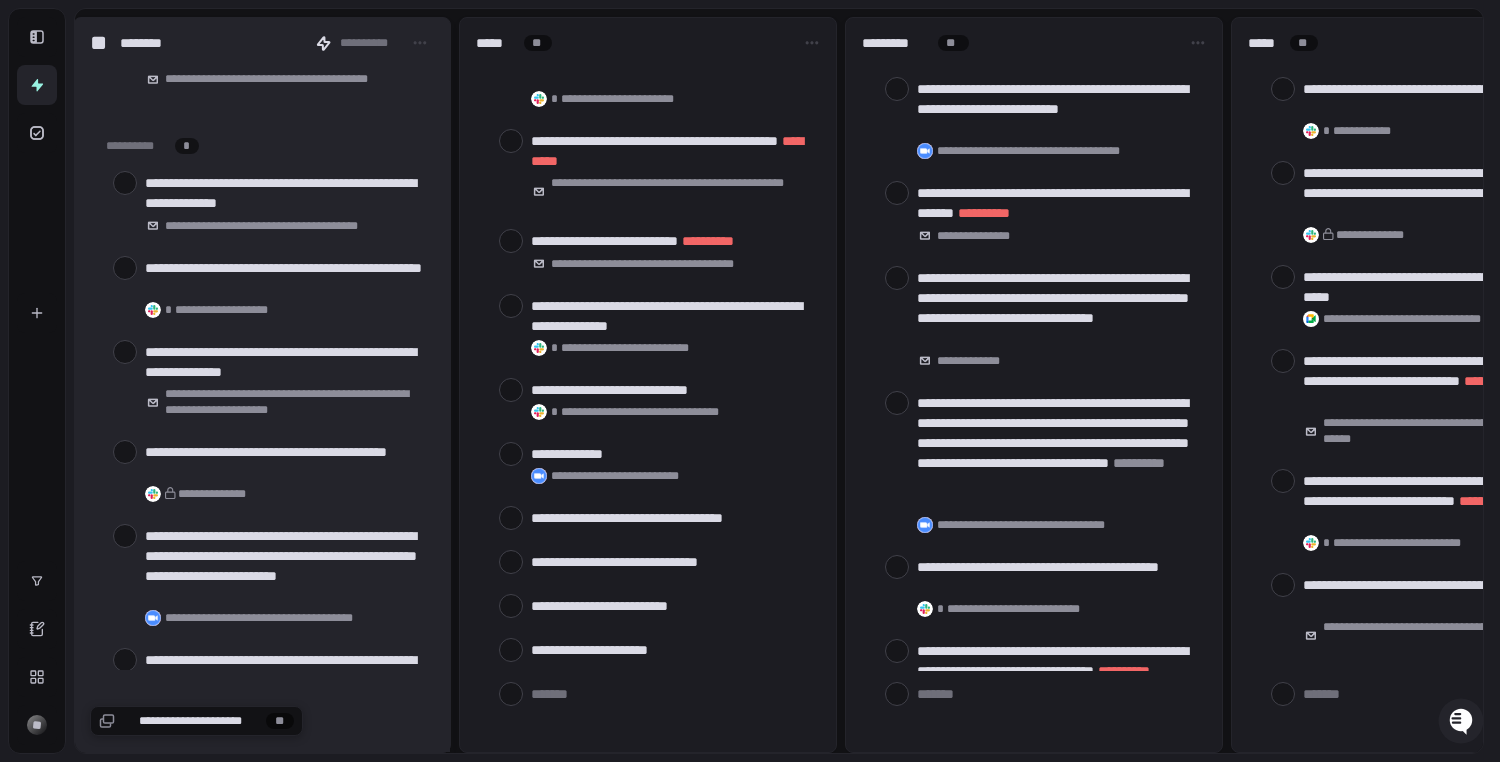 click at bounding box center (125, 352) 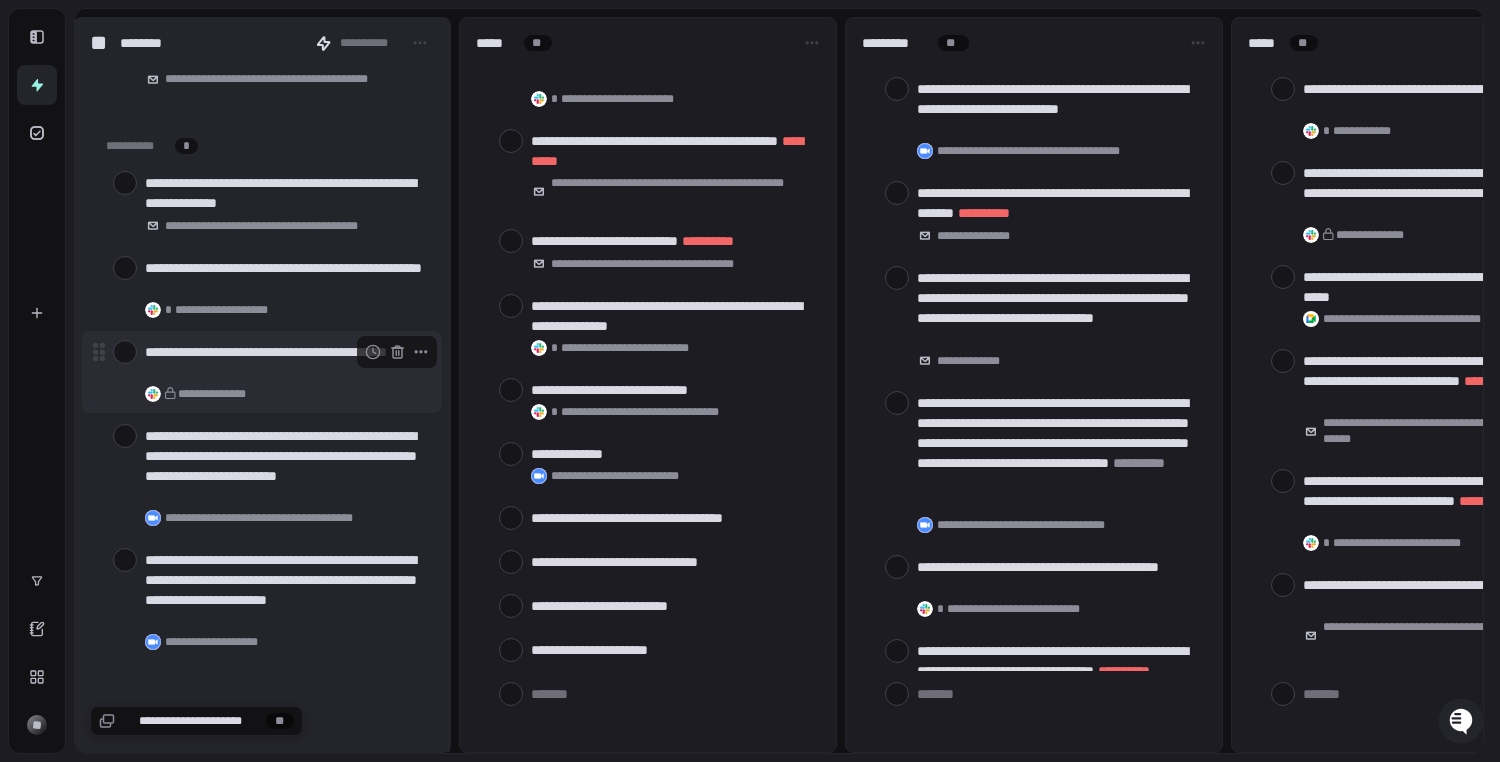 click at bounding box center (125, 352) 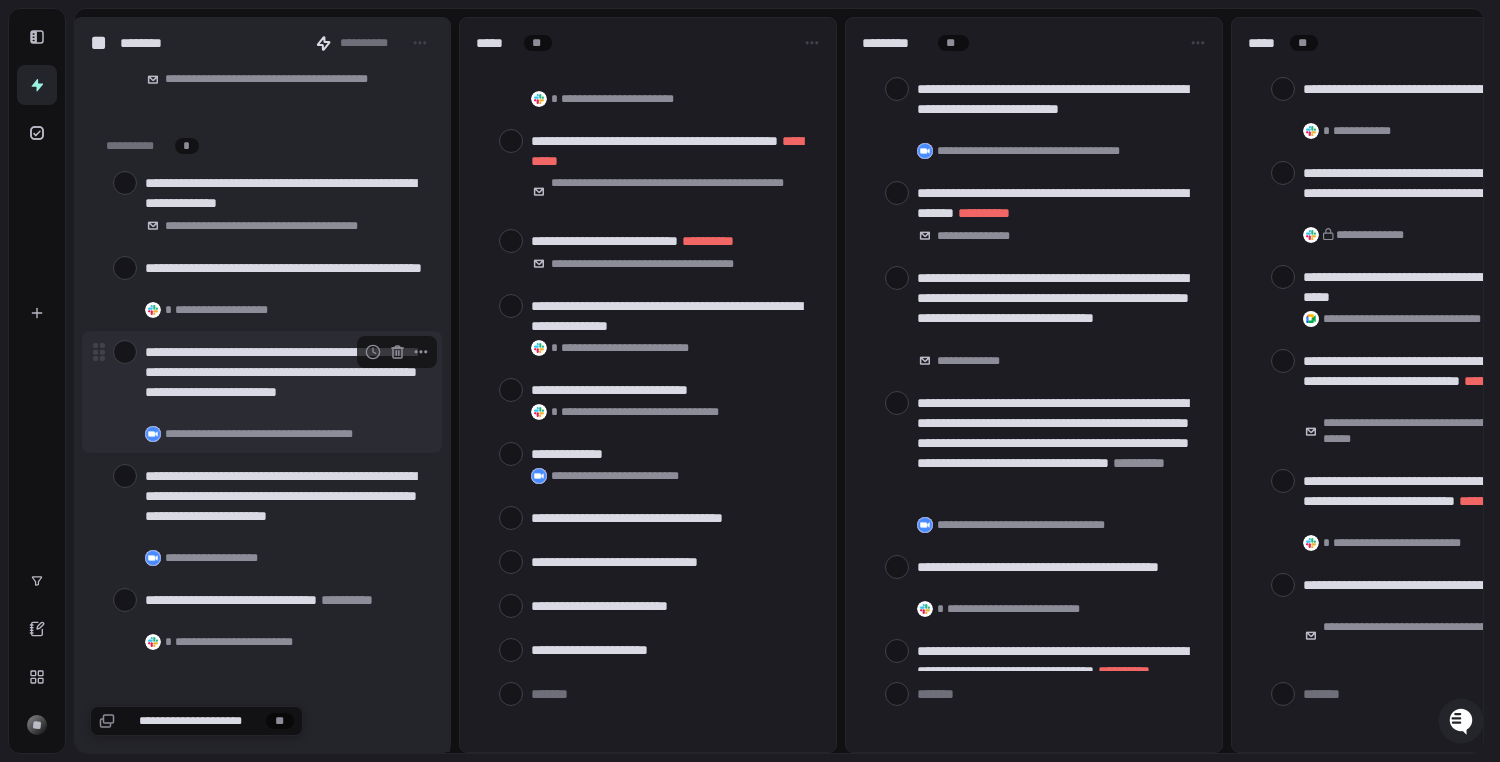 click at bounding box center [125, 352] 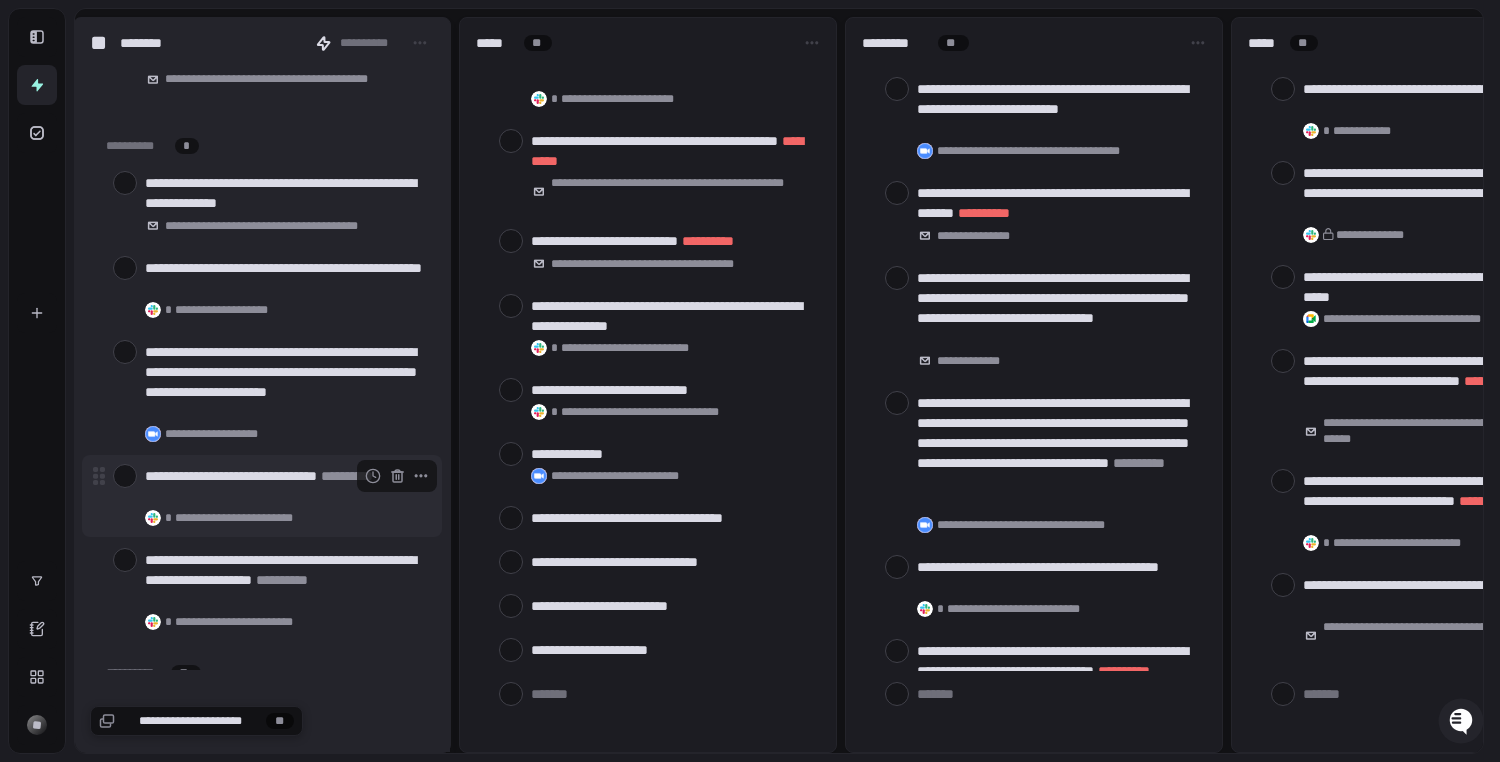 click at bounding box center (125, 476) 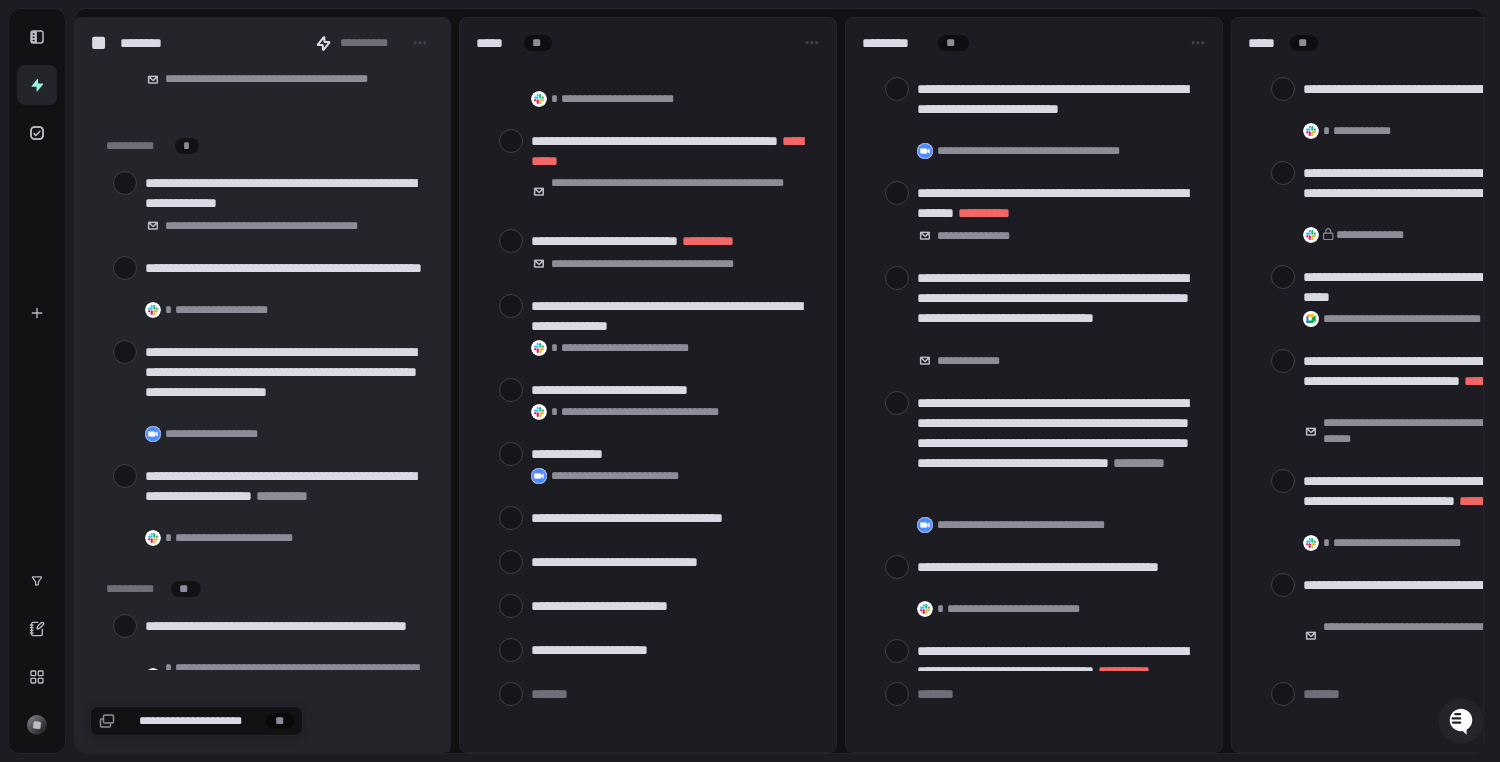 click at bounding box center (125, 476) 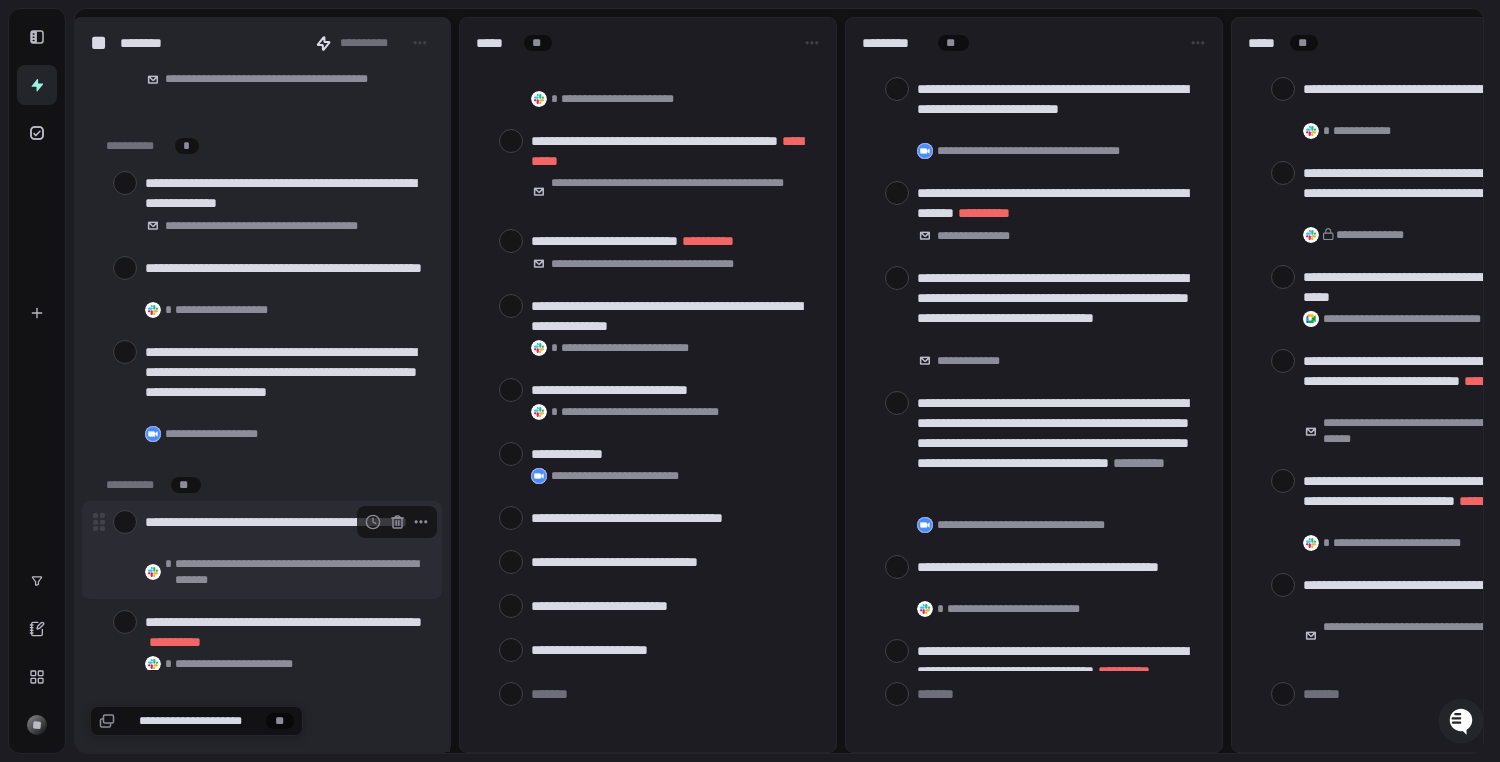click at bounding box center [125, 522] 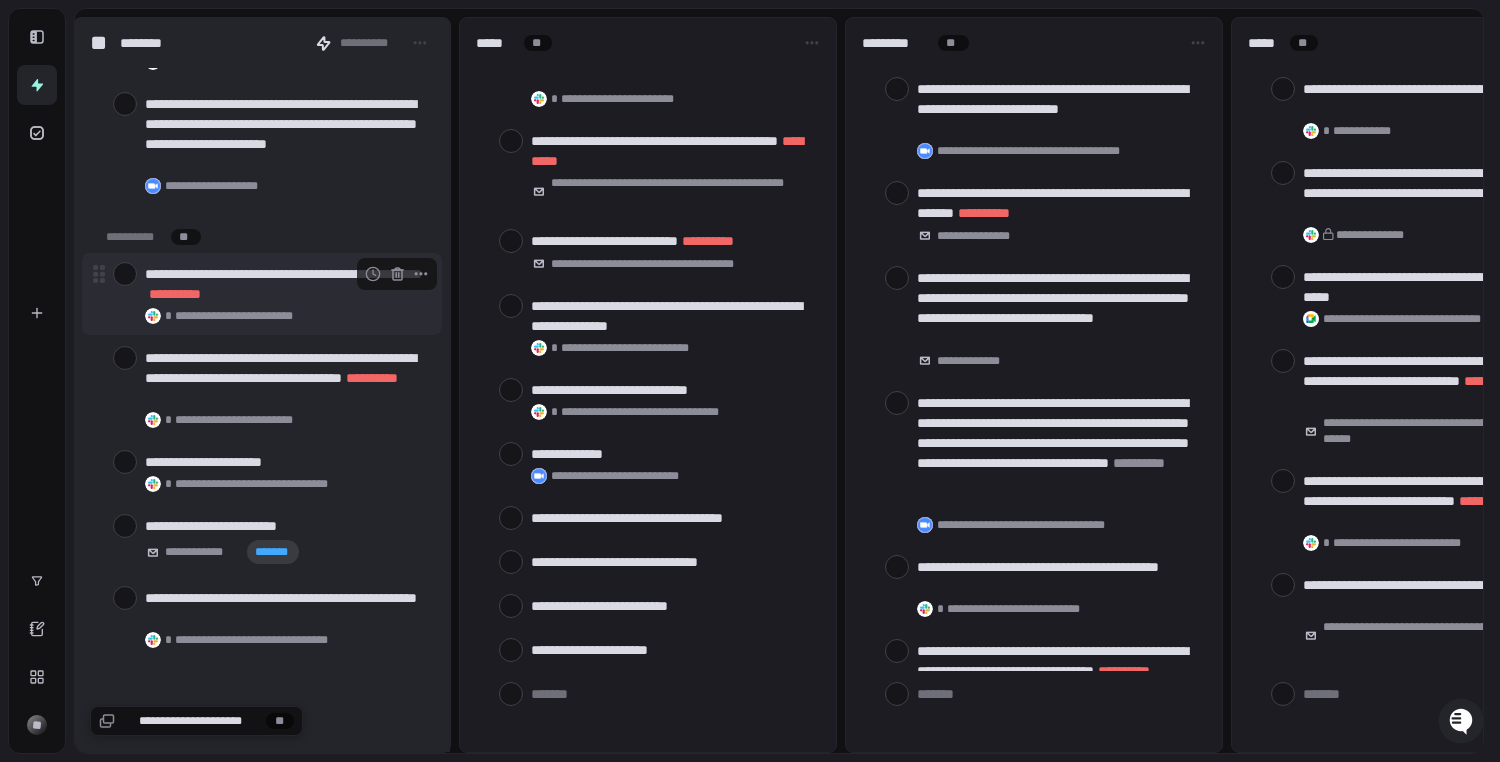 scroll, scrollTop: 2871, scrollLeft: 0, axis: vertical 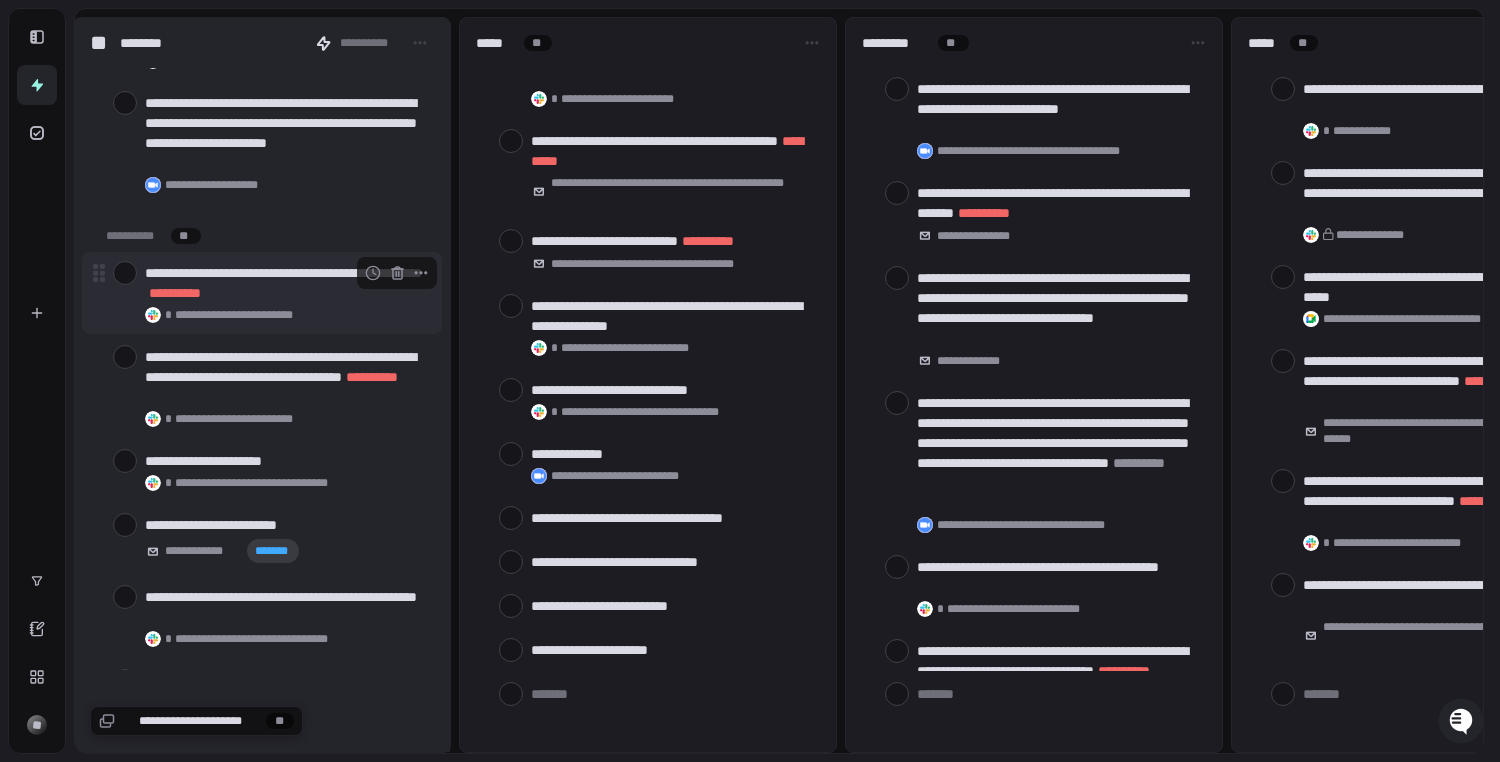 click at bounding box center [125, 273] 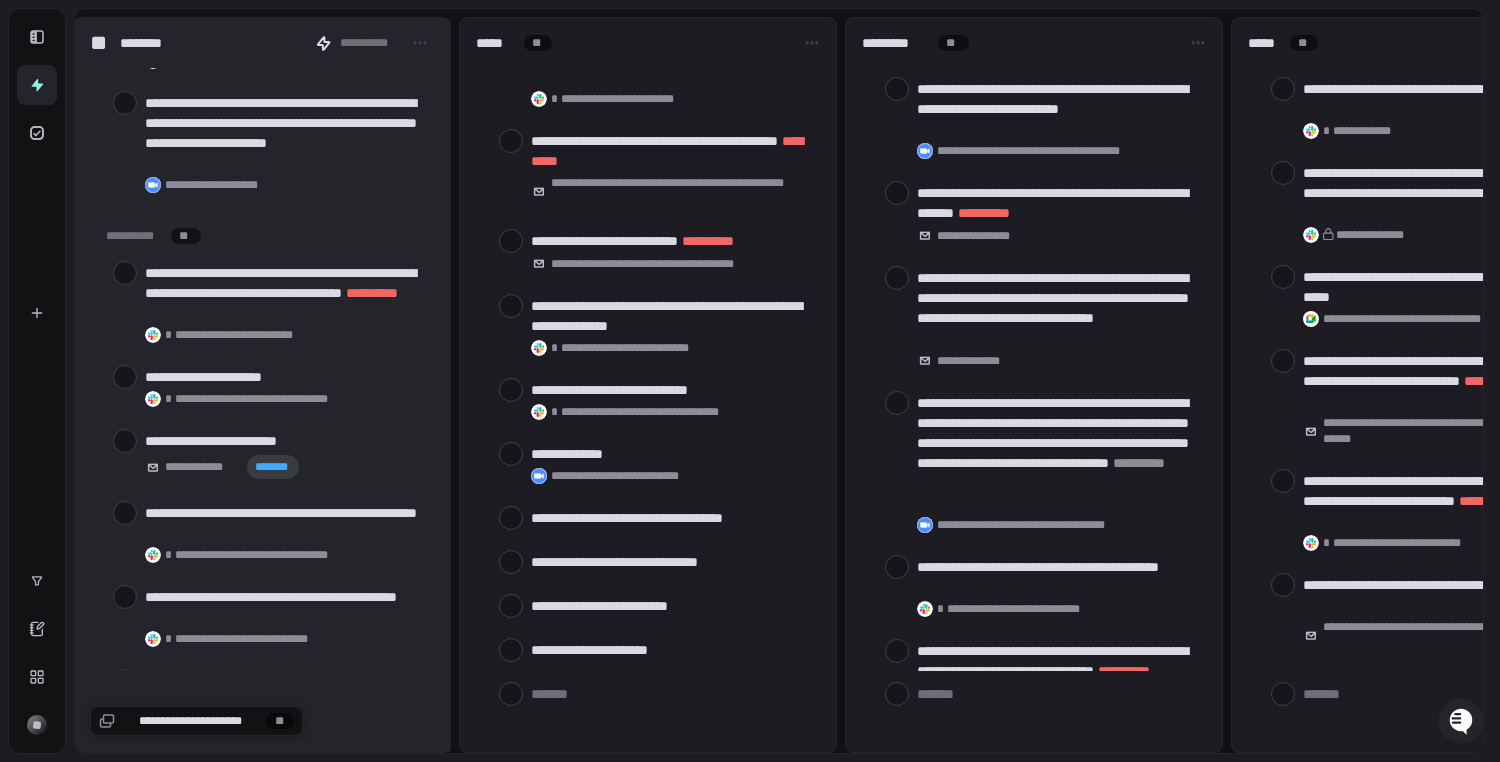 click at bounding box center [125, 273] 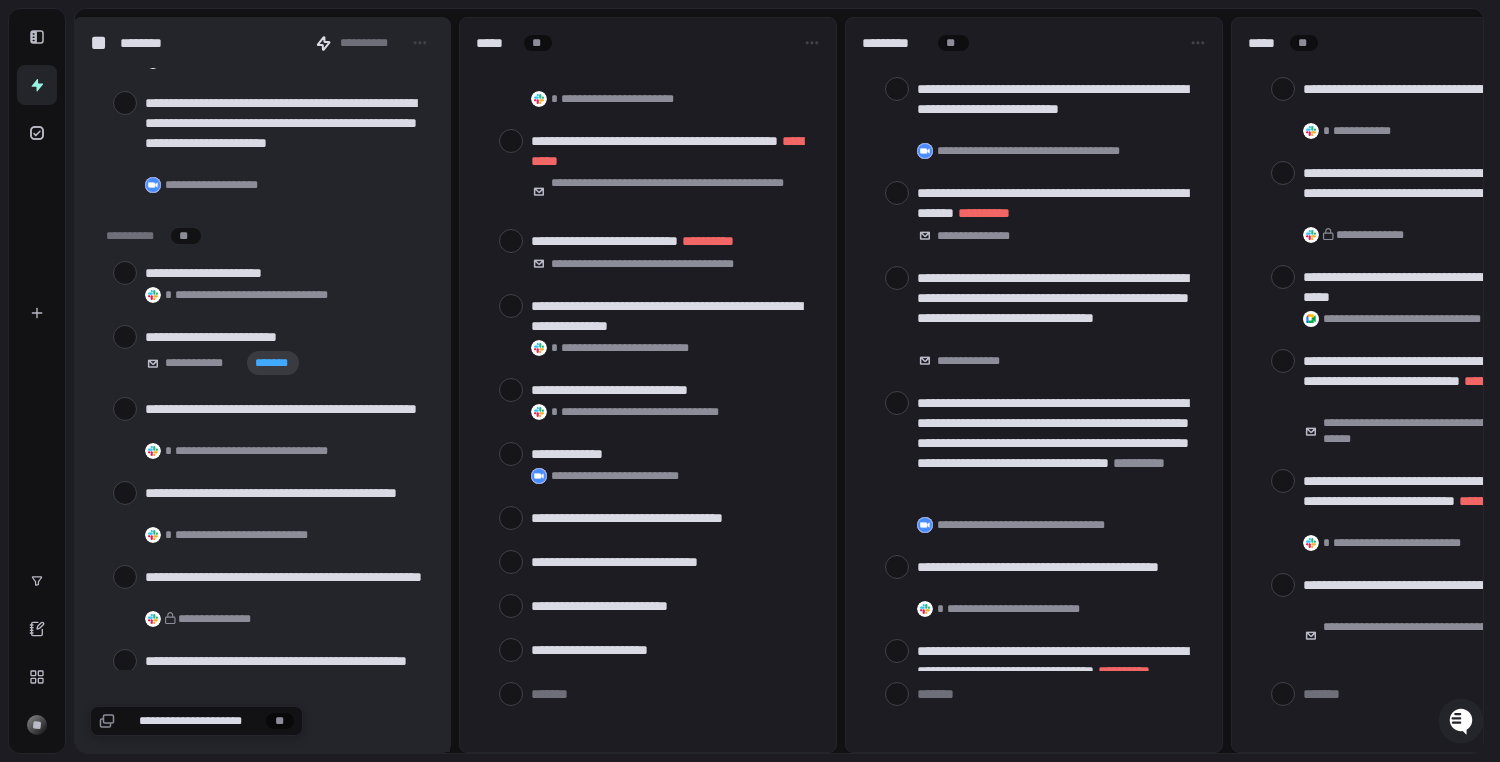 click at bounding box center (125, 273) 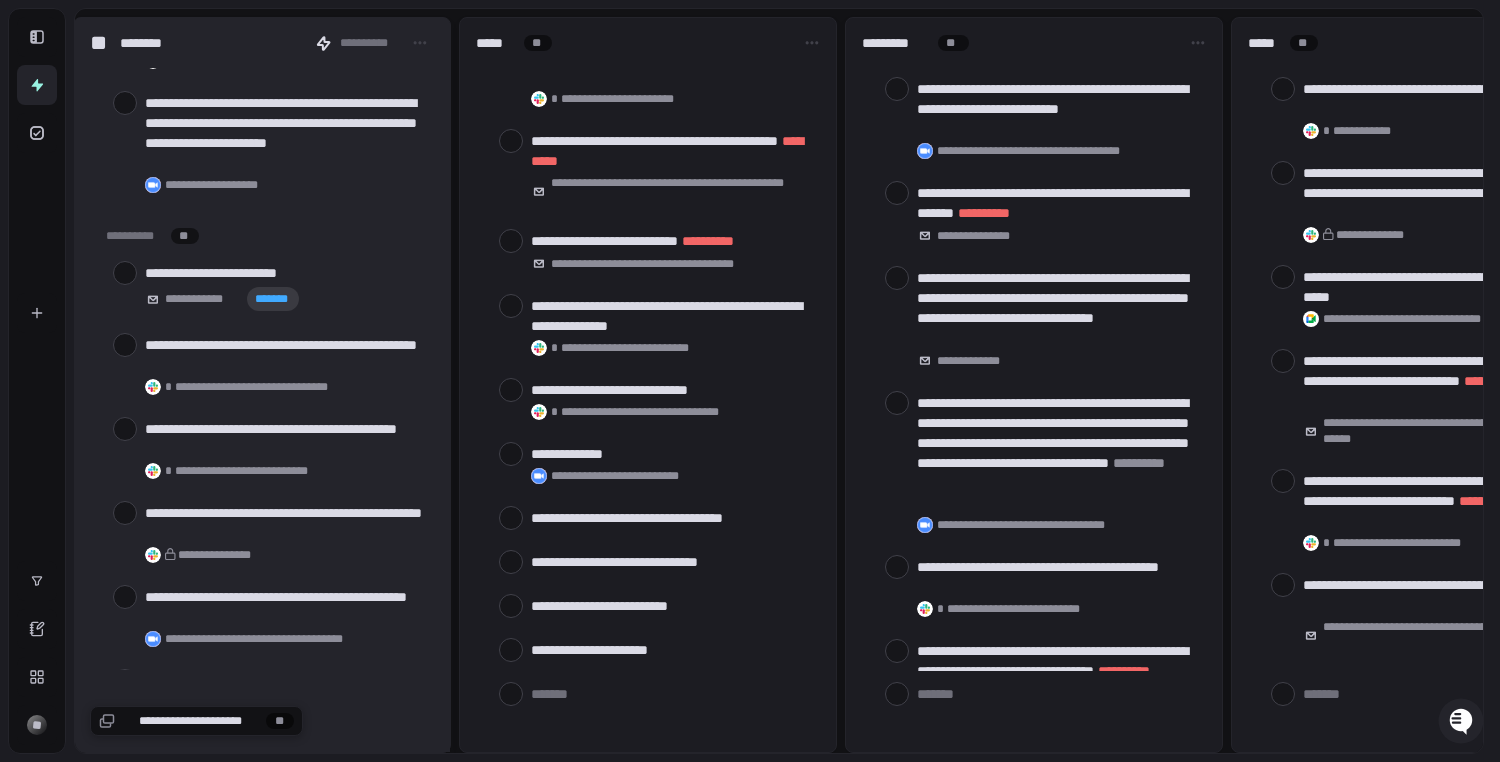 click at bounding box center (125, 273) 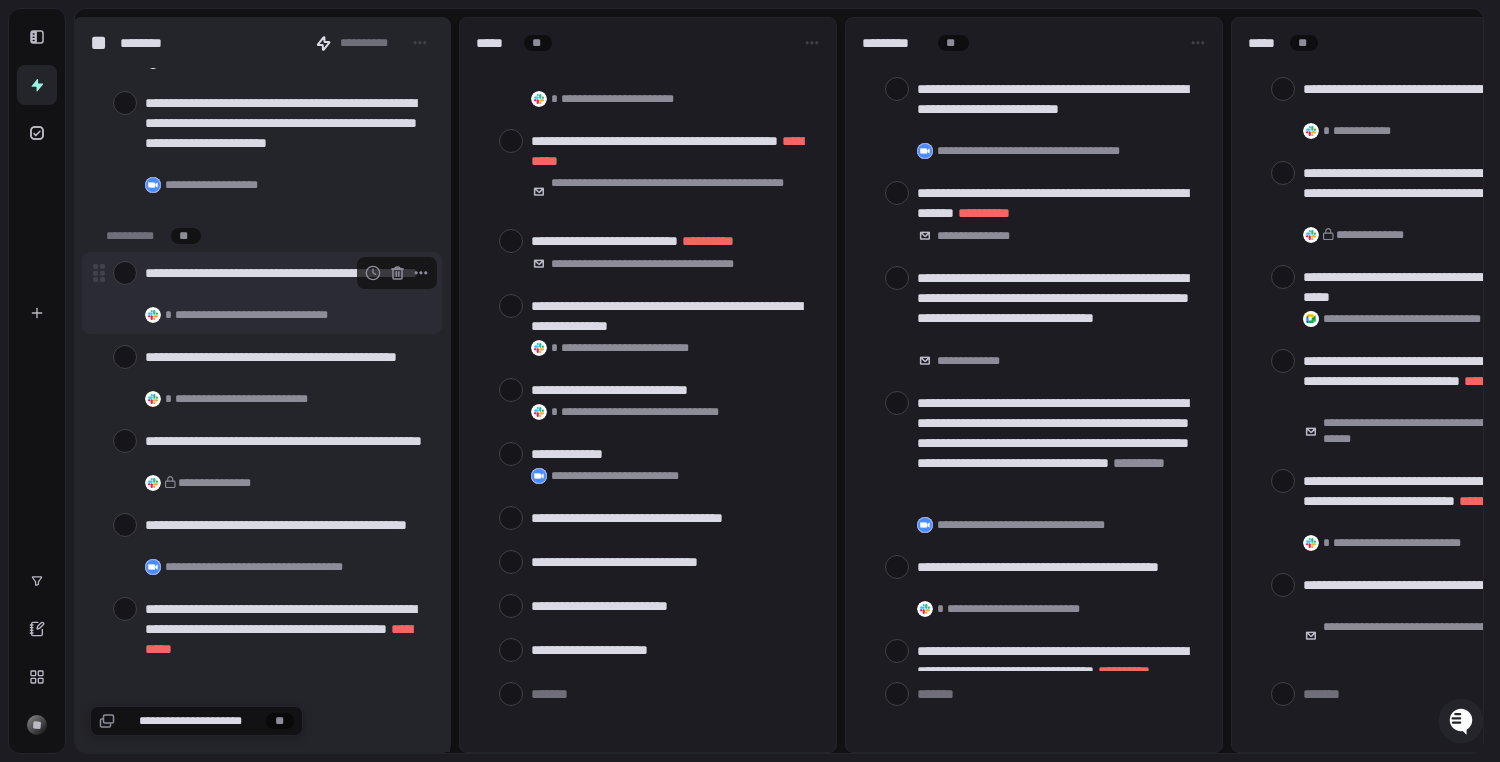 click at bounding box center [125, 273] 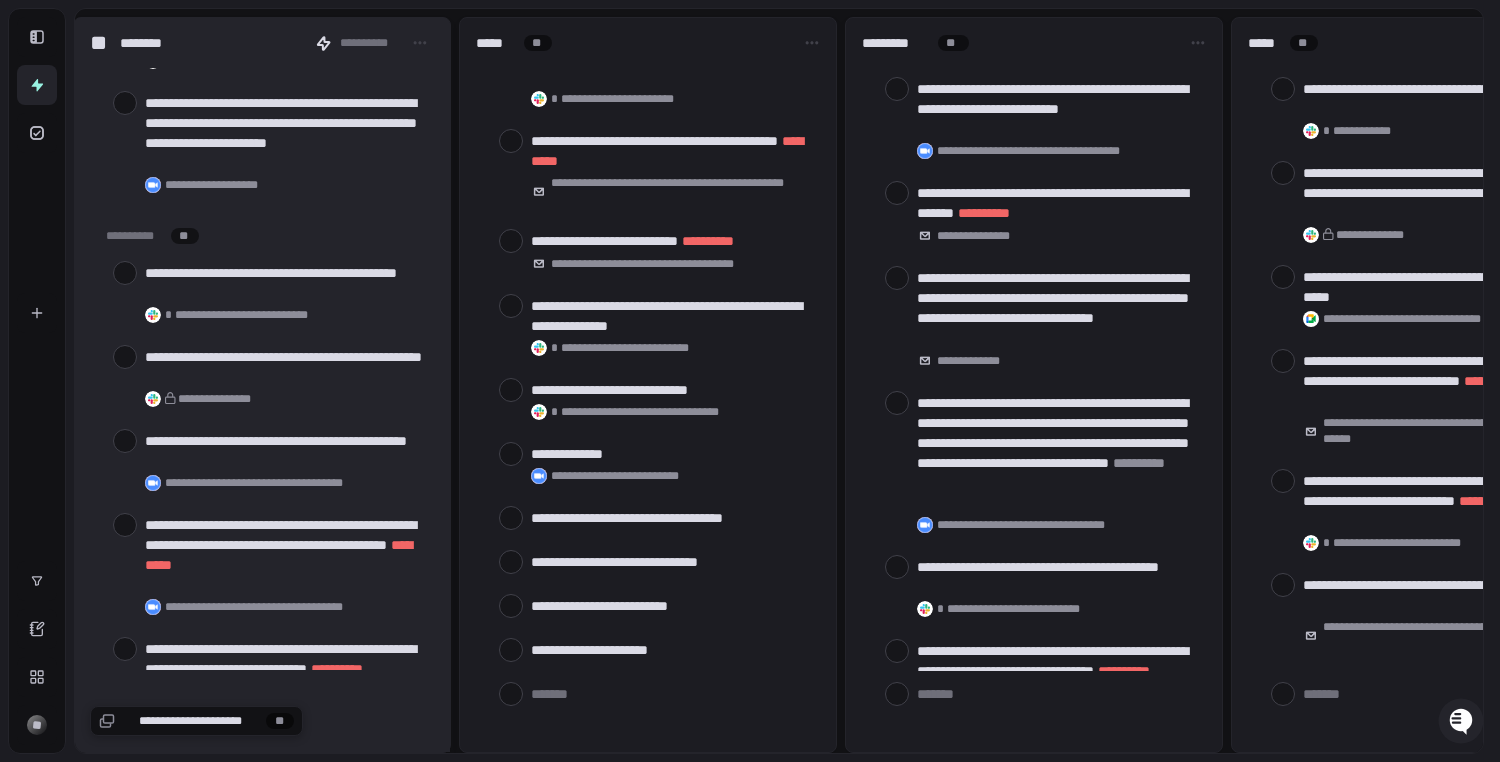 click at bounding box center (125, 273) 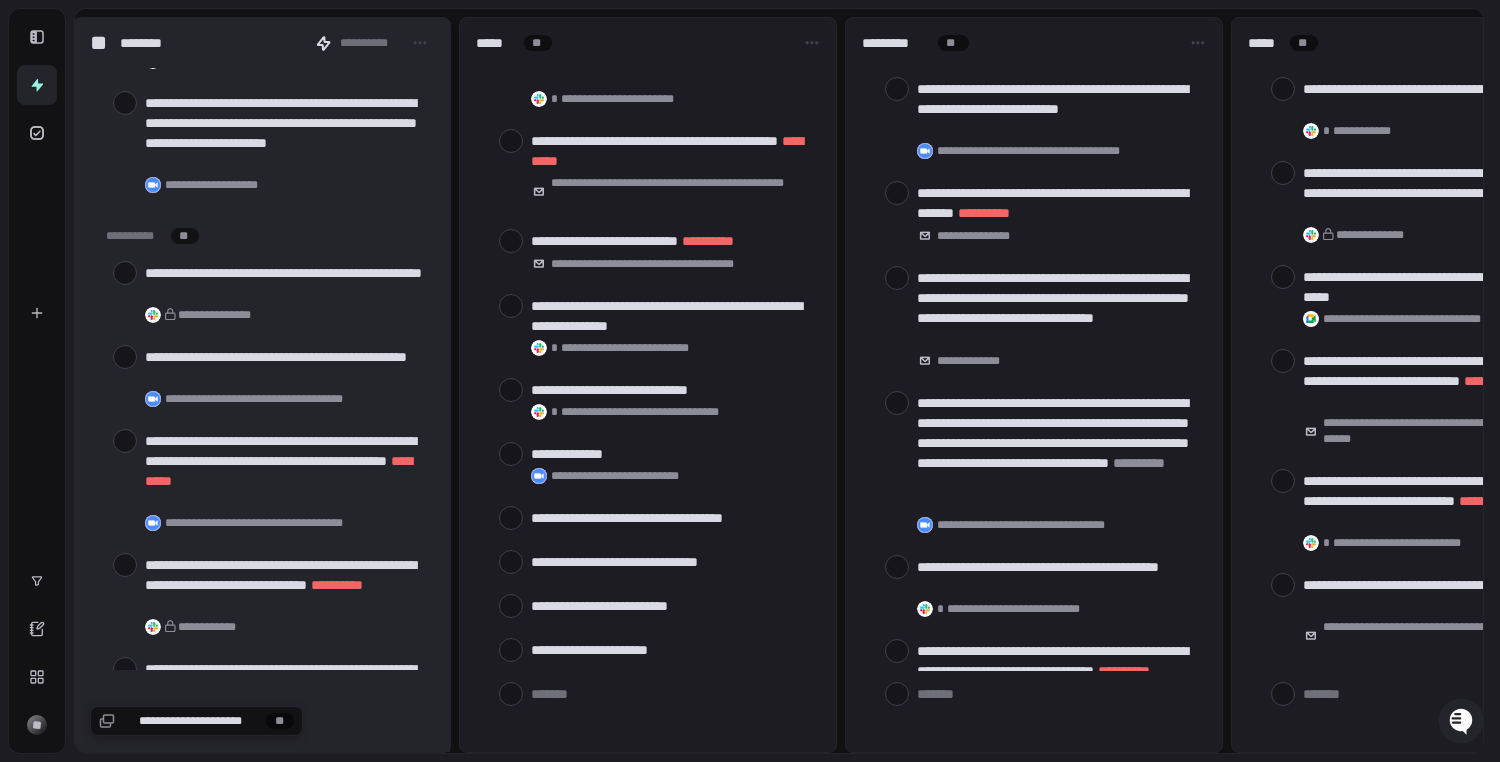 click at bounding box center (125, 273) 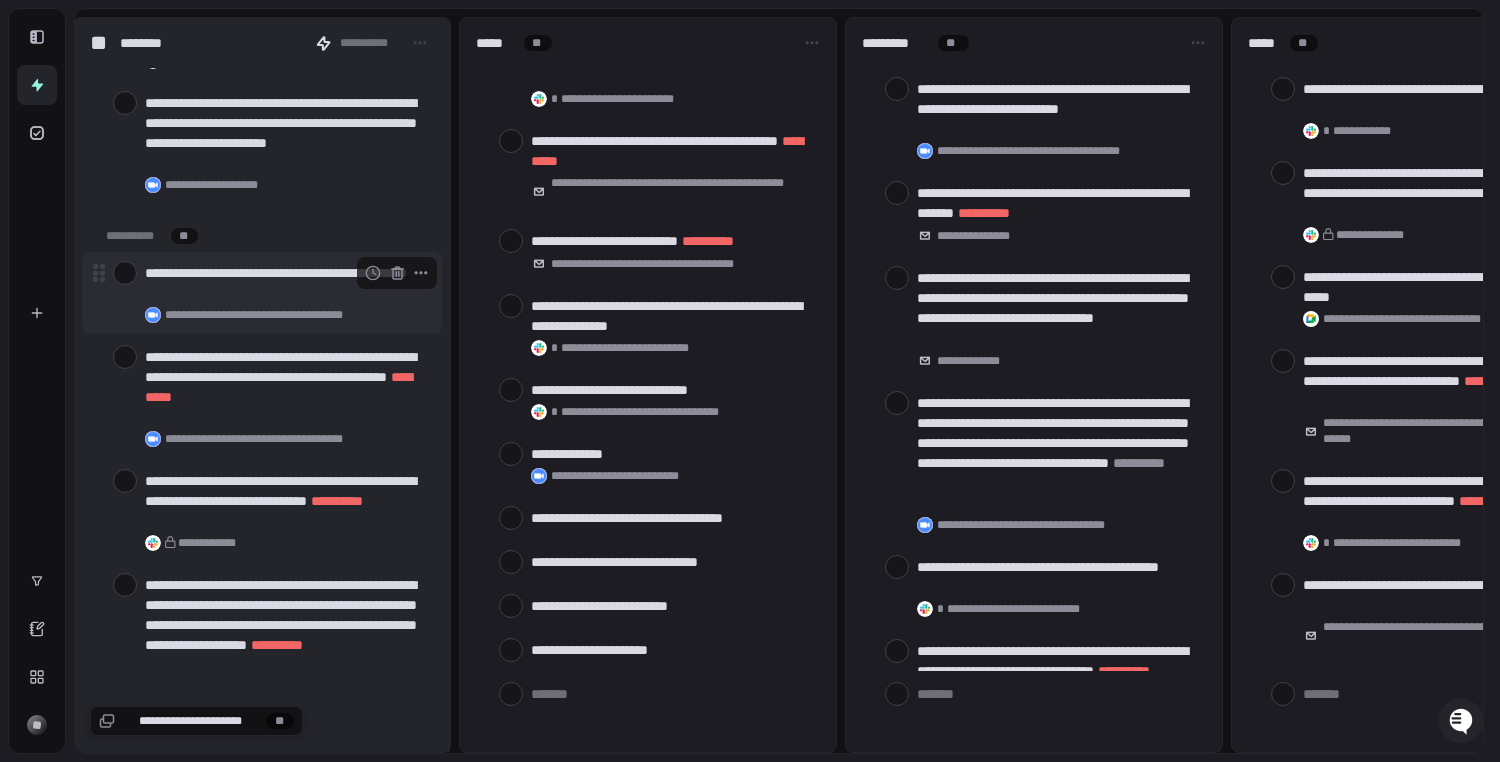 click at bounding box center [125, 273] 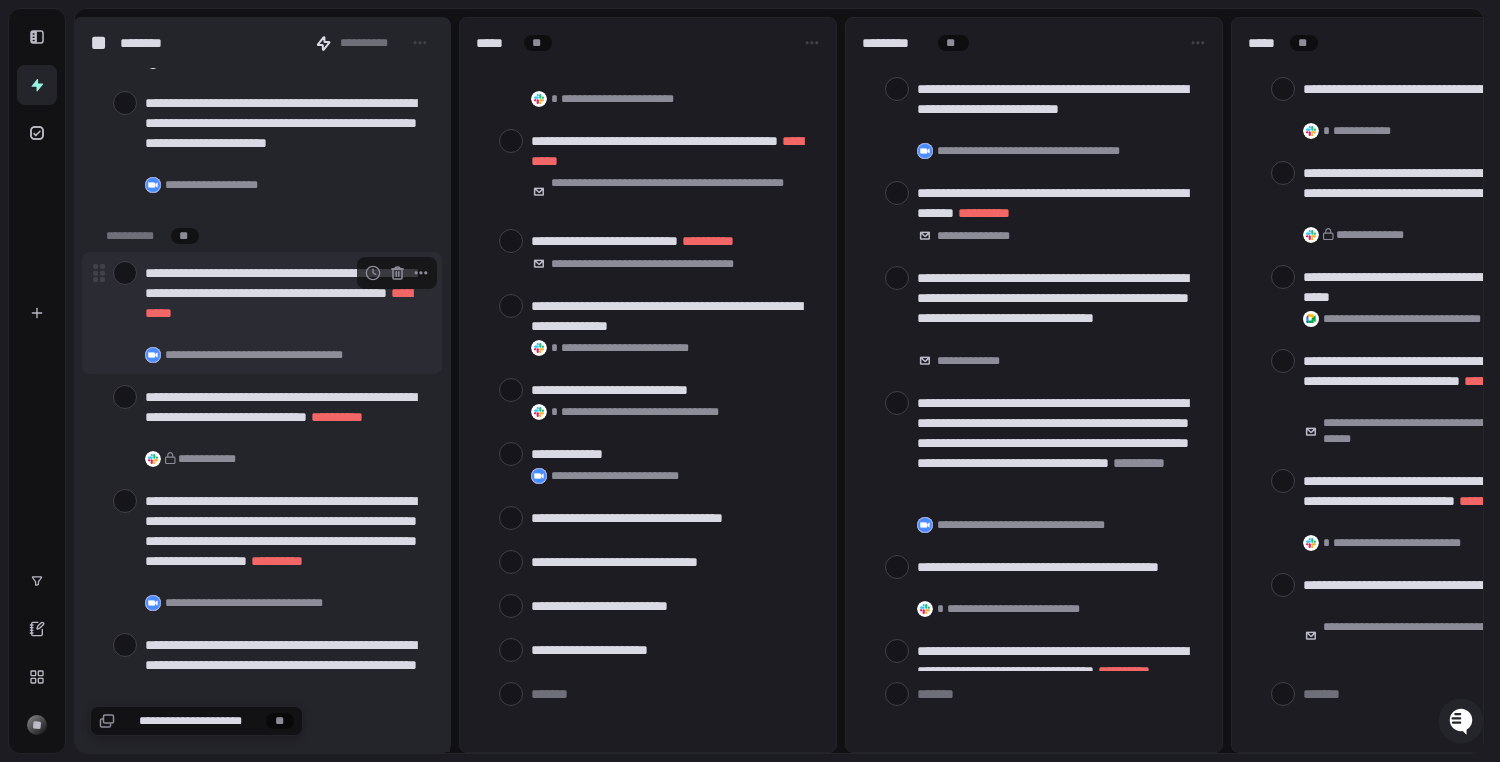 click at bounding box center [125, 273] 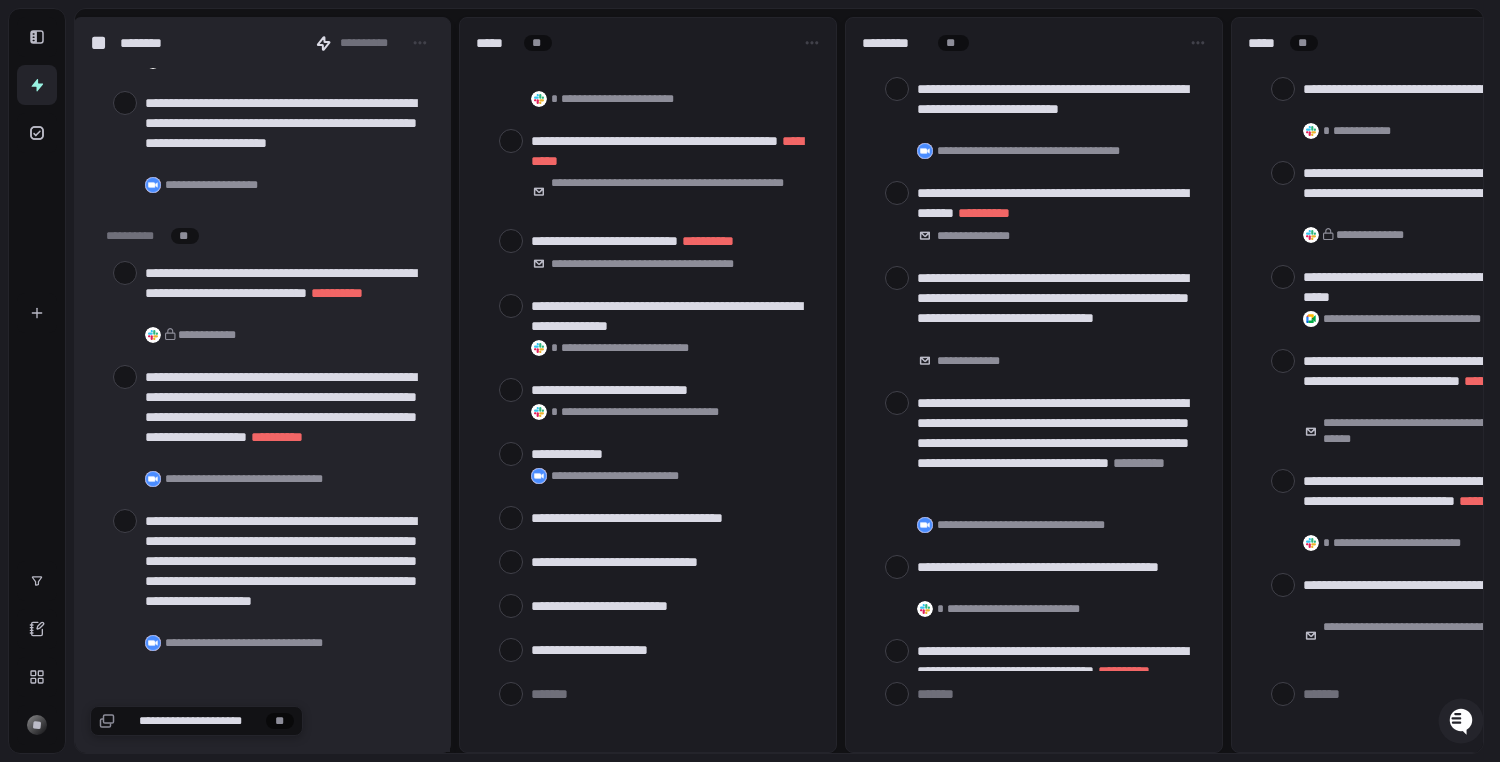 click at bounding box center [125, 273] 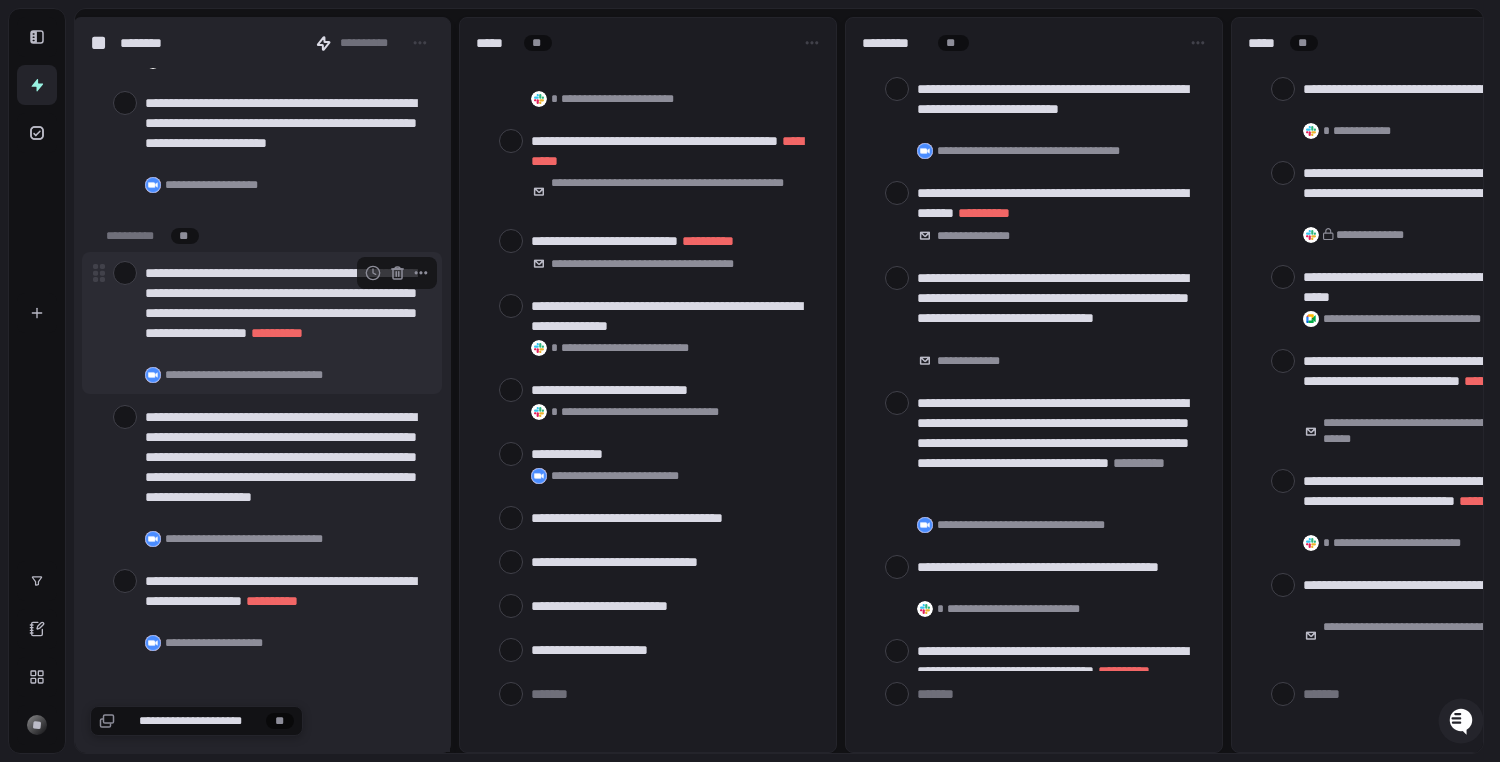 click at bounding box center [125, 273] 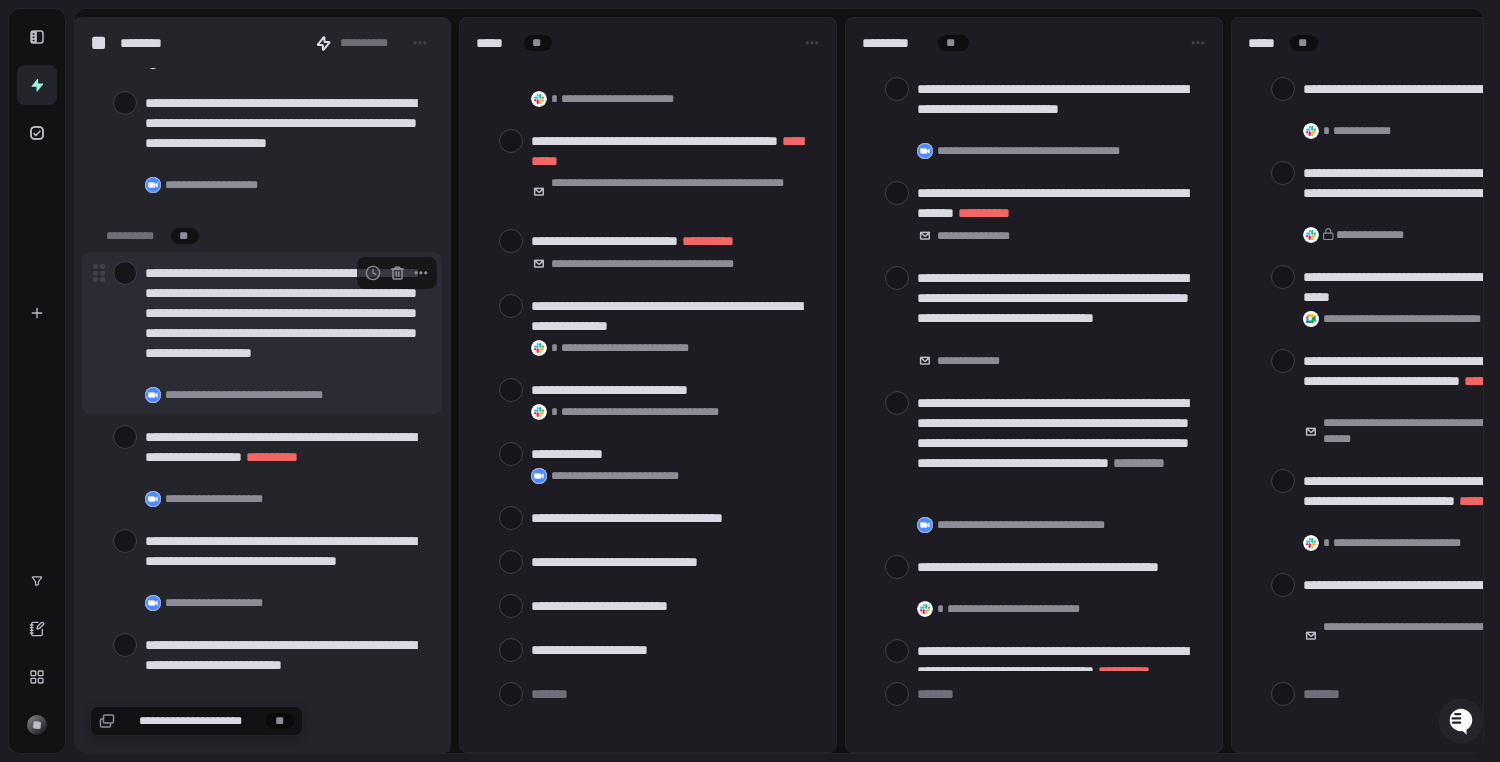 click at bounding box center (125, 273) 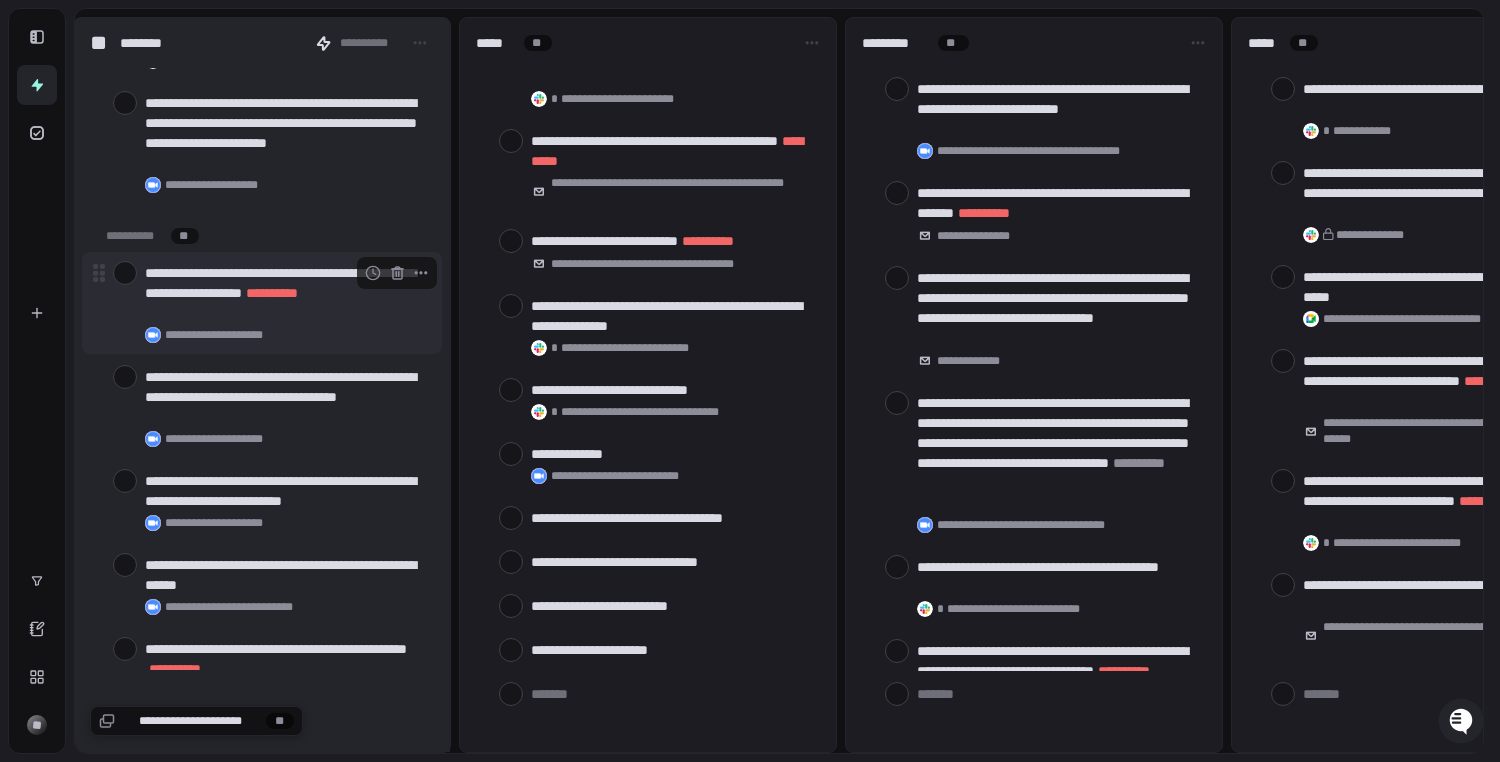 click at bounding box center [125, 273] 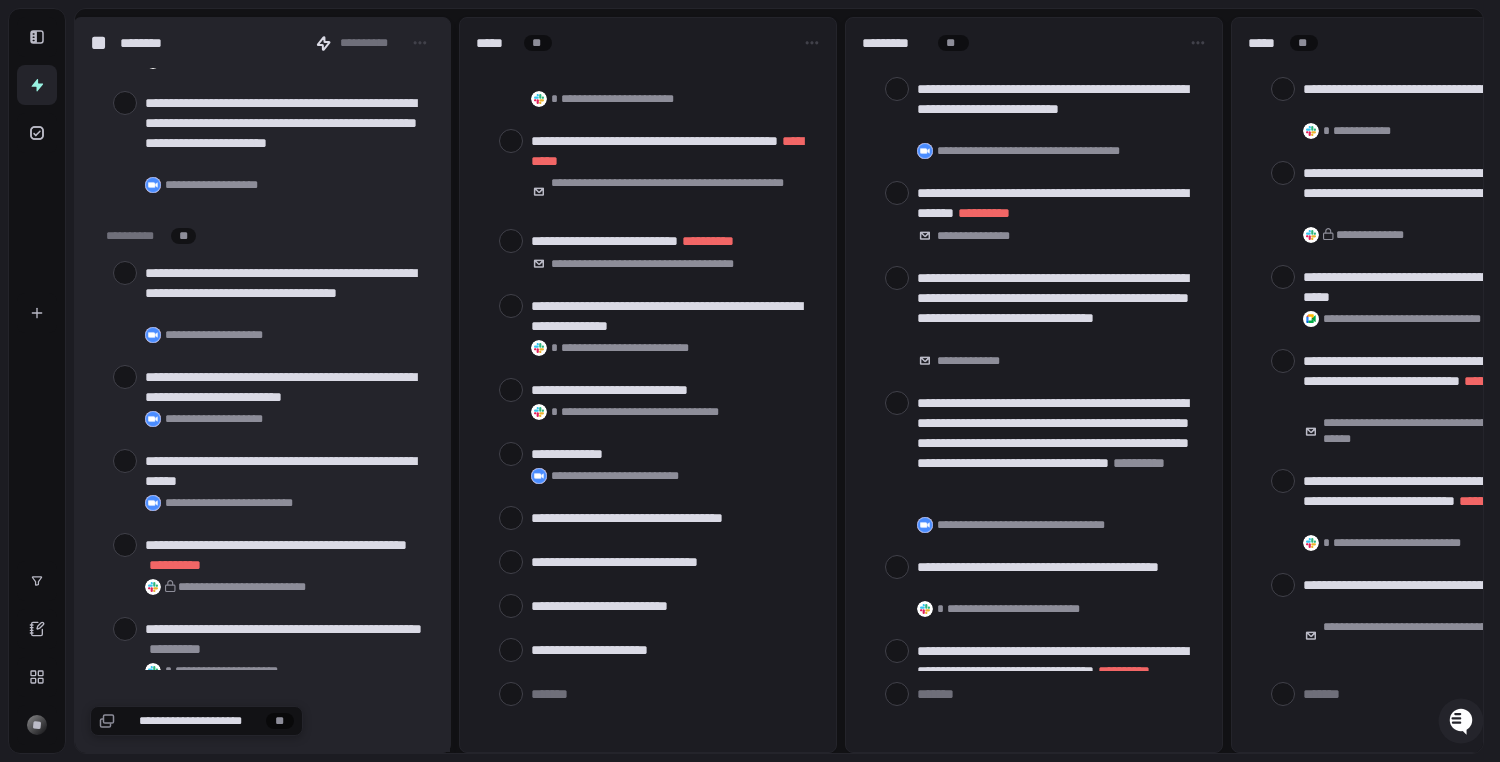 click at bounding box center (125, 273) 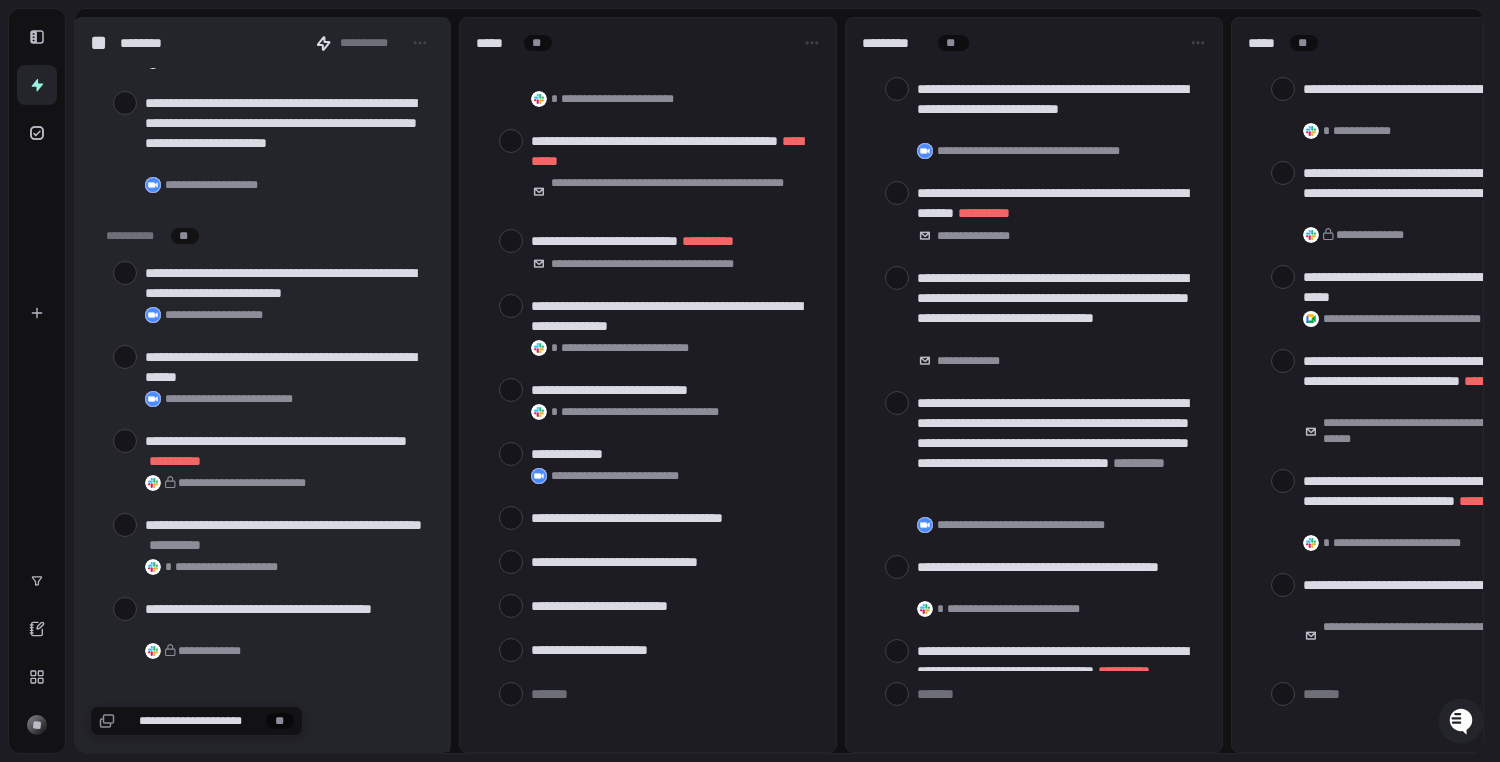 click at bounding box center [125, 273] 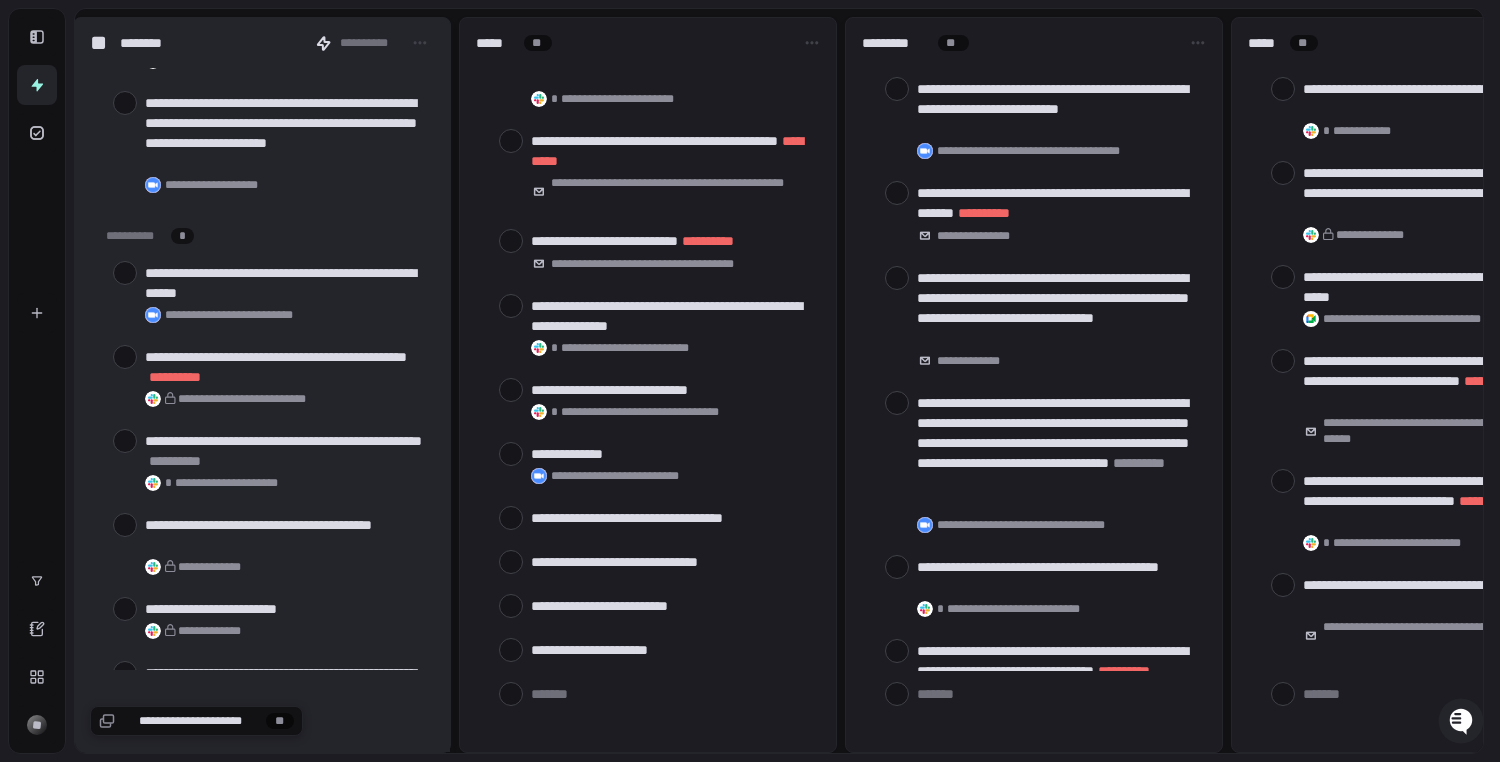 click at bounding box center [125, 273] 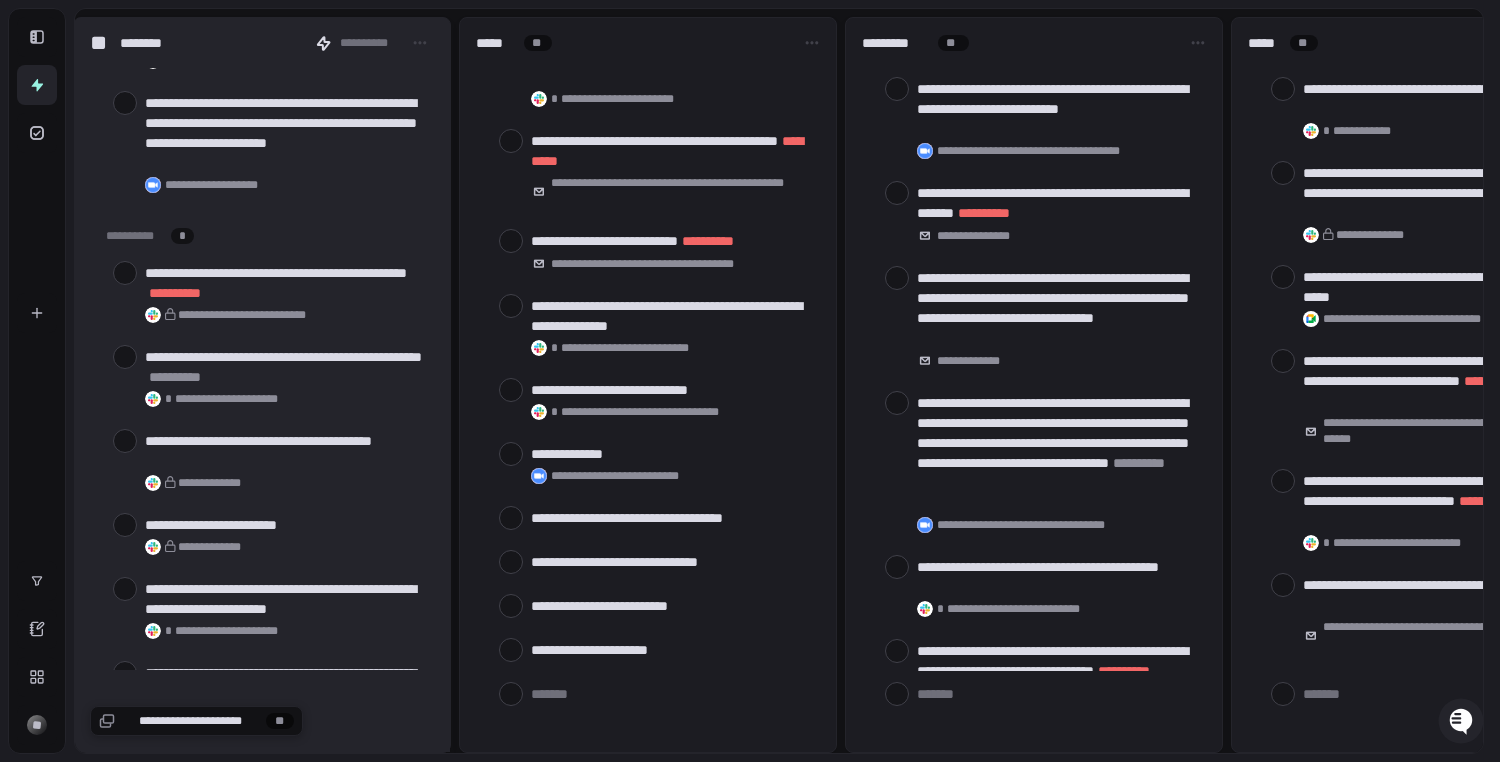 click at bounding box center [125, 273] 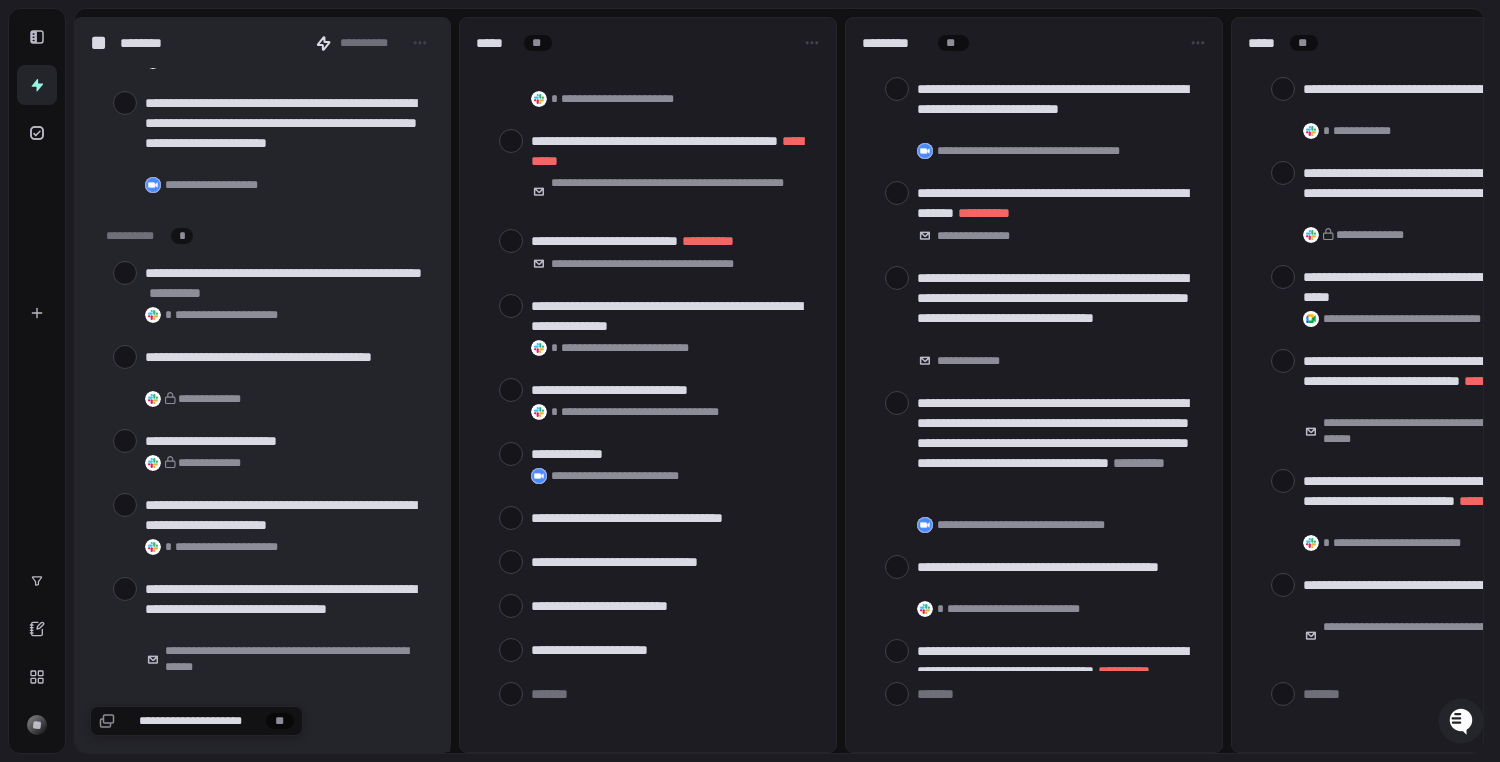click at bounding box center (125, 273) 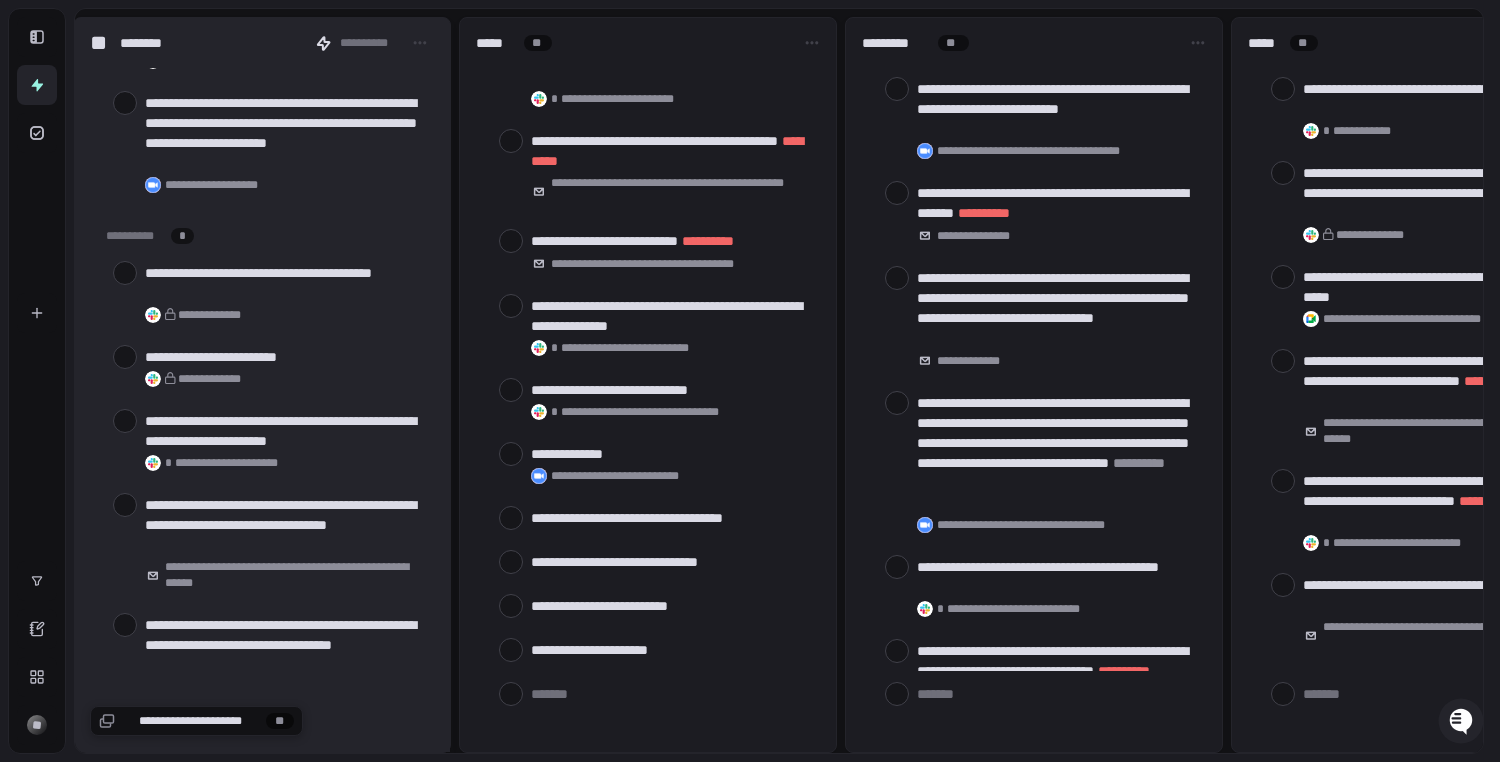 click at bounding box center (125, 273) 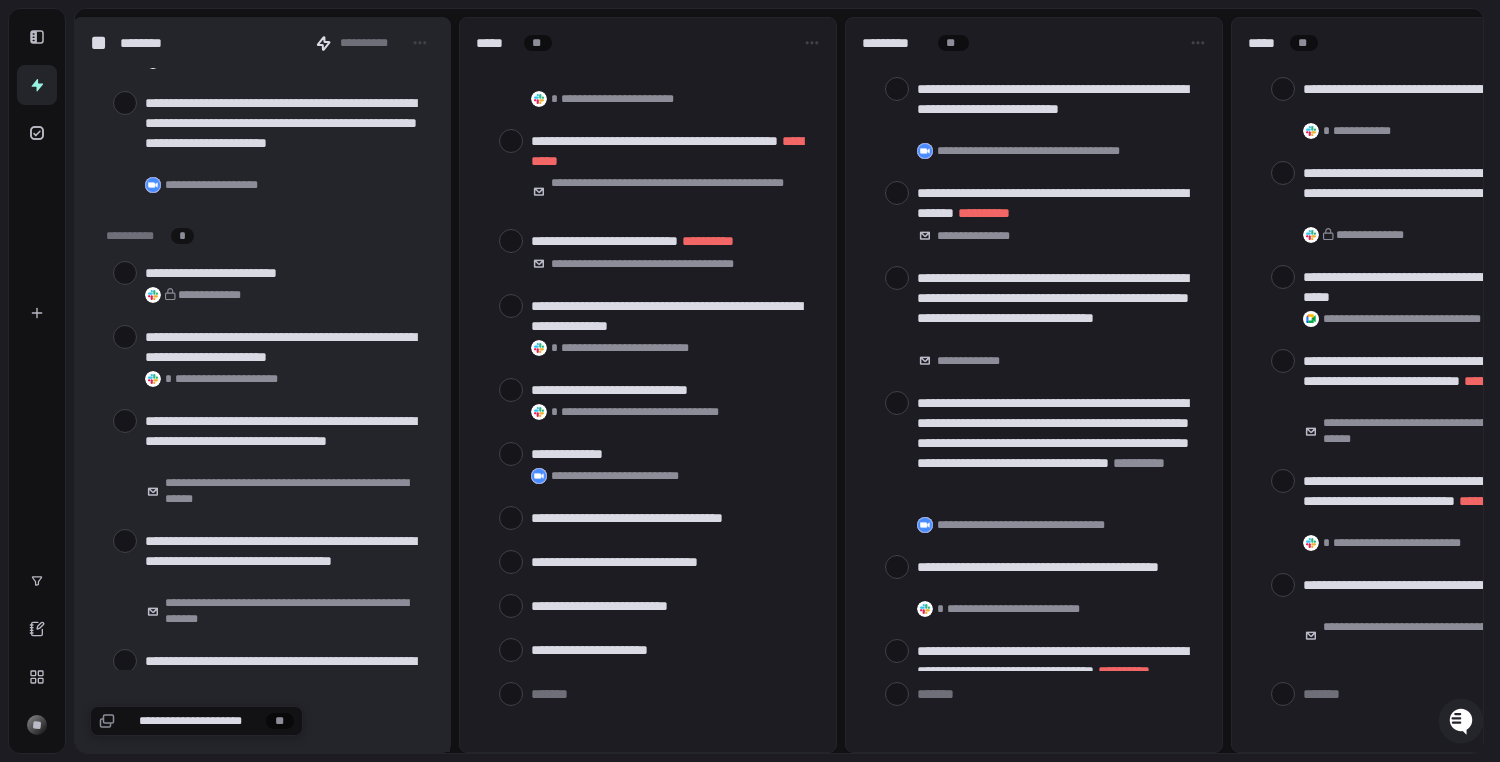 click at bounding box center [125, 273] 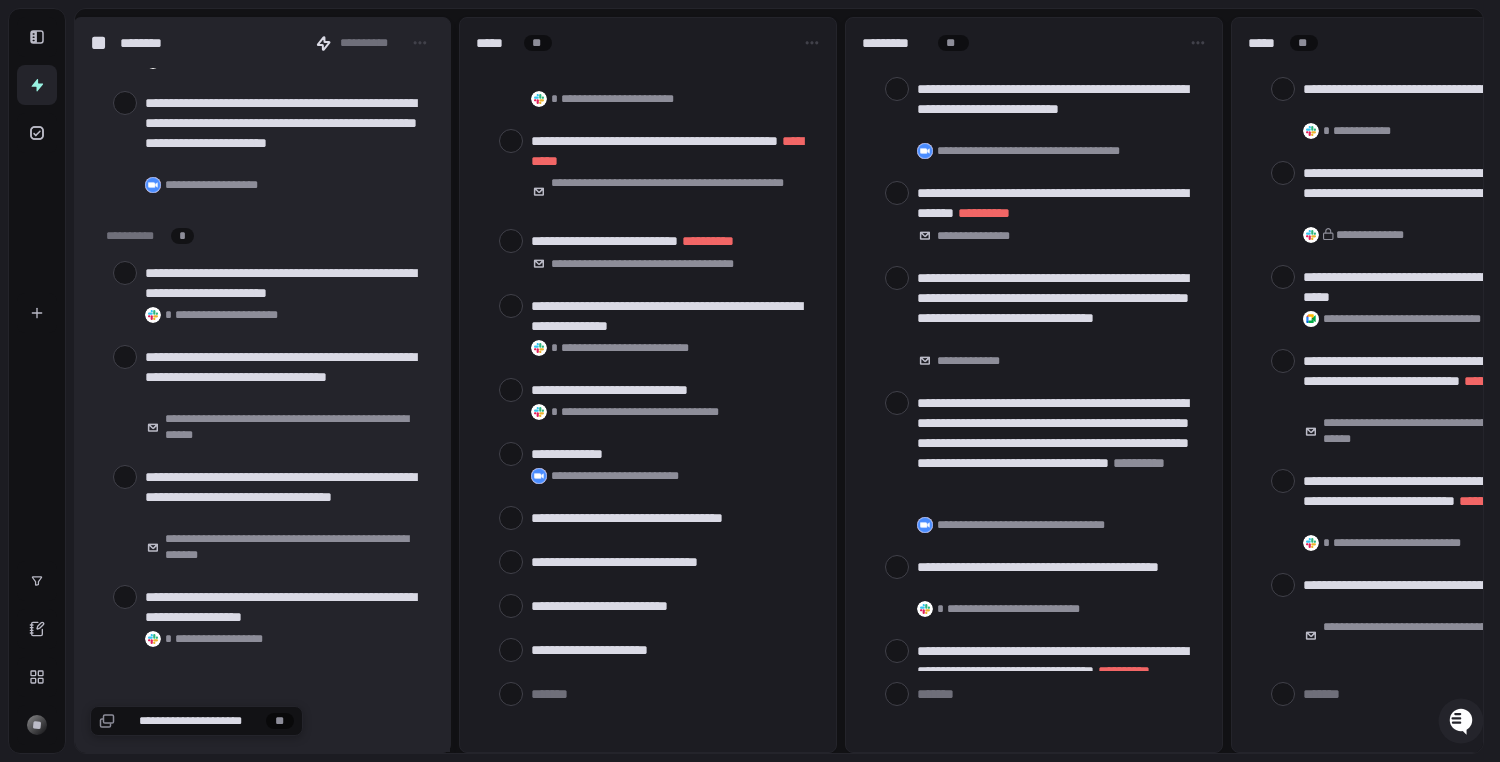 click at bounding box center [125, 273] 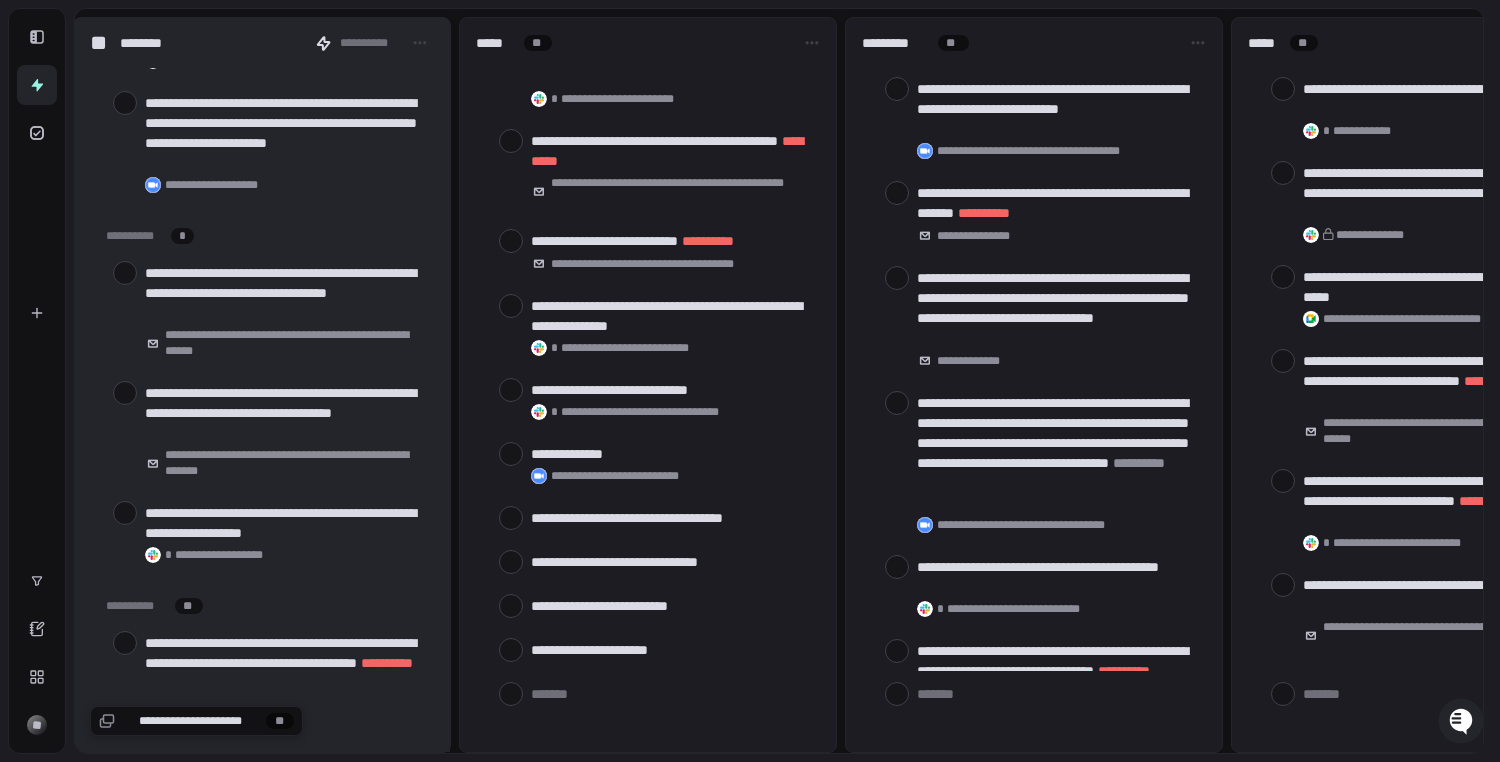 click at bounding box center [125, 273] 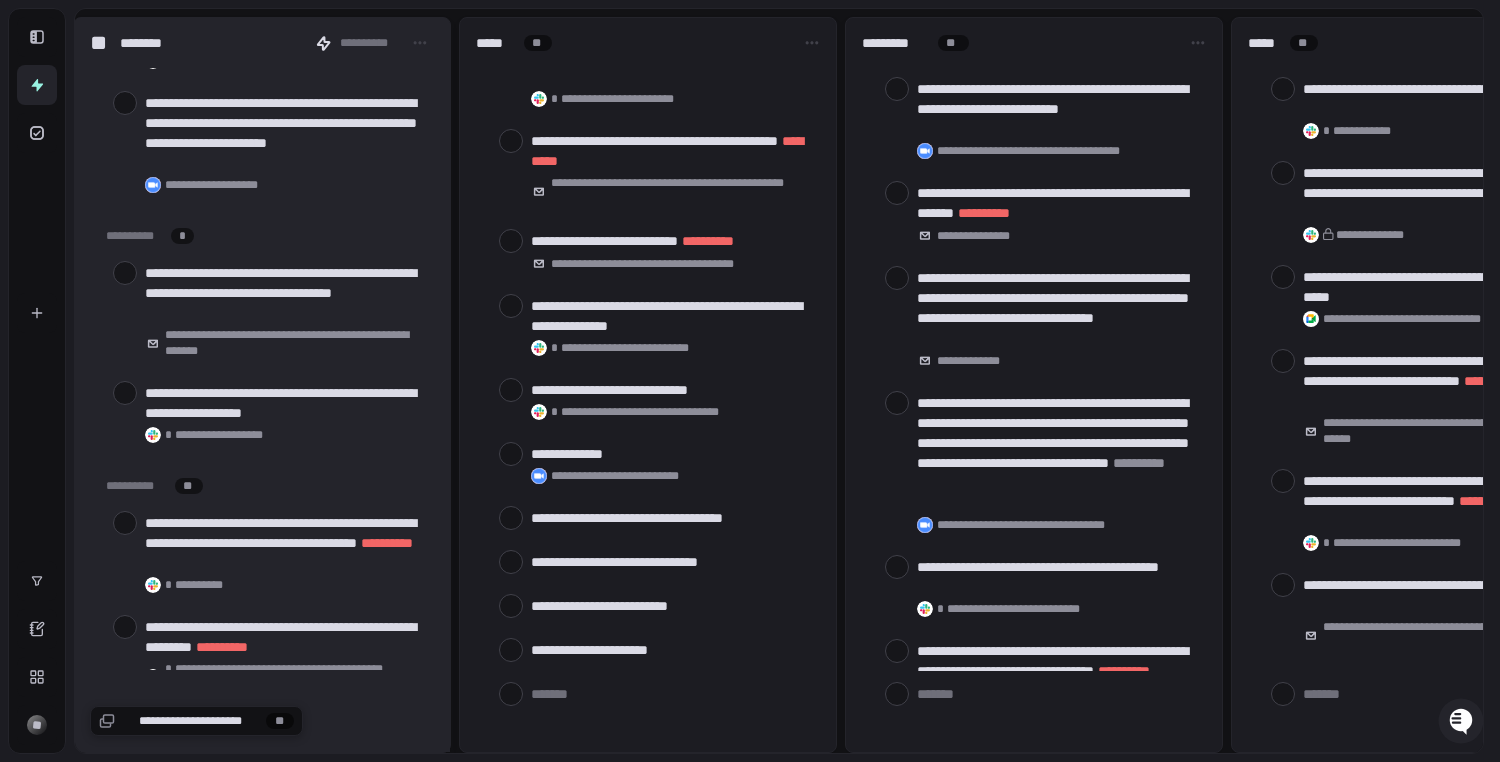 click at bounding box center [125, 273] 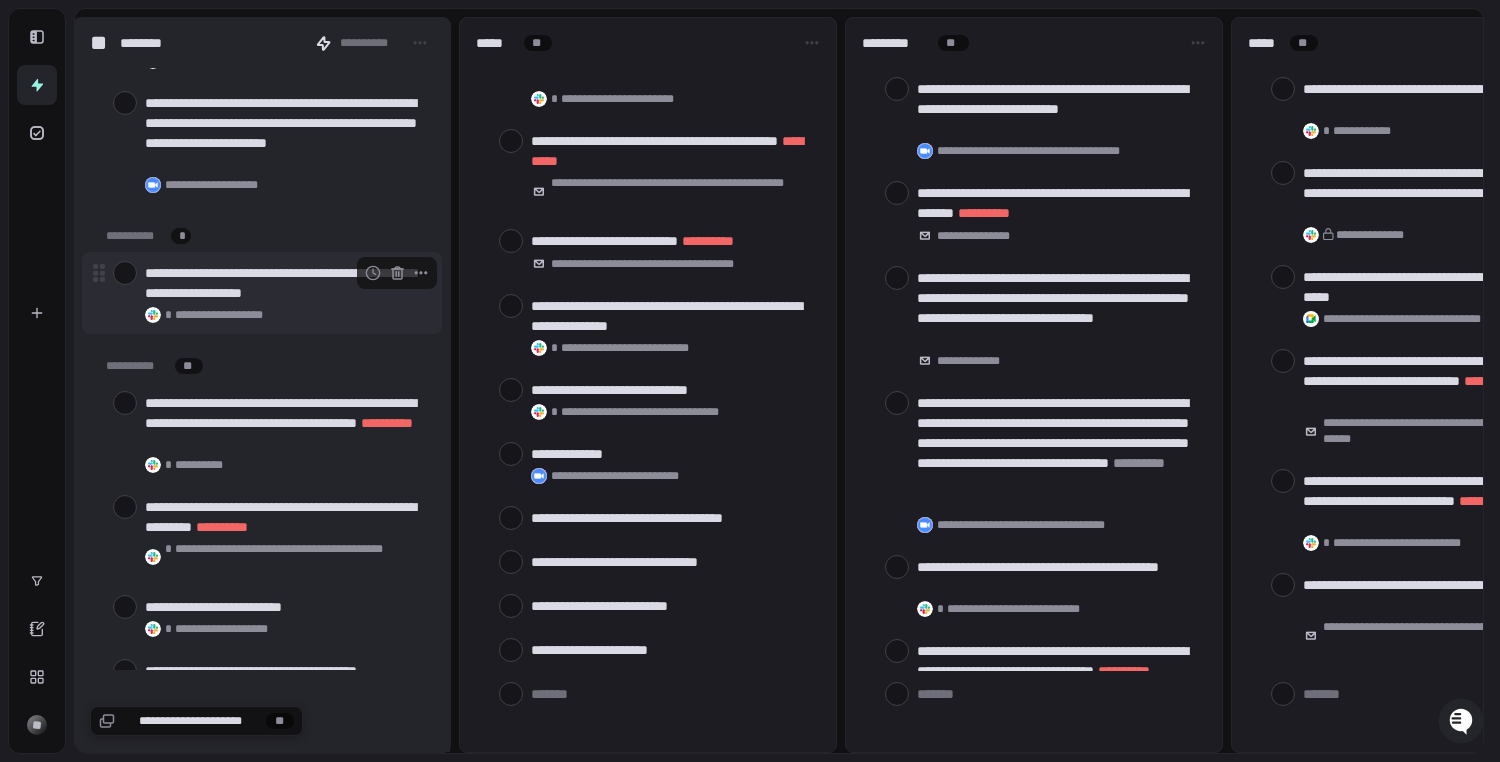 click at bounding box center (125, 273) 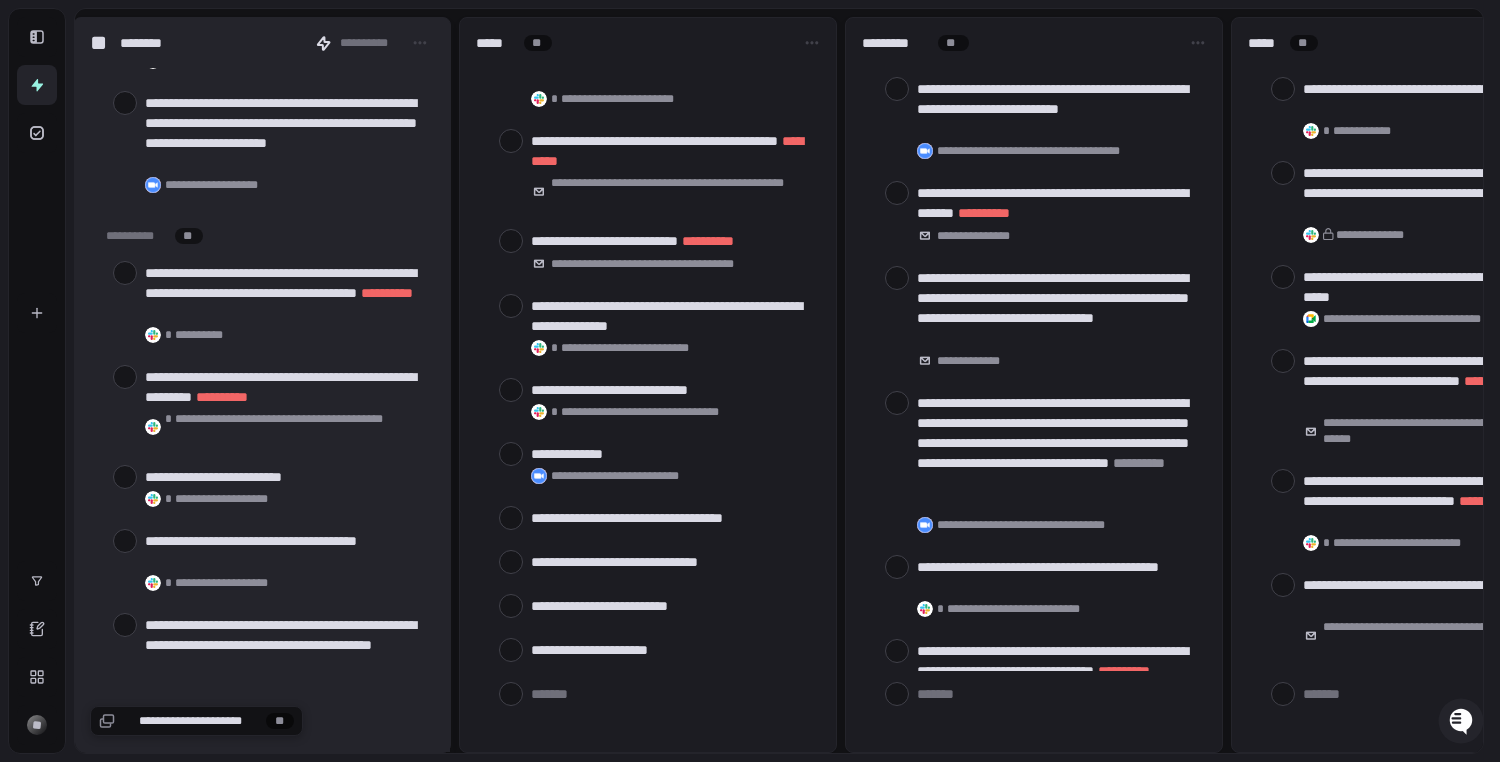 click at bounding box center (125, 273) 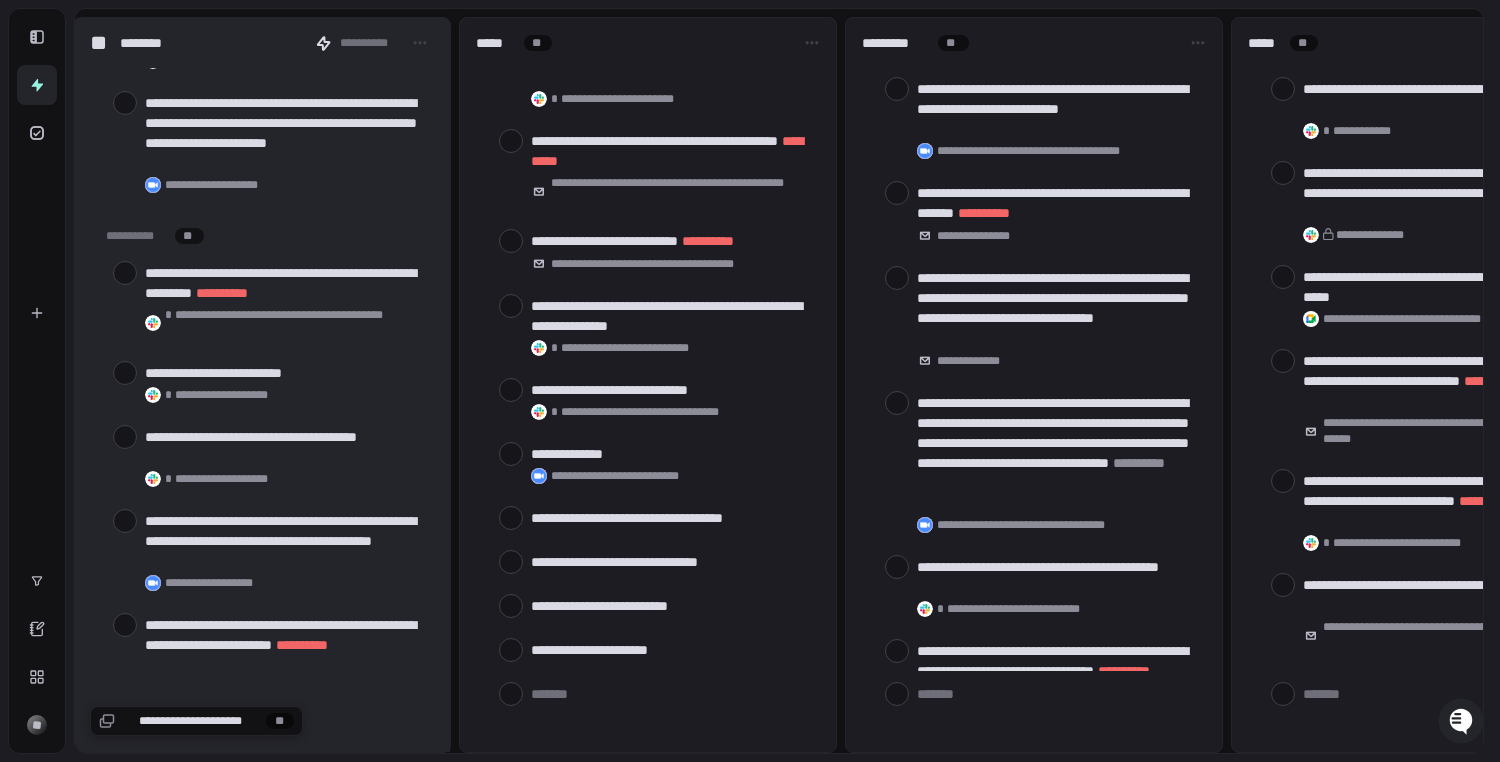 click at bounding box center [125, 273] 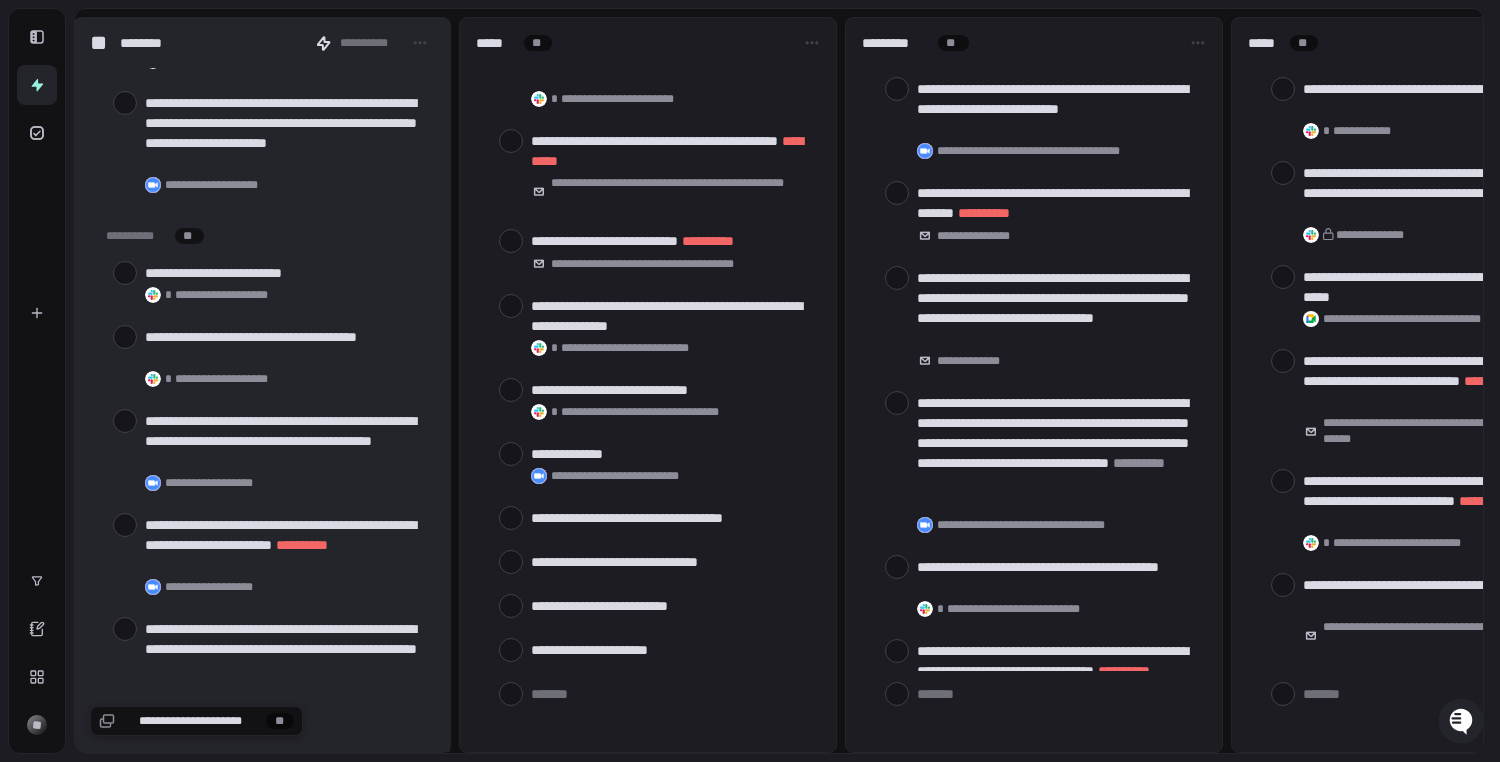 click at bounding box center [125, 273] 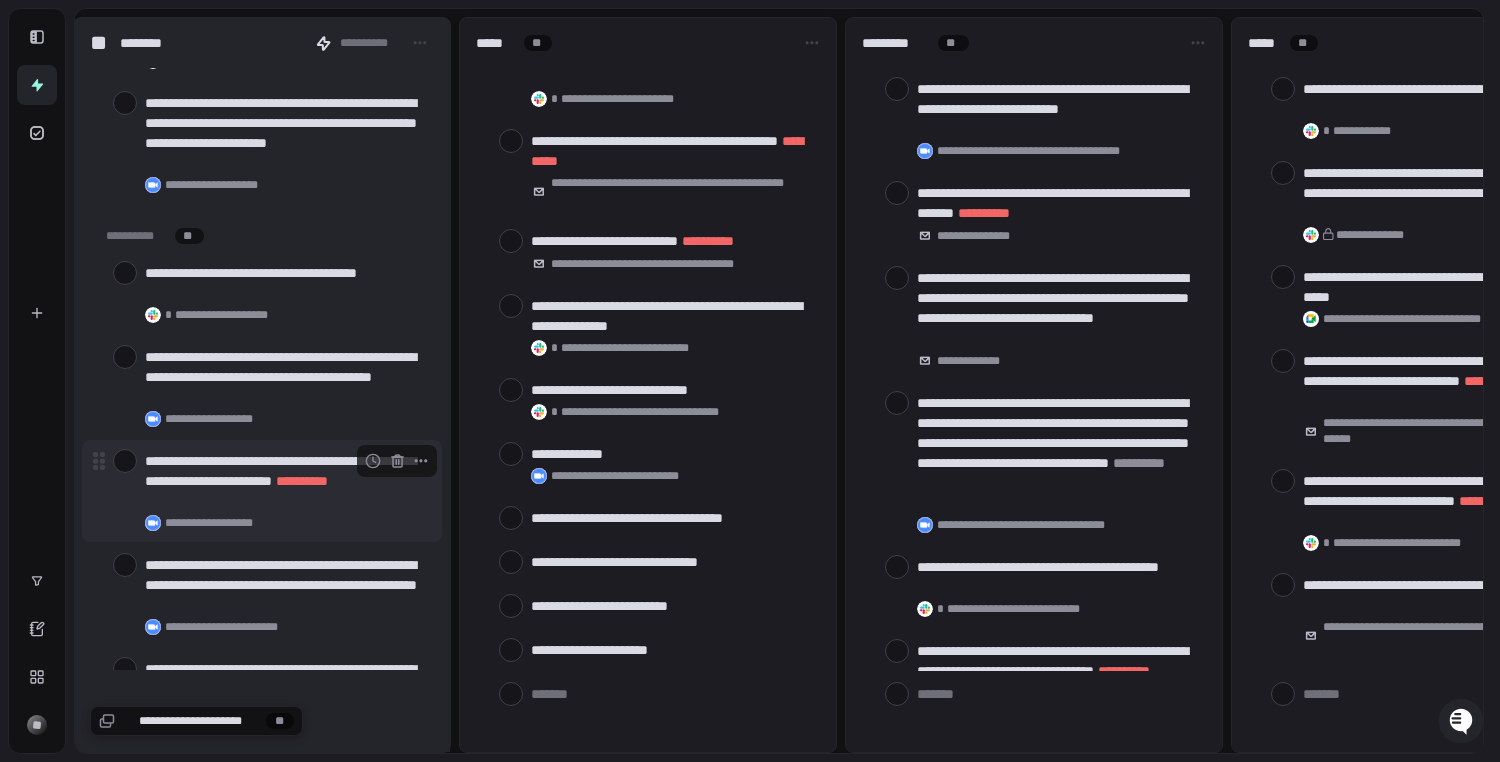 click at bounding box center [125, 461] 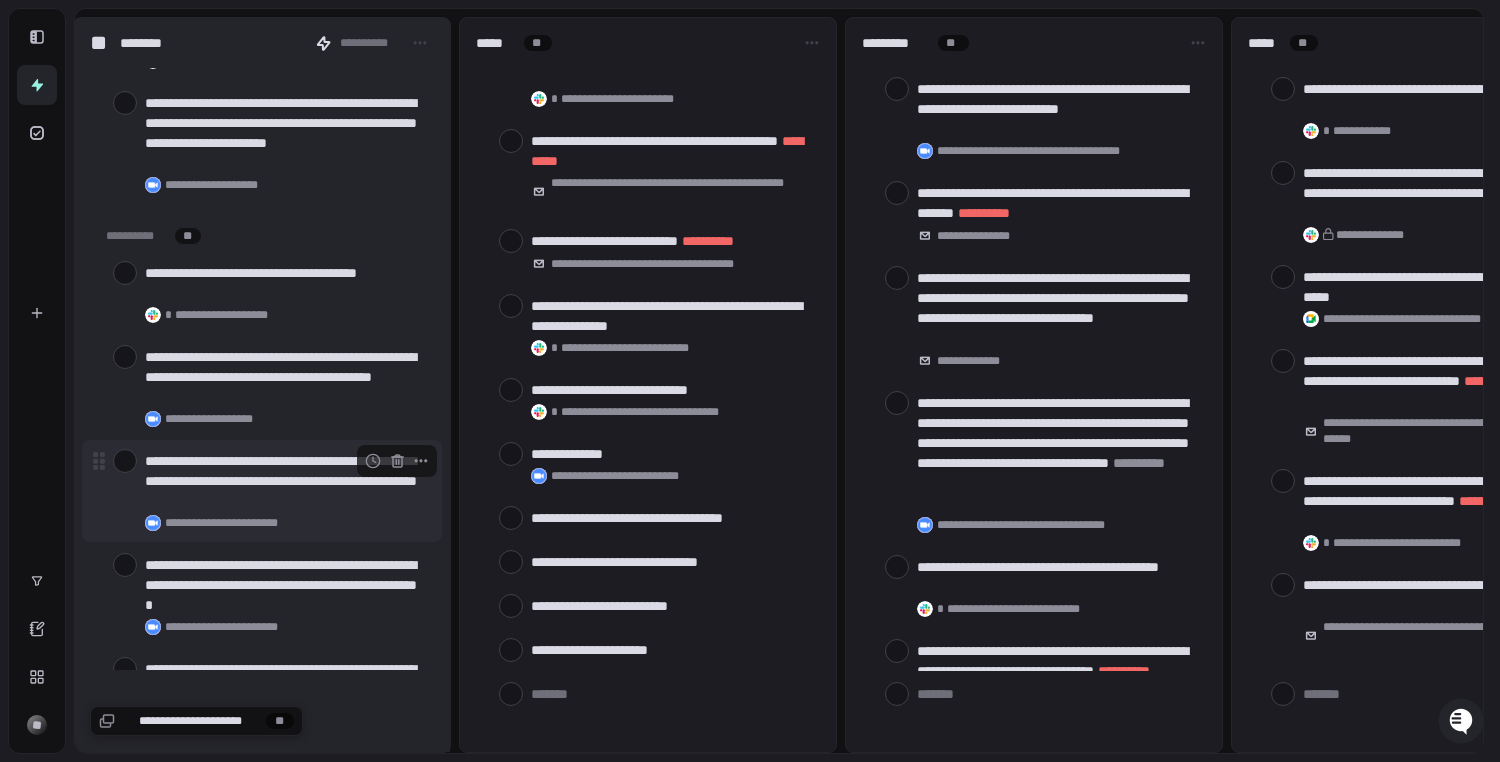click at bounding box center (125, 461) 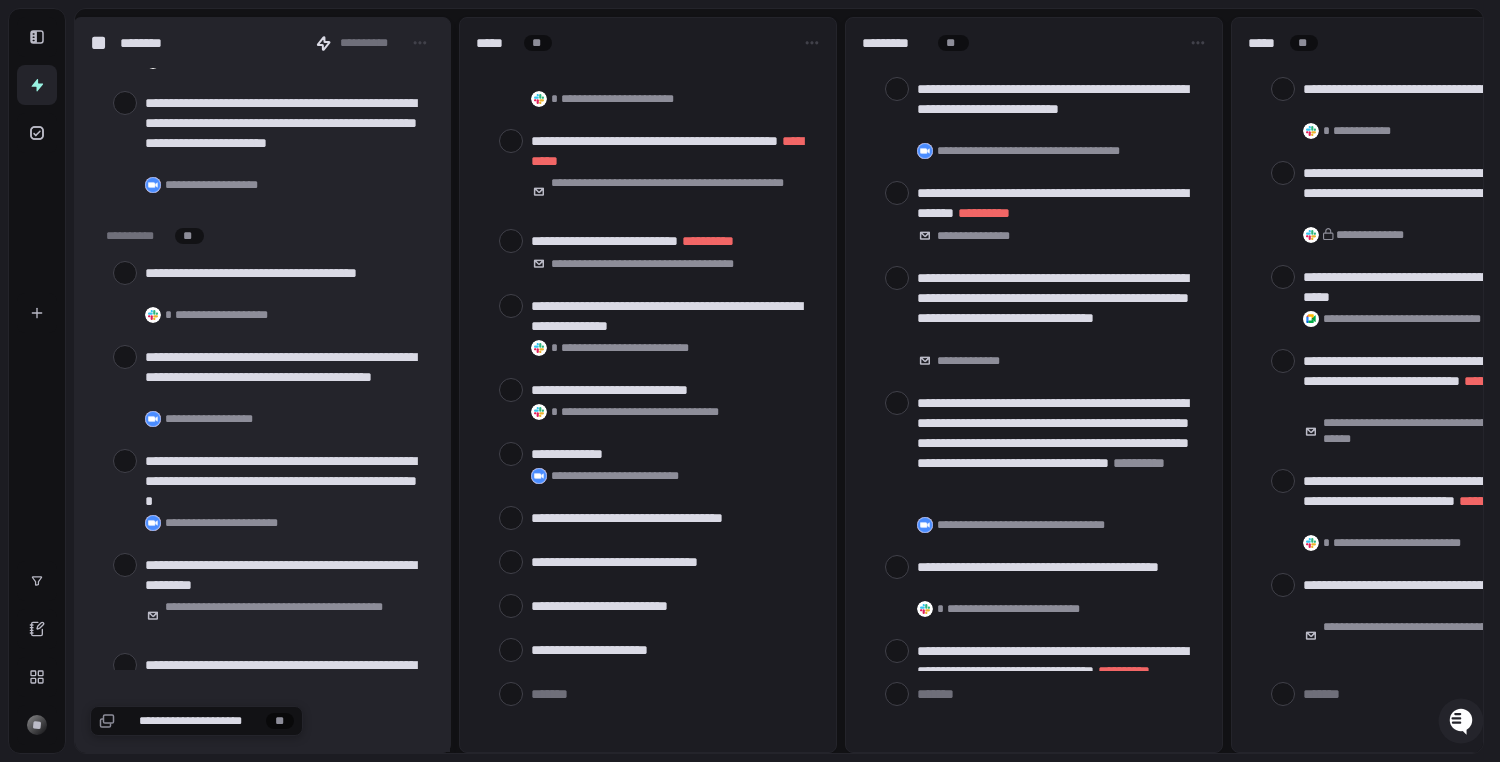 click at bounding box center [125, 461] 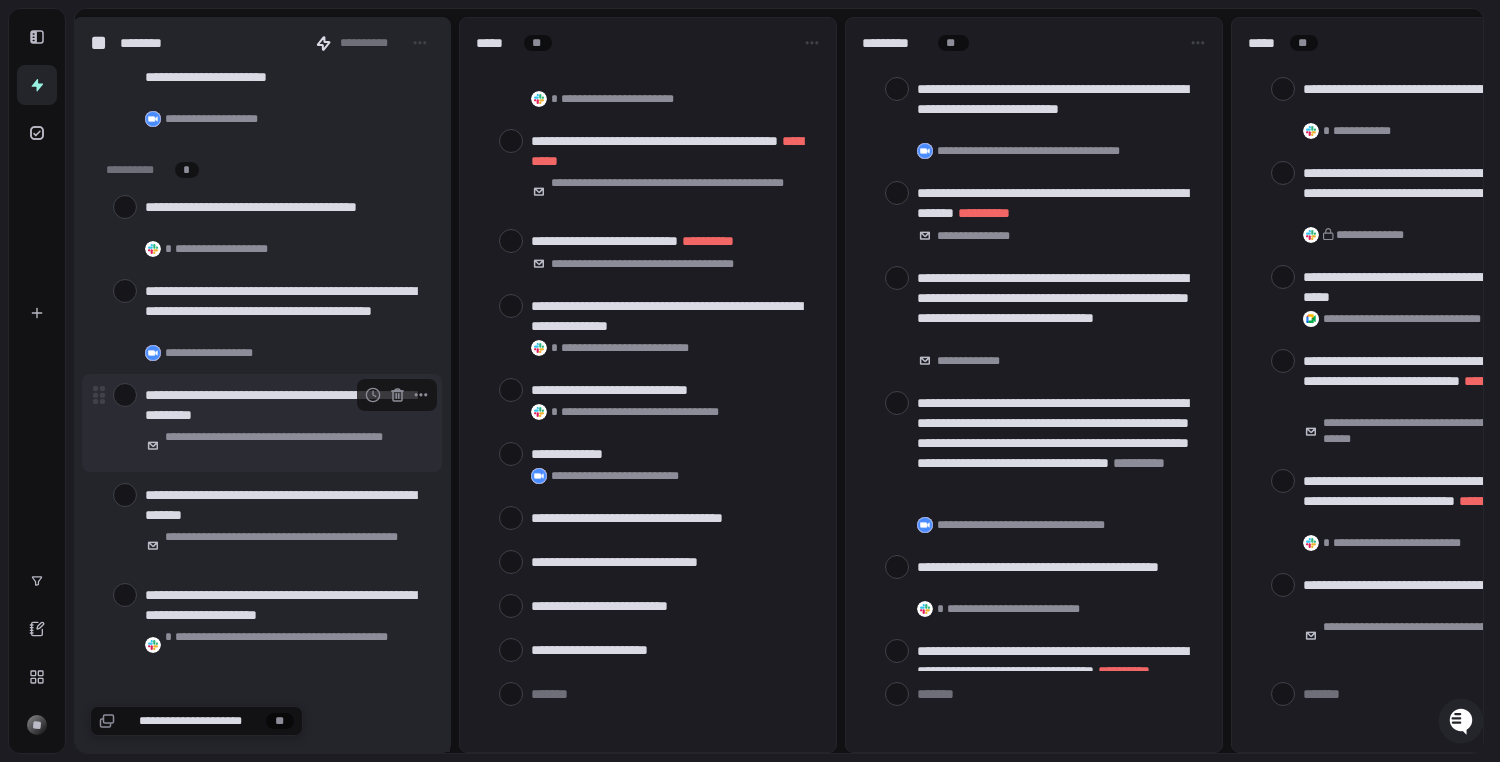 scroll, scrollTop: 2945, scrollLeft: 0, axis: vertical 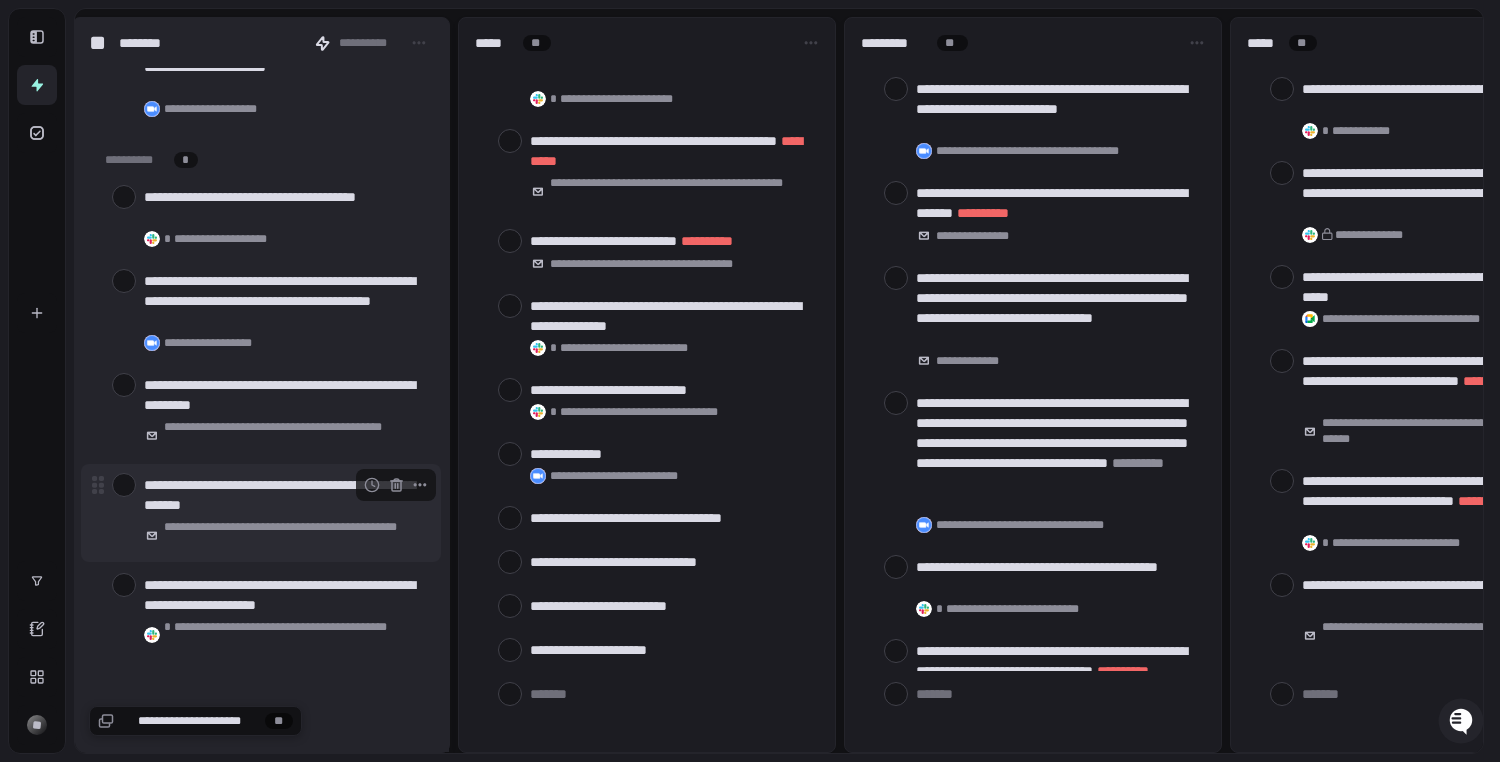 click at bounding box center (124, 485) 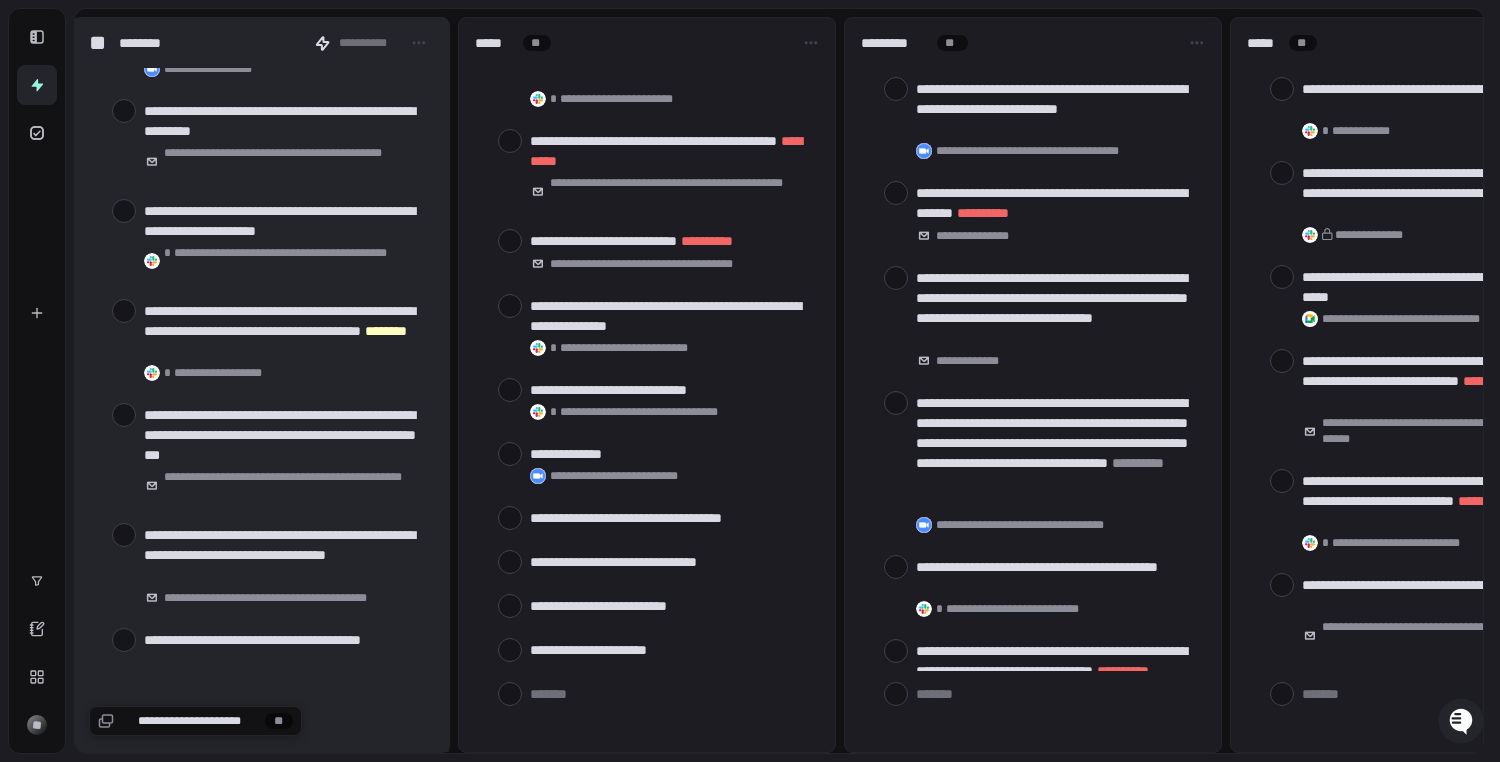 scroll, scrollTop: 3226, scrollLeft: 0, axis: vertical 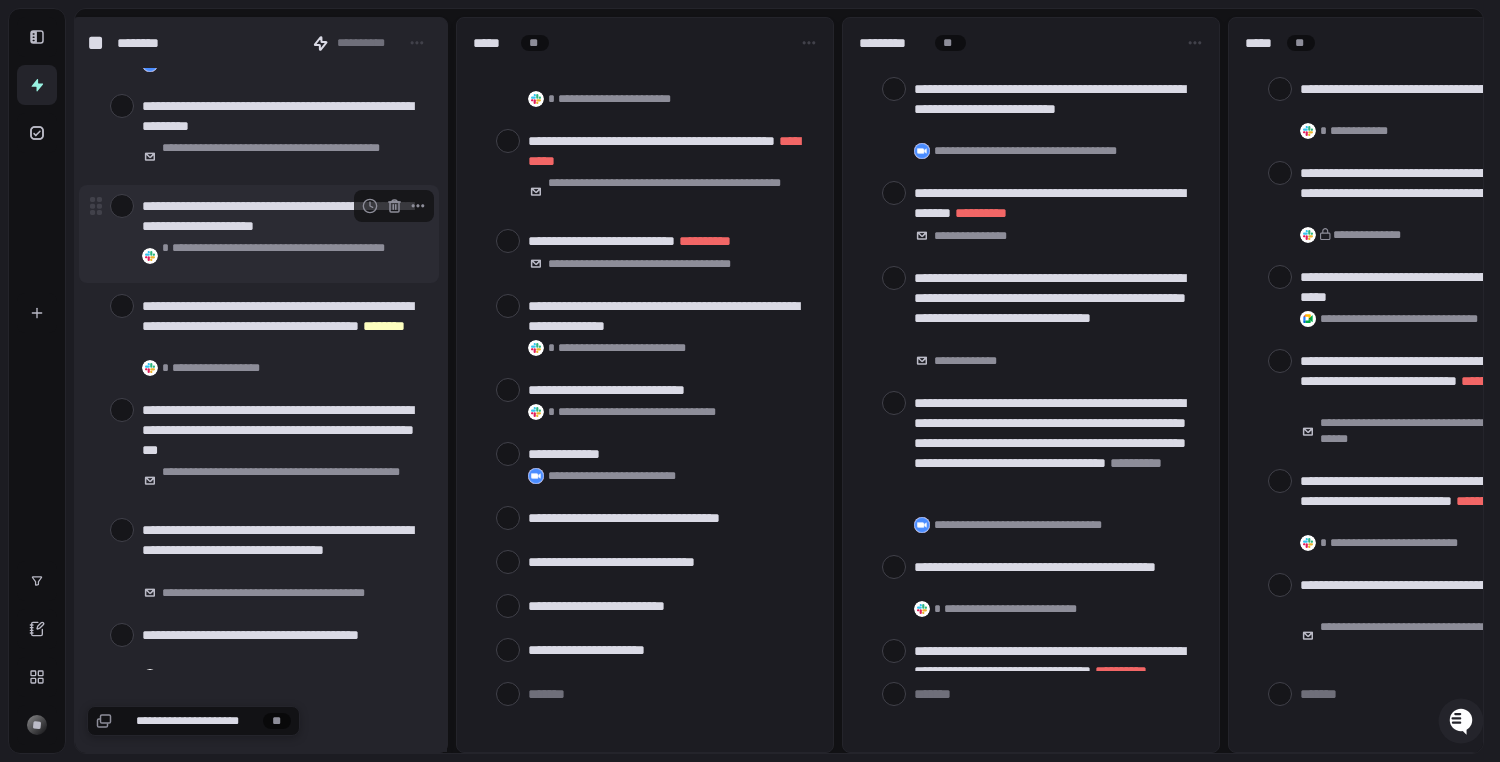 click at bounding box center (122, 206) 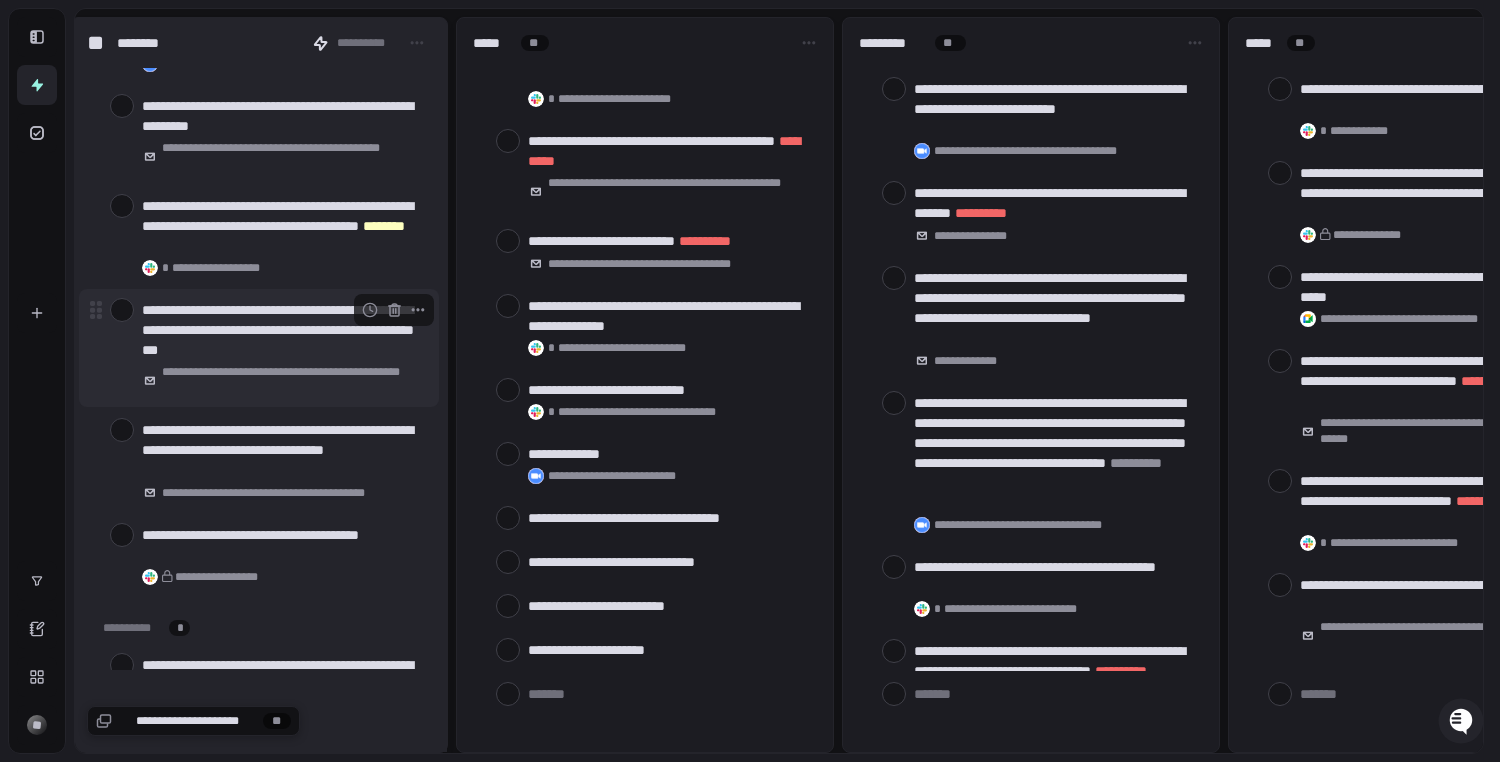 click at bounding box center [122, 310] 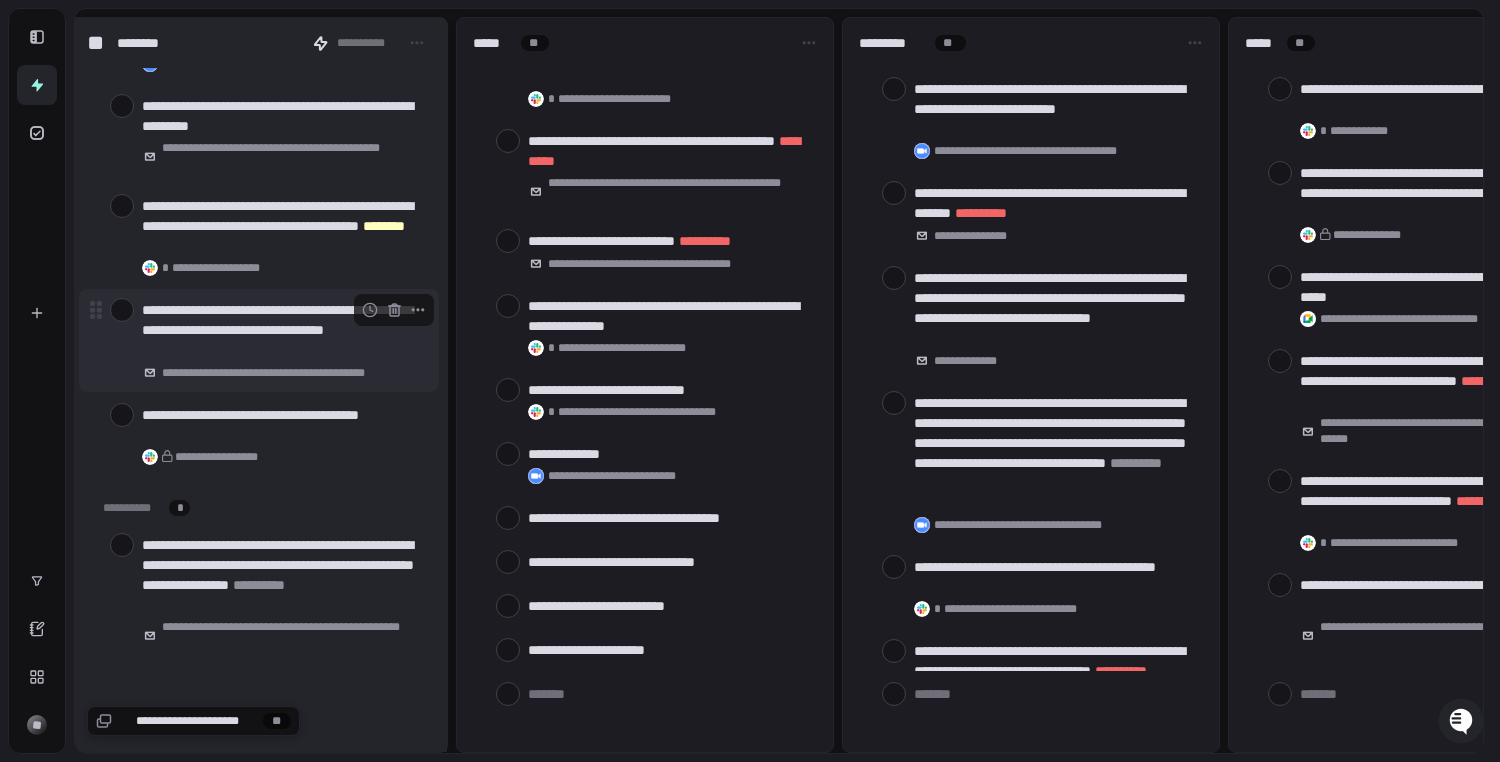 click at bounding box center (122, 310) 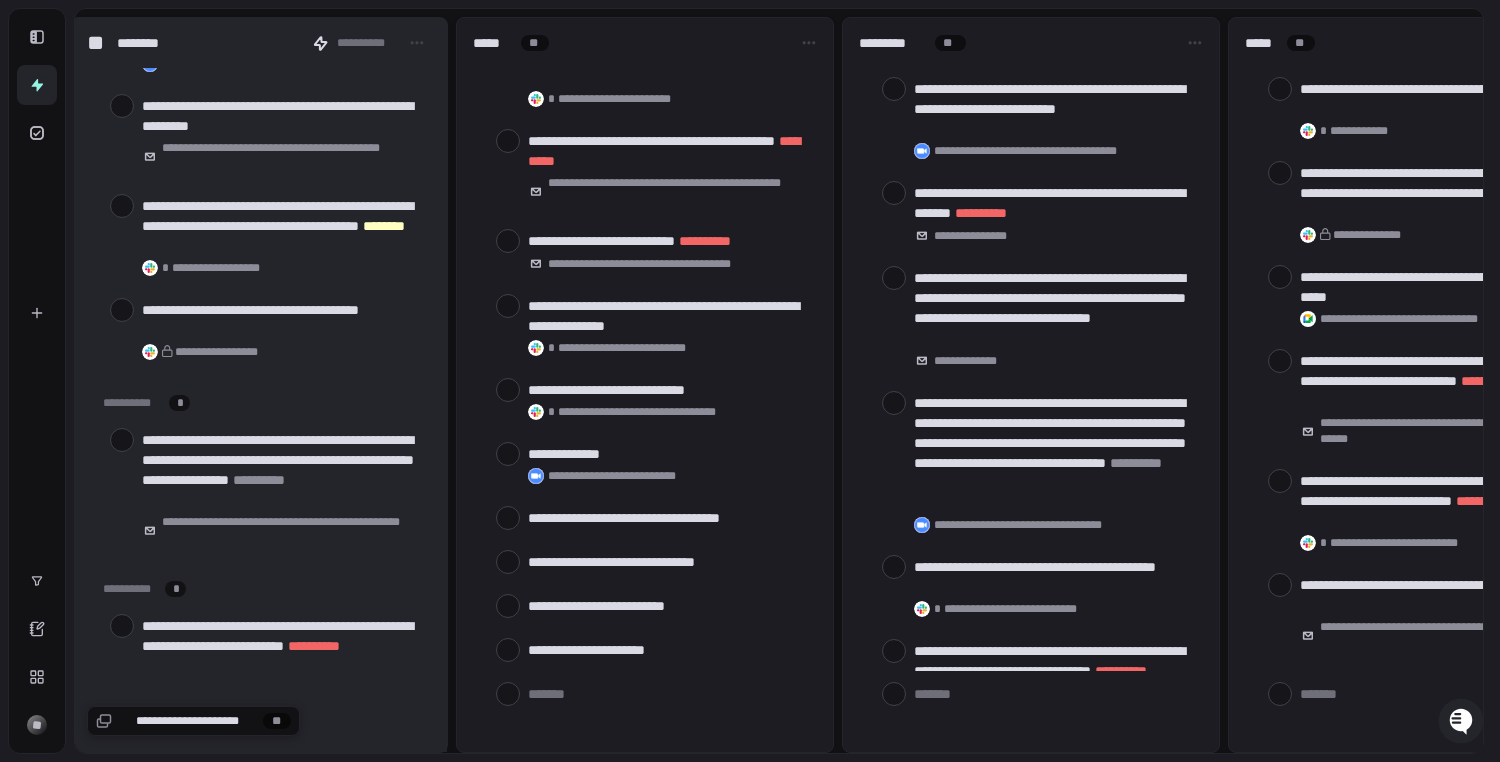 click at bounding box center [122, 310] 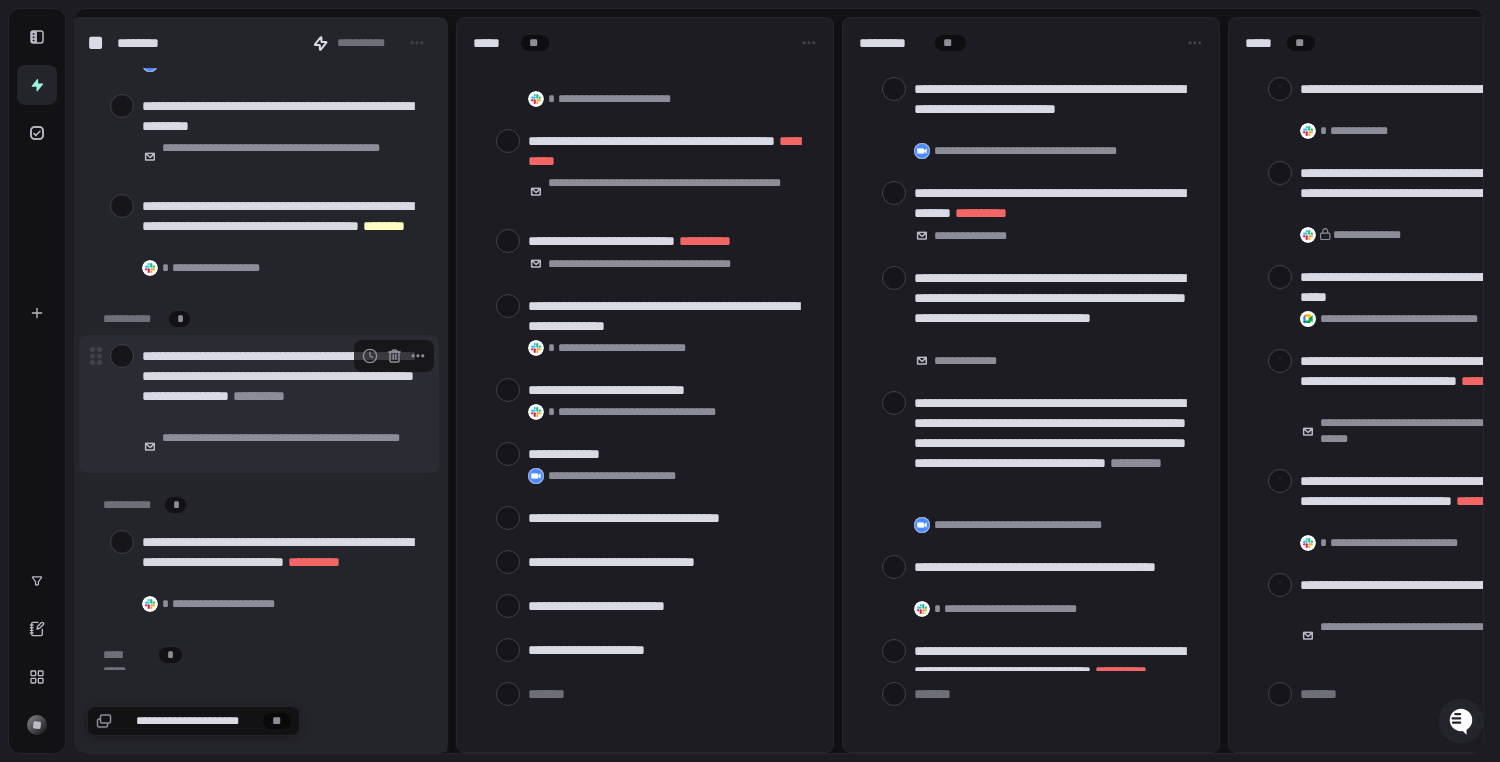 click at bounding box center [122, 356] 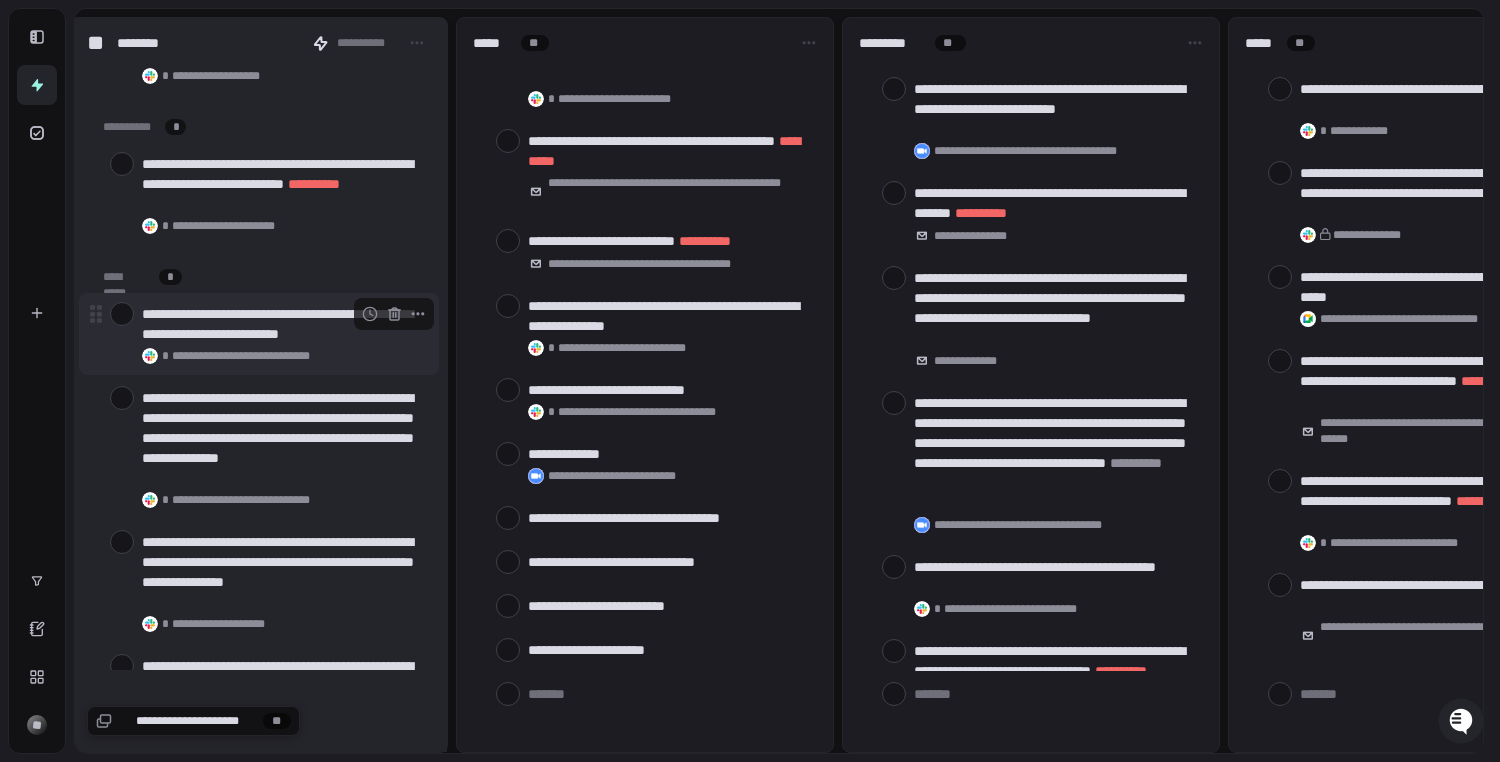 scroll, scrollTop: 3433, scrollLeft: 0, axis: vertical 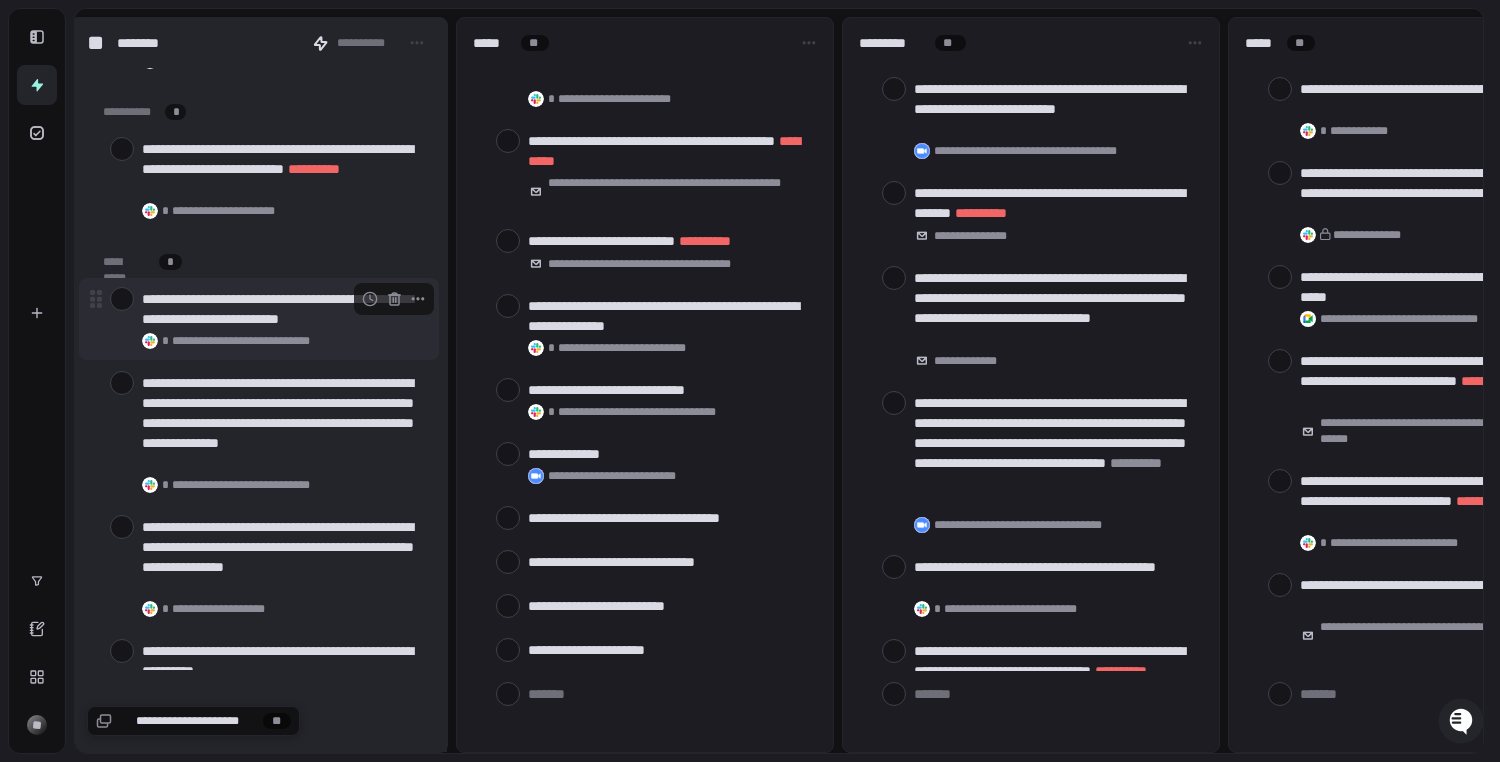 click at bounding box center (122, 299) 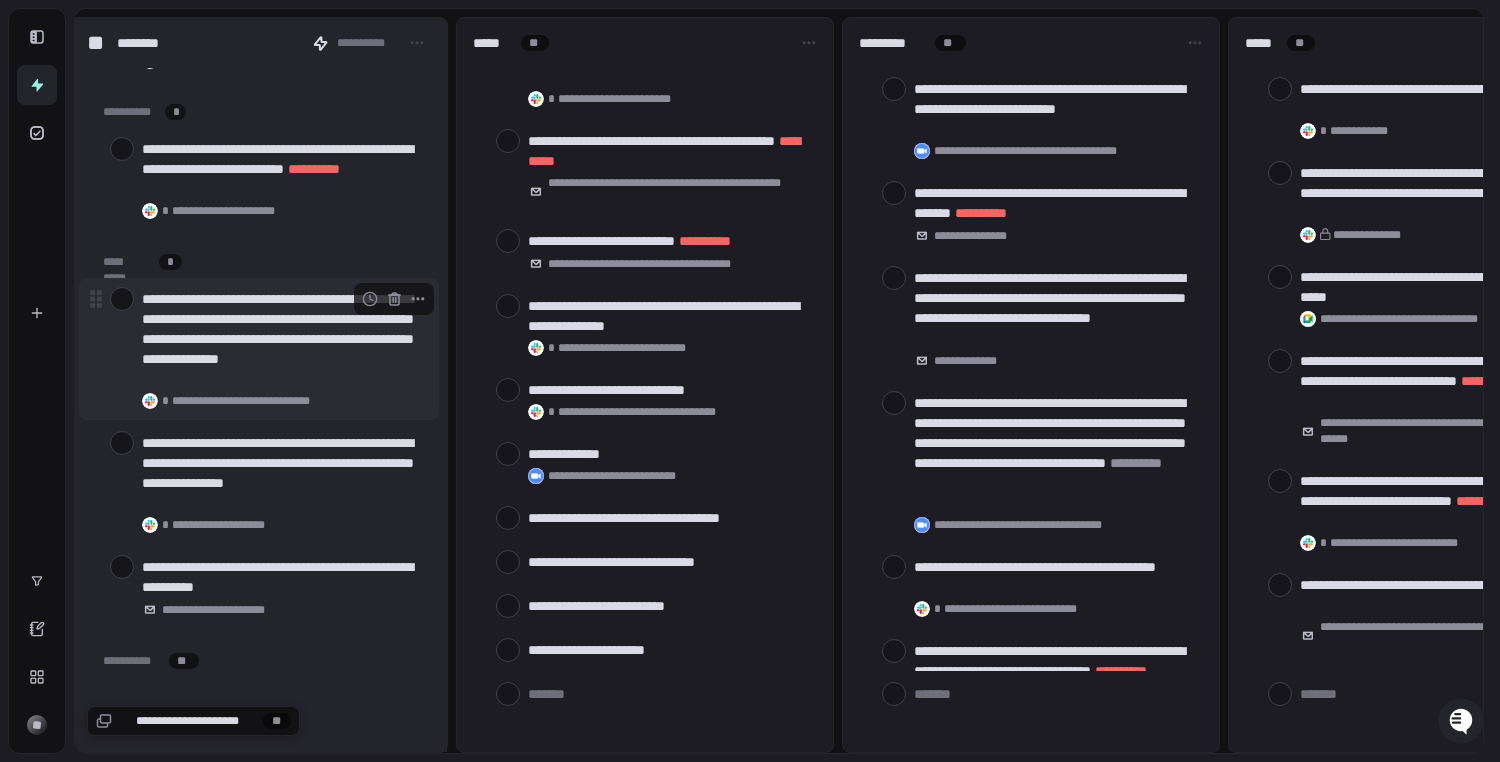 click at bounding box center [122, 299] 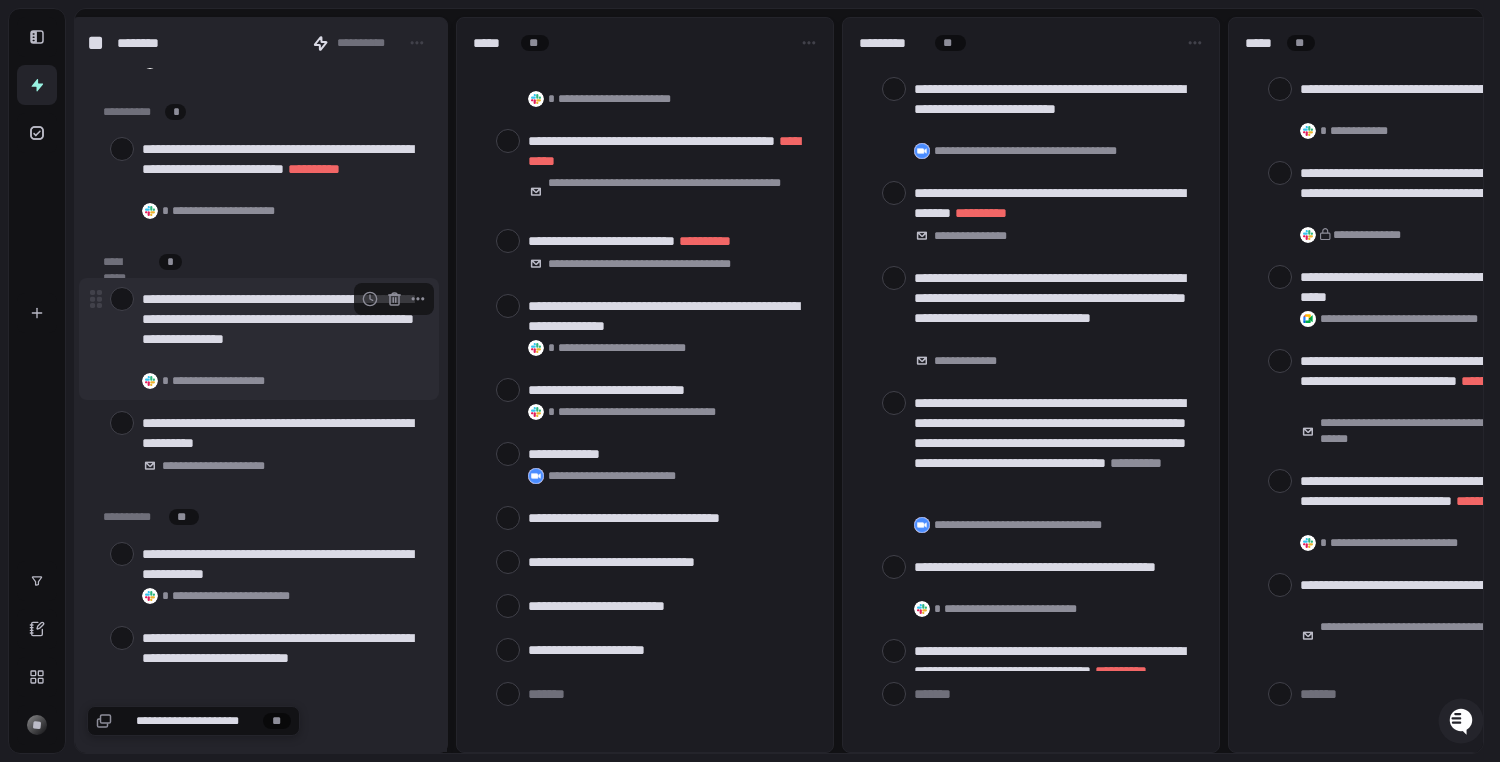click at bounding box center [122, 299] 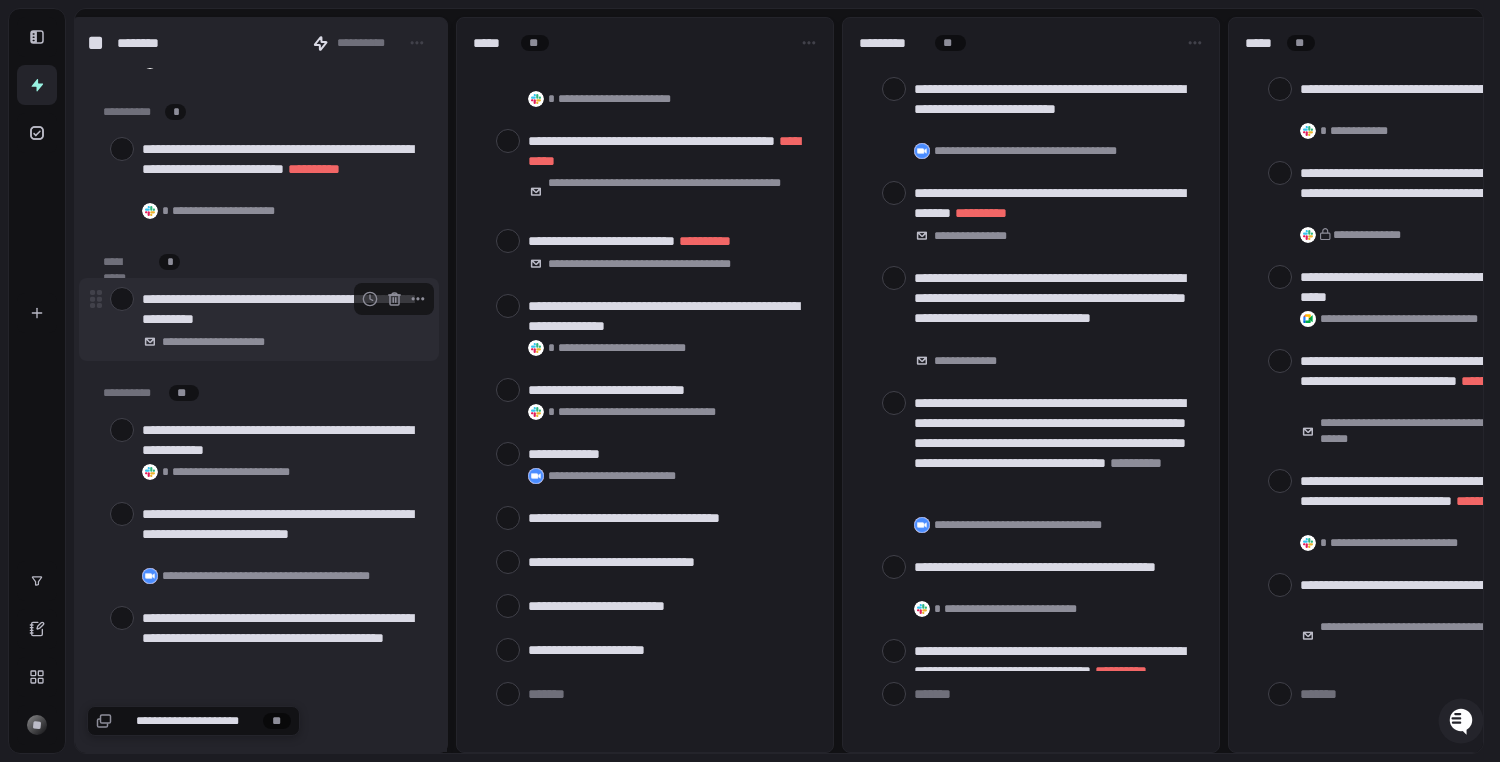 click at bounding box center [122, 299] 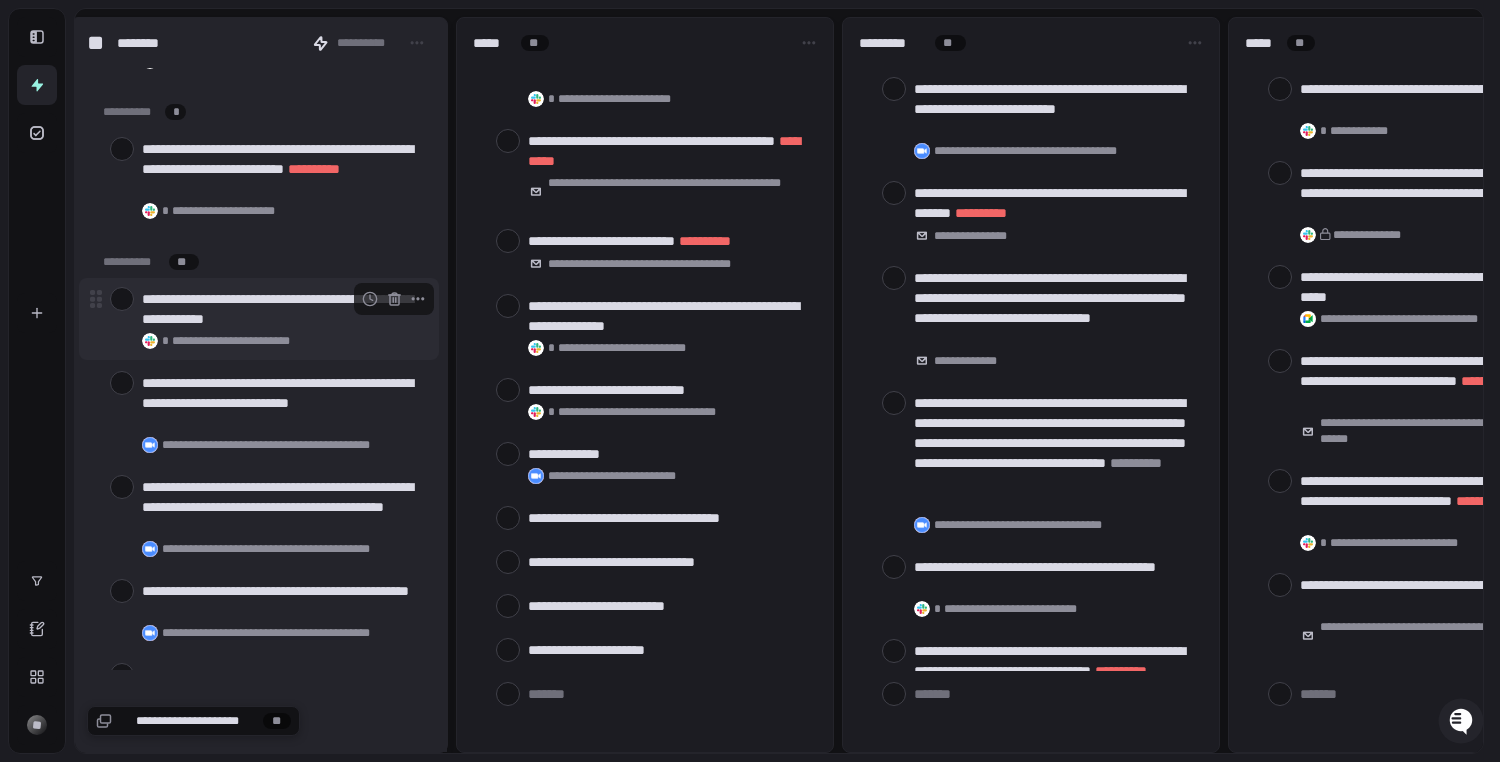 click at bounding box center (122, 299) 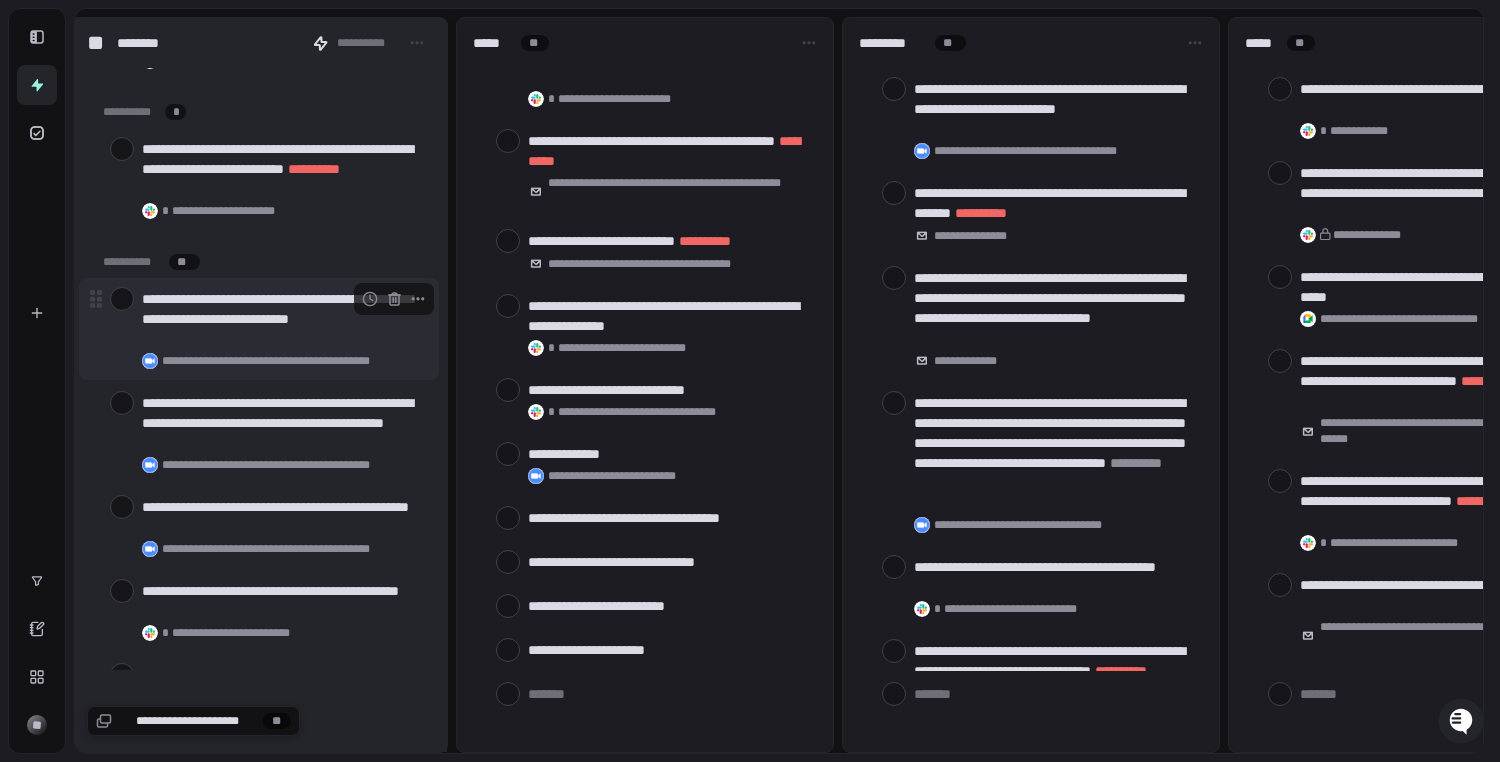 click at bounding box center [122, 299] 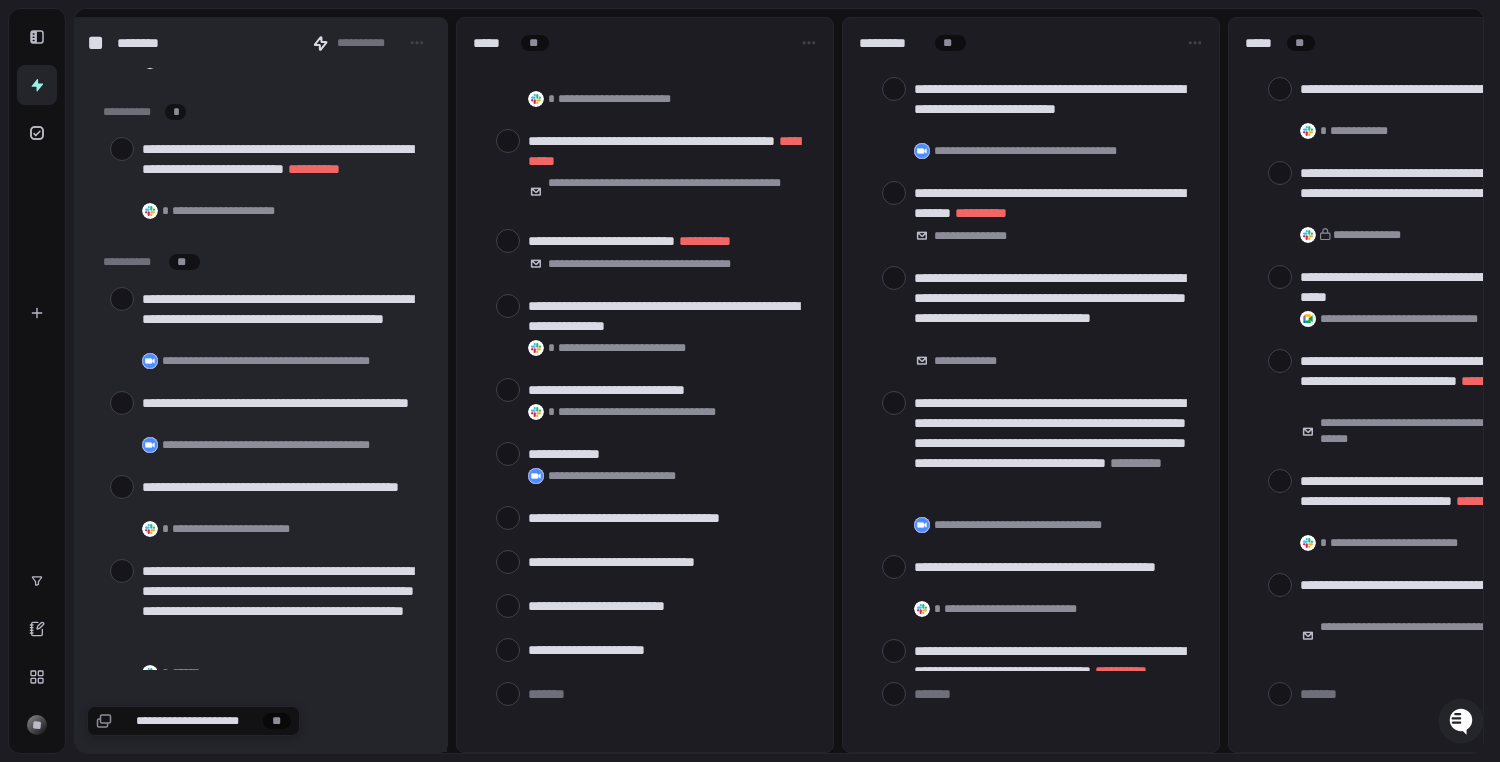 click at bounding box center [122, 299] 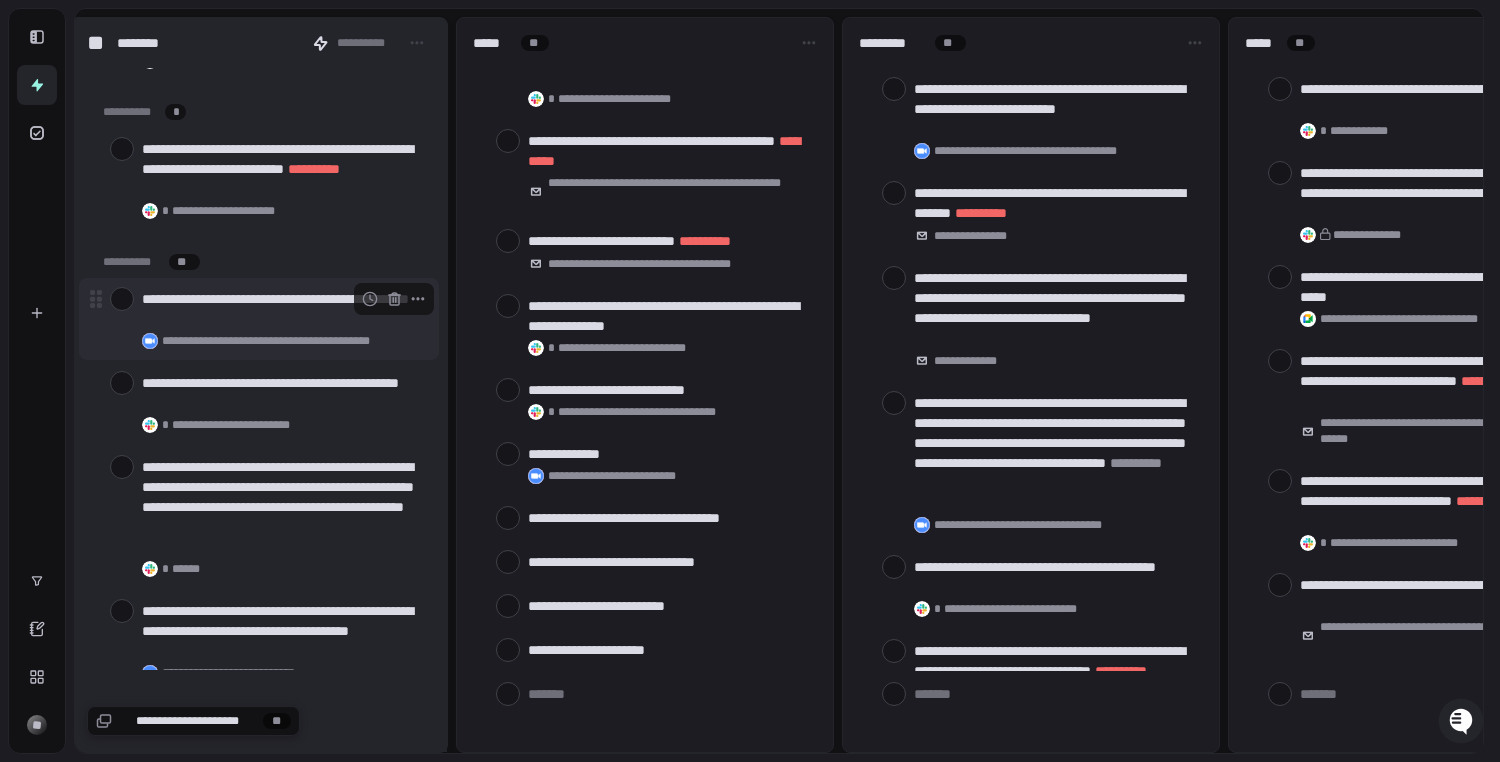 click at bounding box center (122, 299) 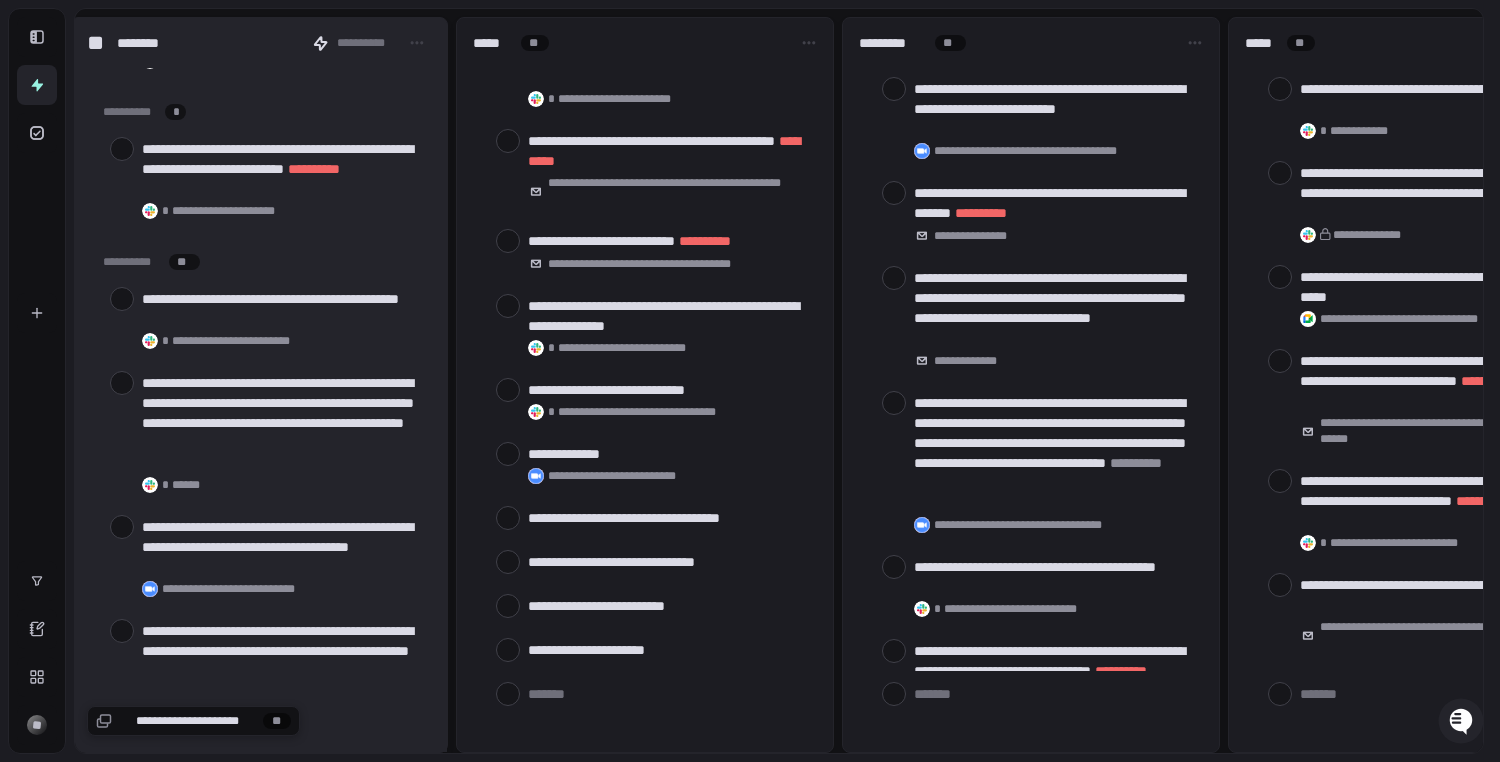 click at bounding box center (122, 299) 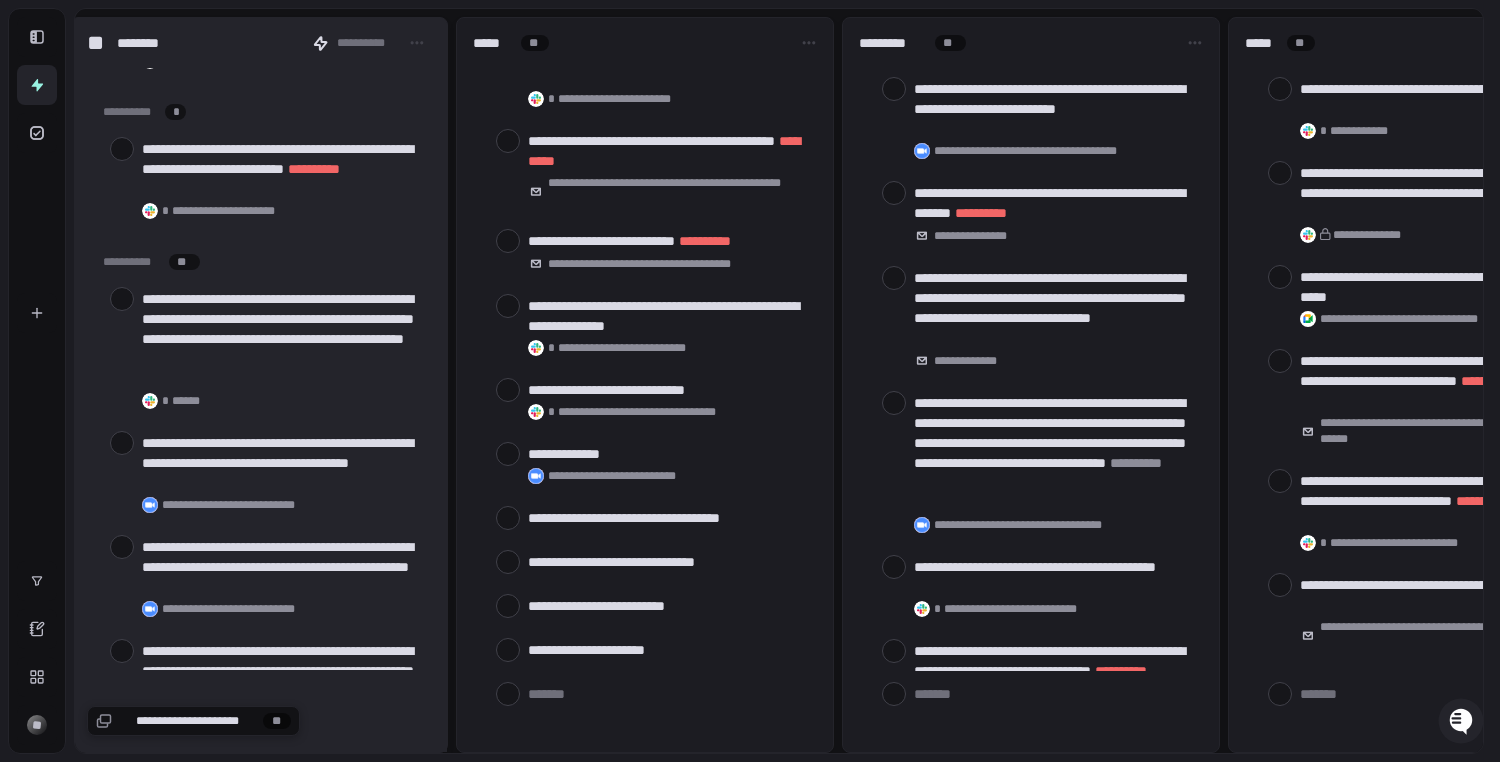 click at bounding box center [122, 299] 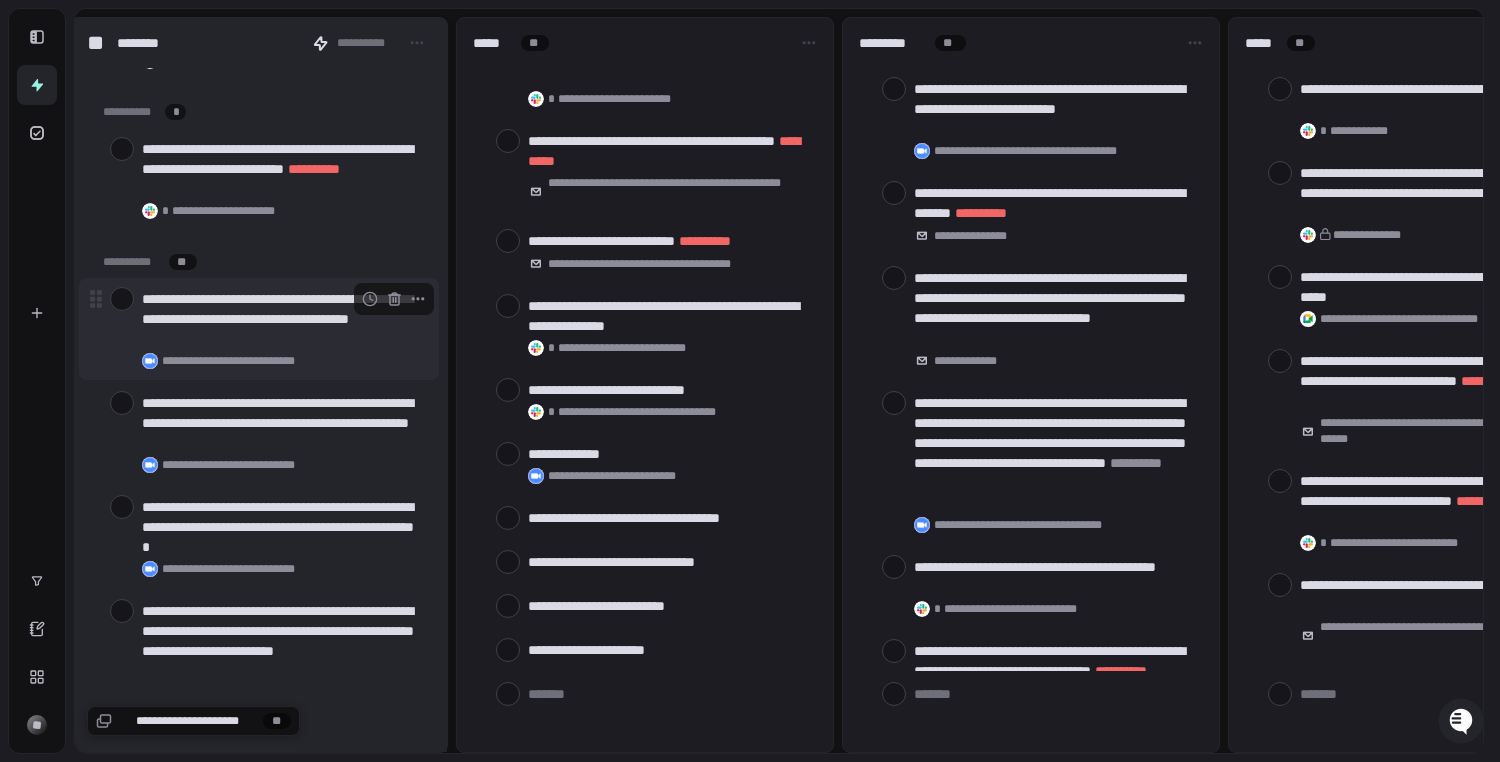 click at bounding box center [122, 299] 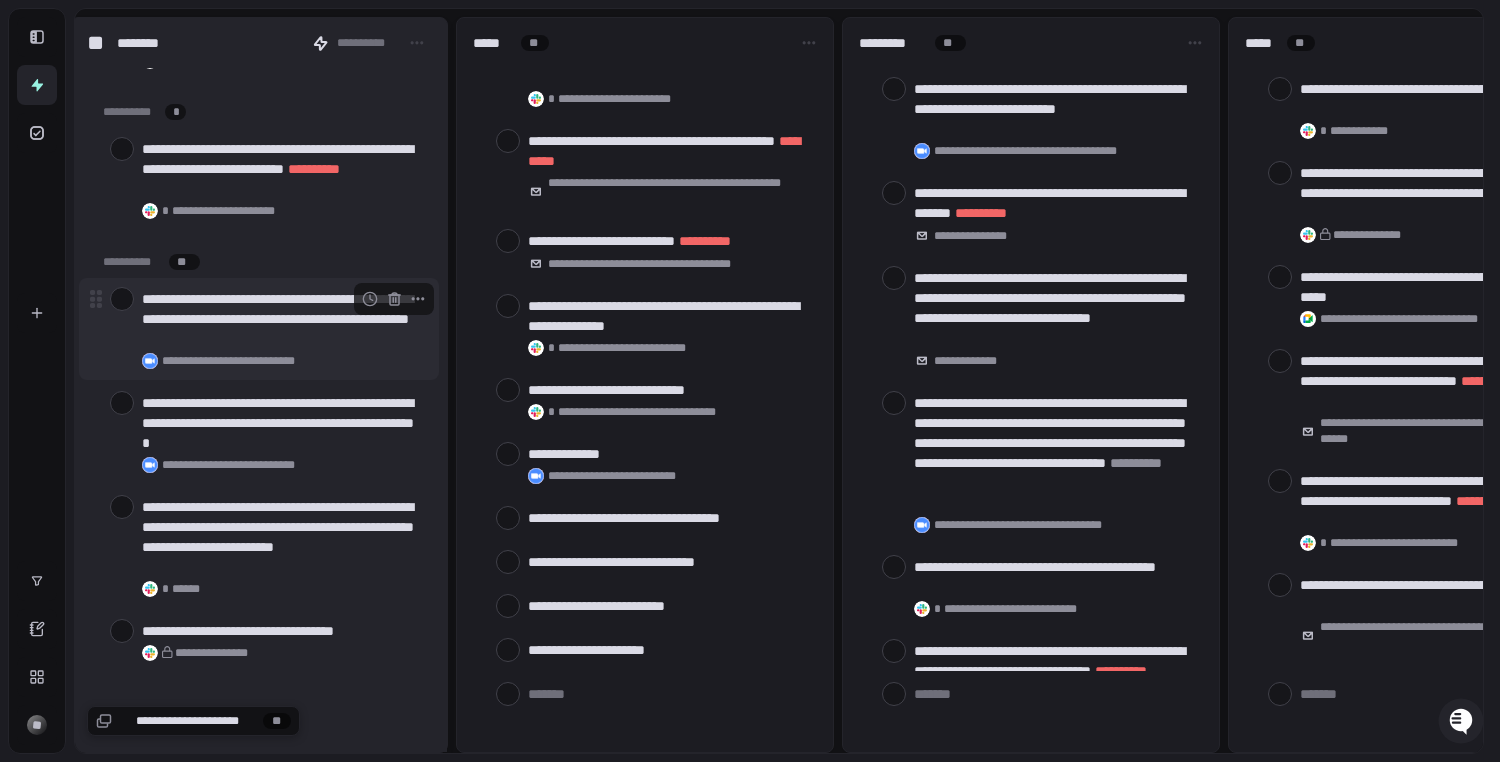 click at bounding box center [122, 299] 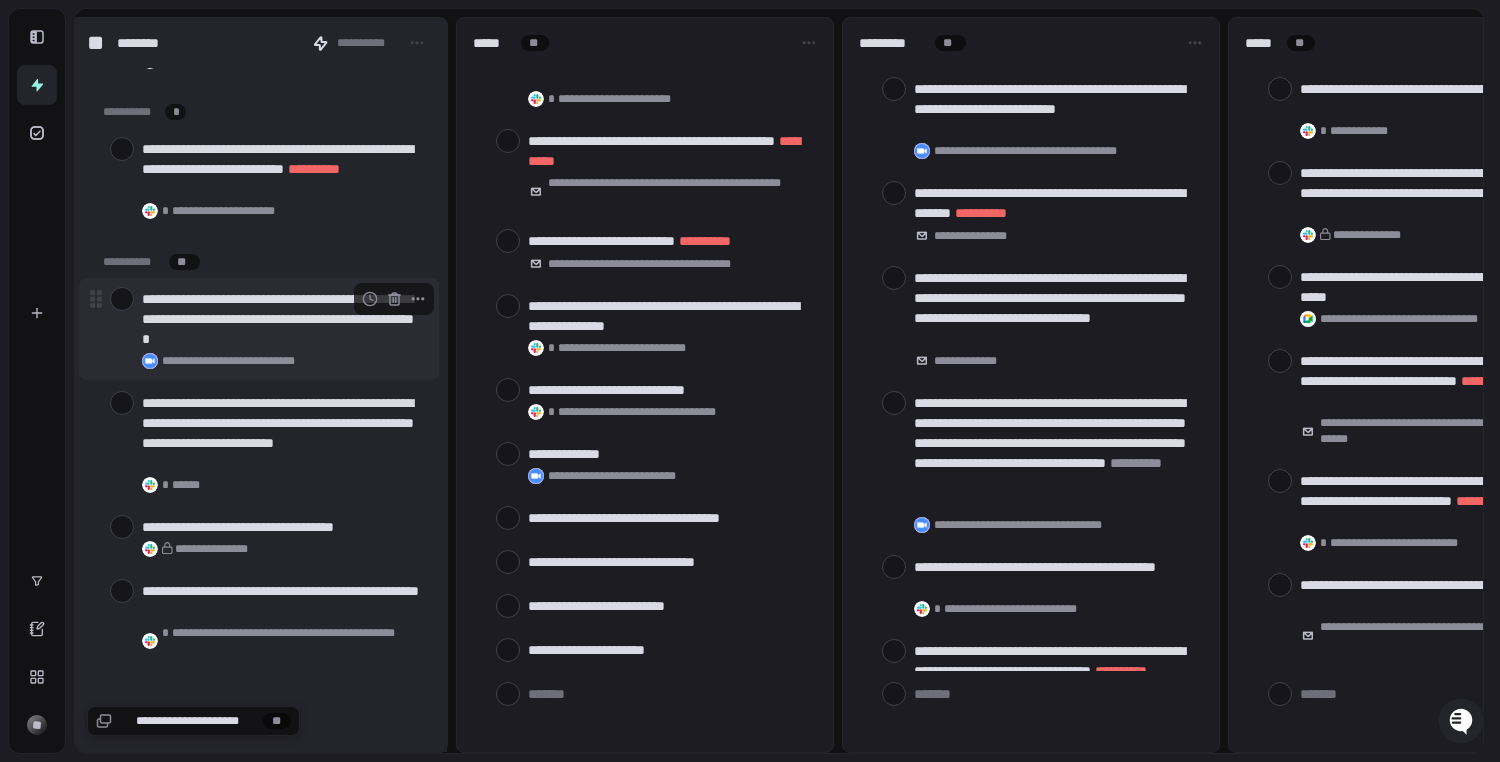 click at bounding box center (122, 299) 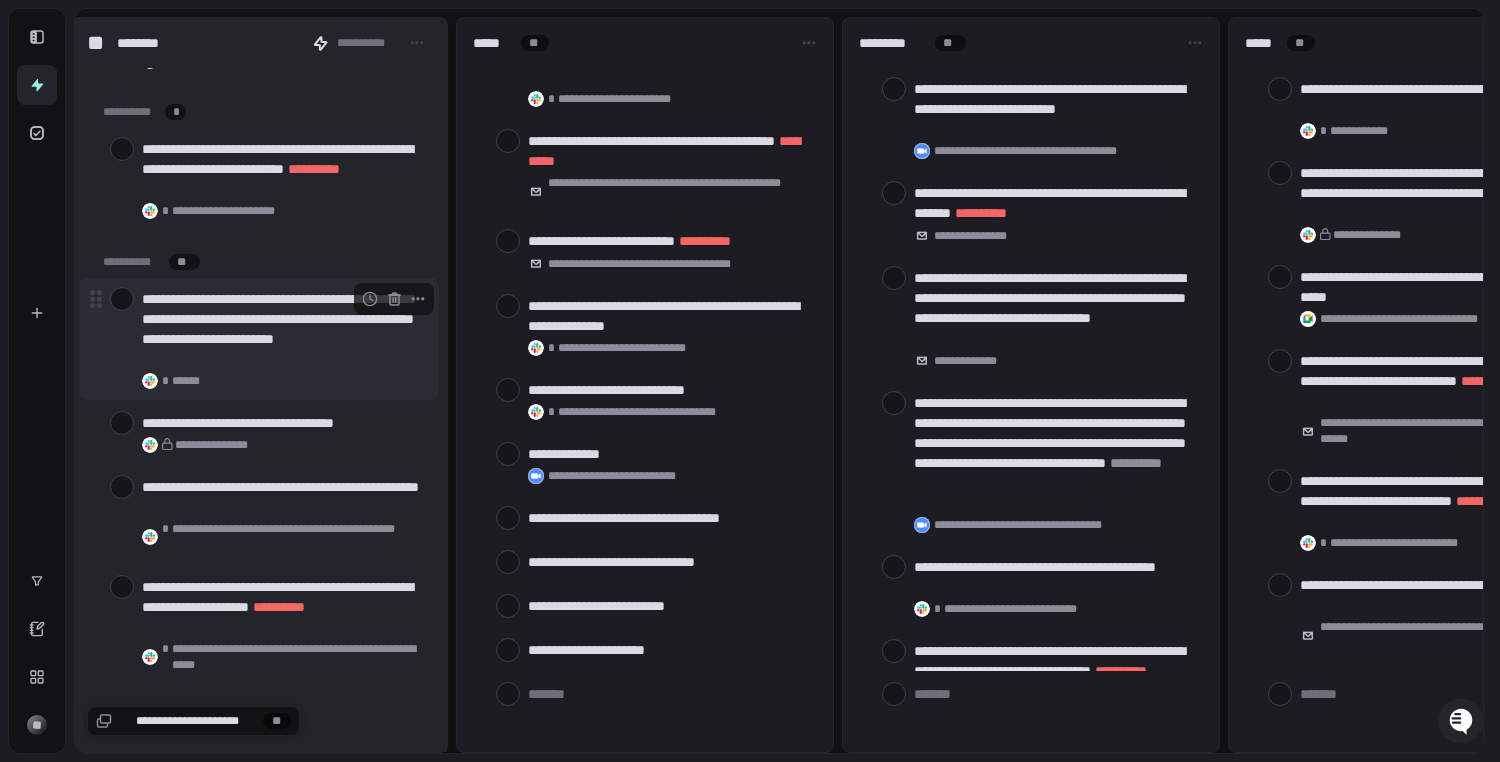 click at bounding box center [122, 299] 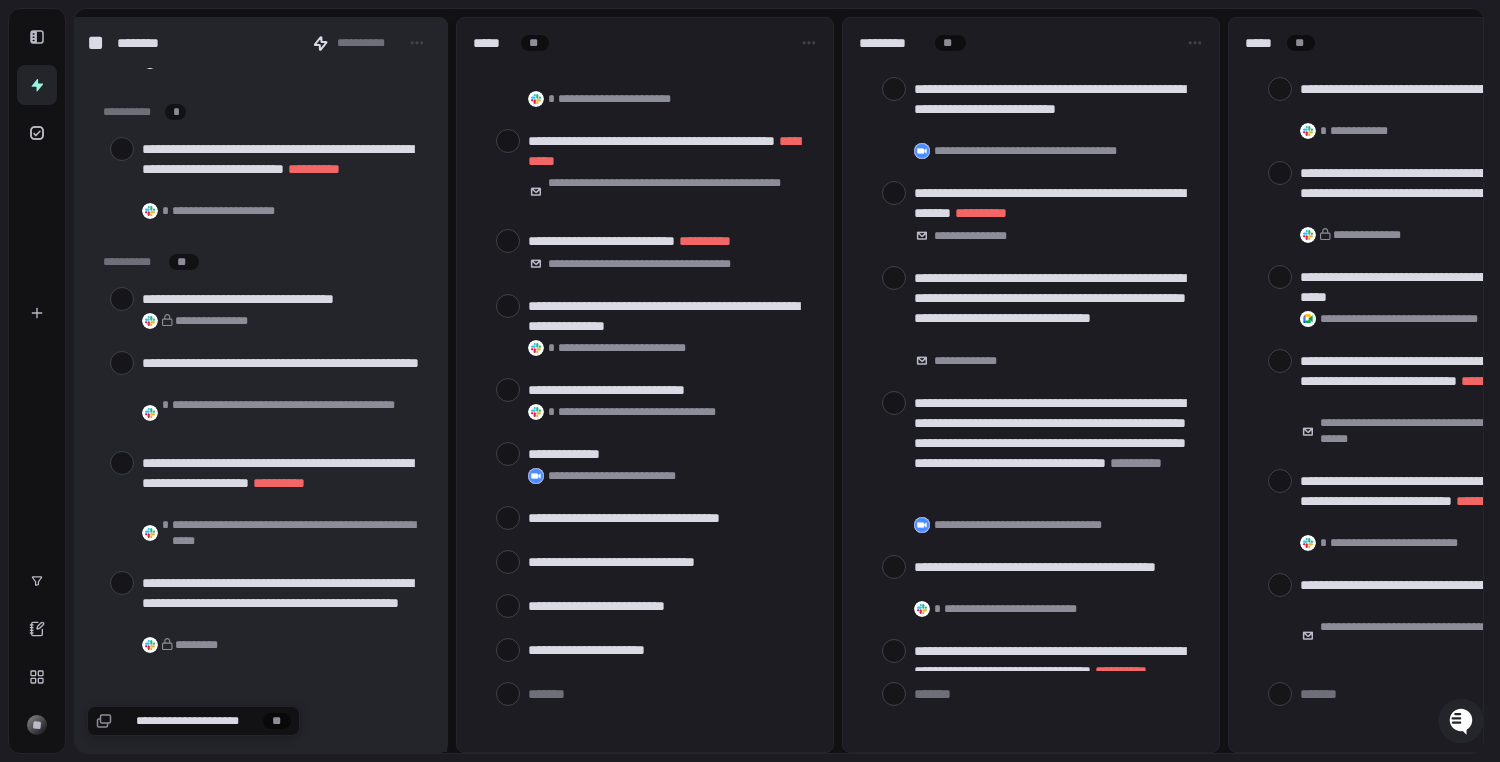 click at bounding box center [122, 299] 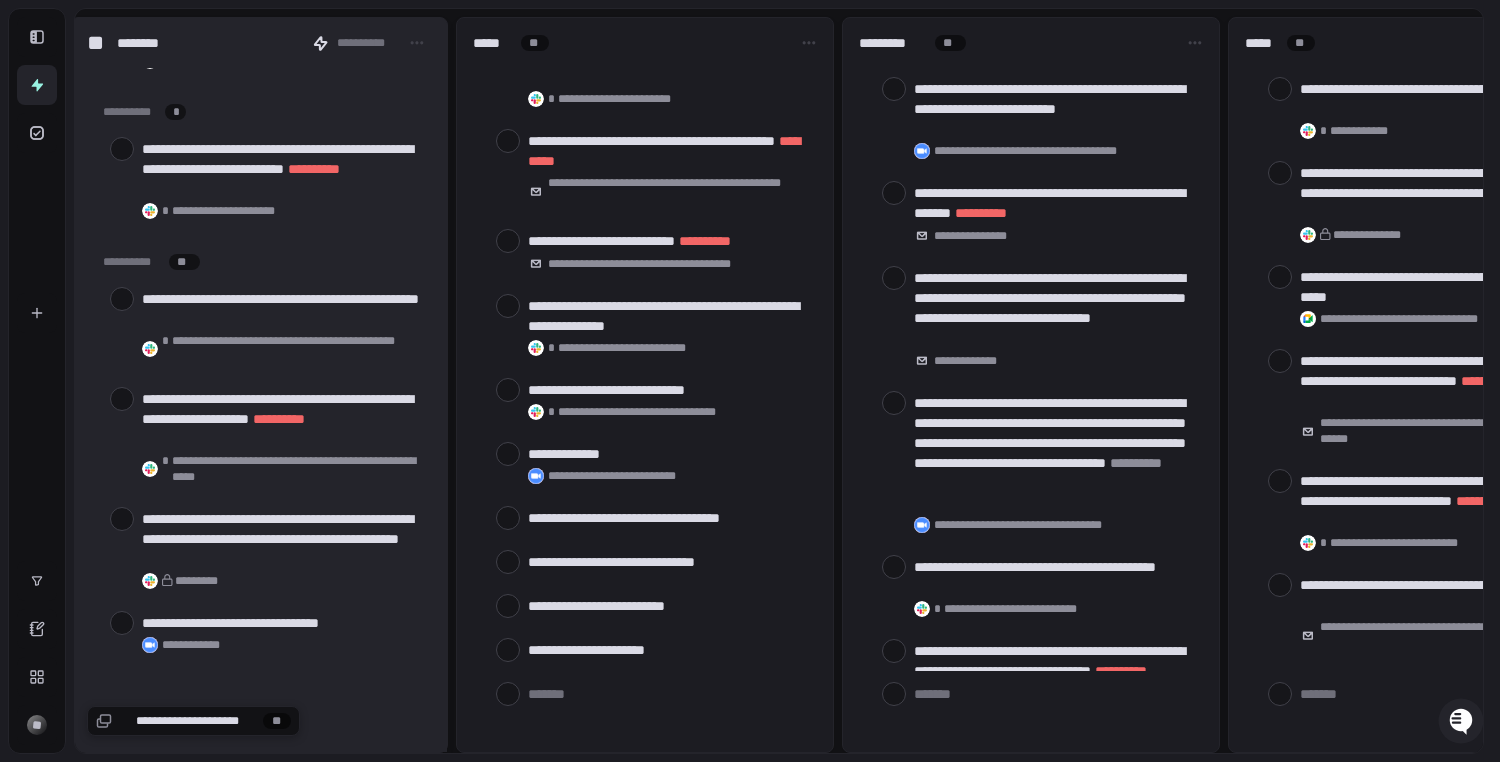 click at bounding box center (122, 299) 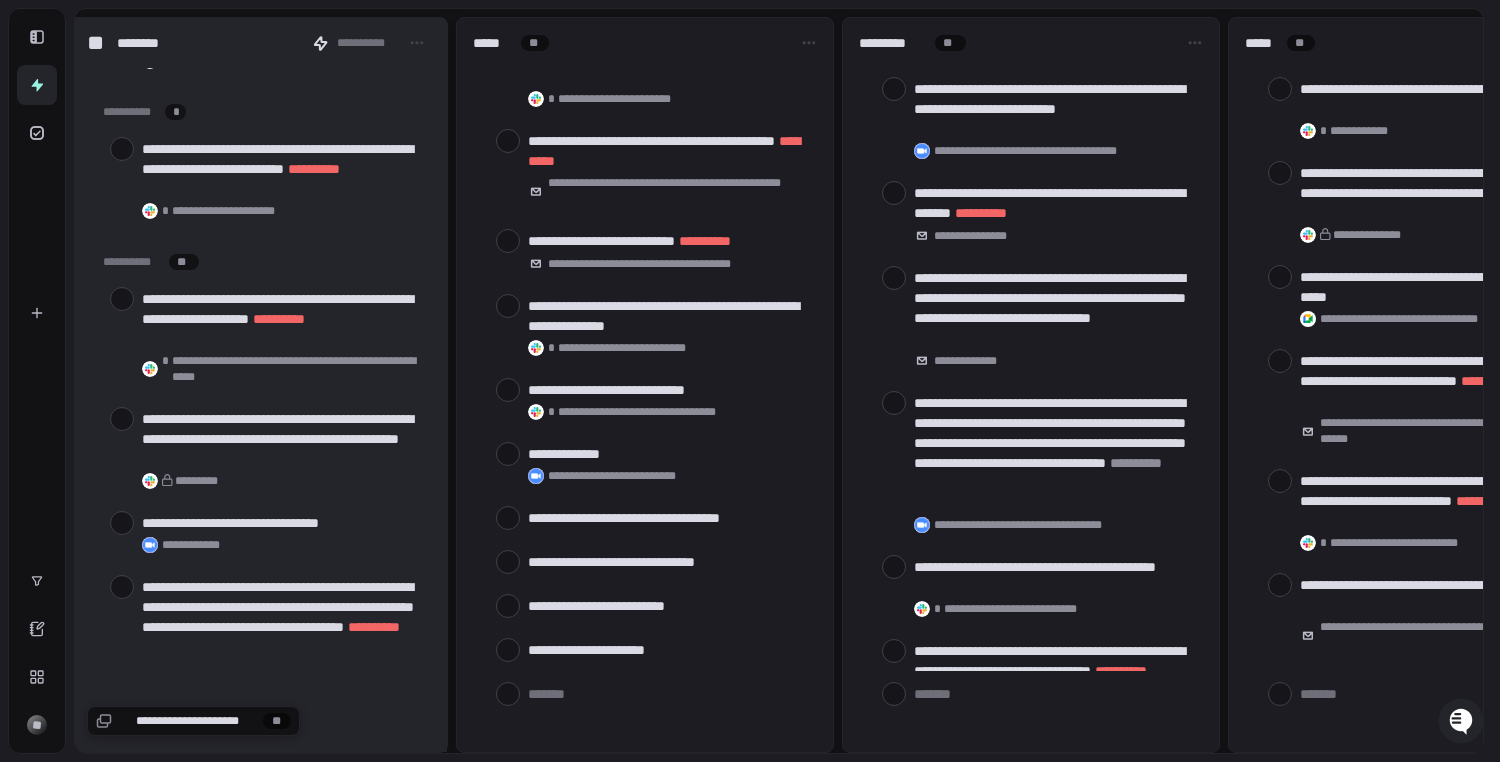 click at bounding box center [122, 299] 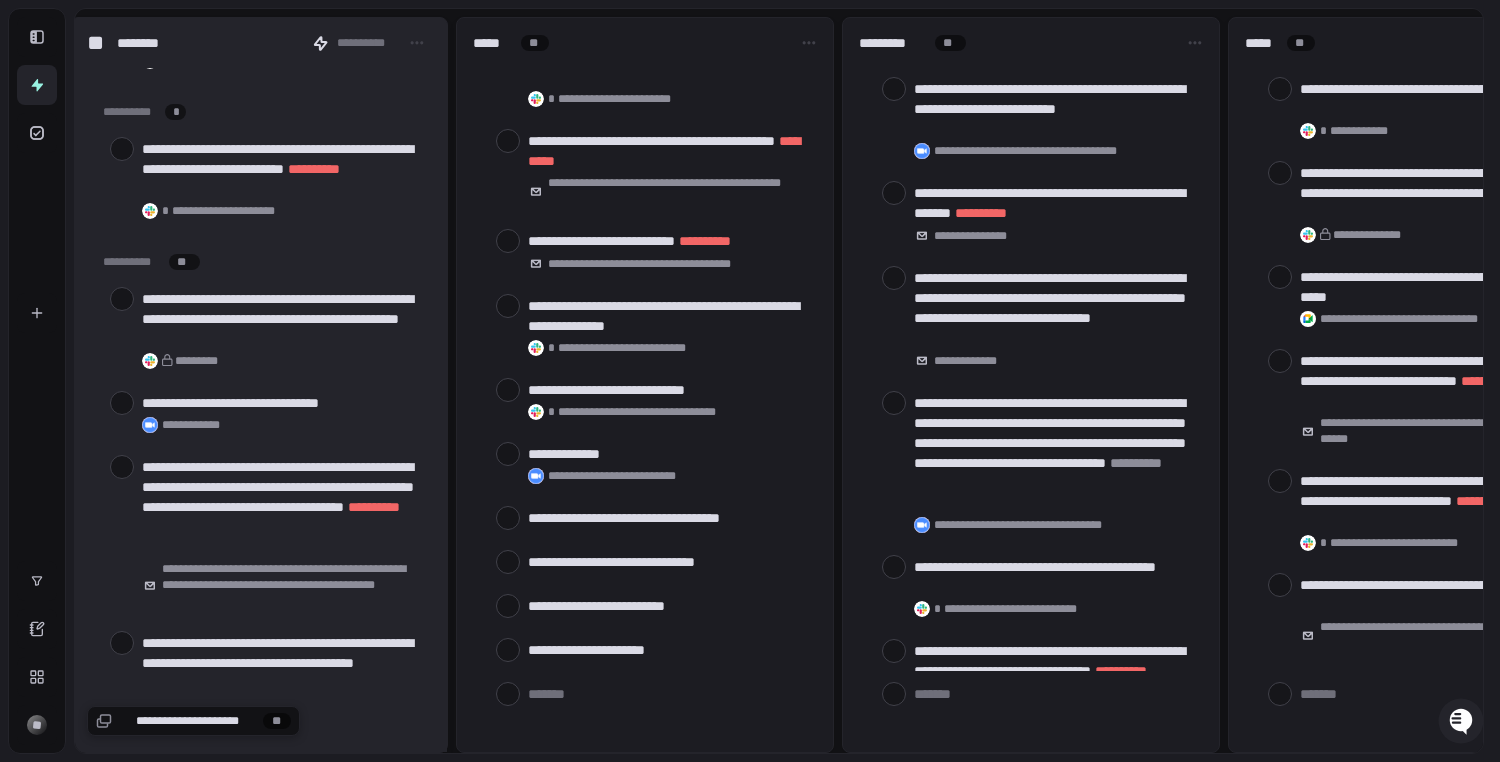 click at bounding box center (122, 299) 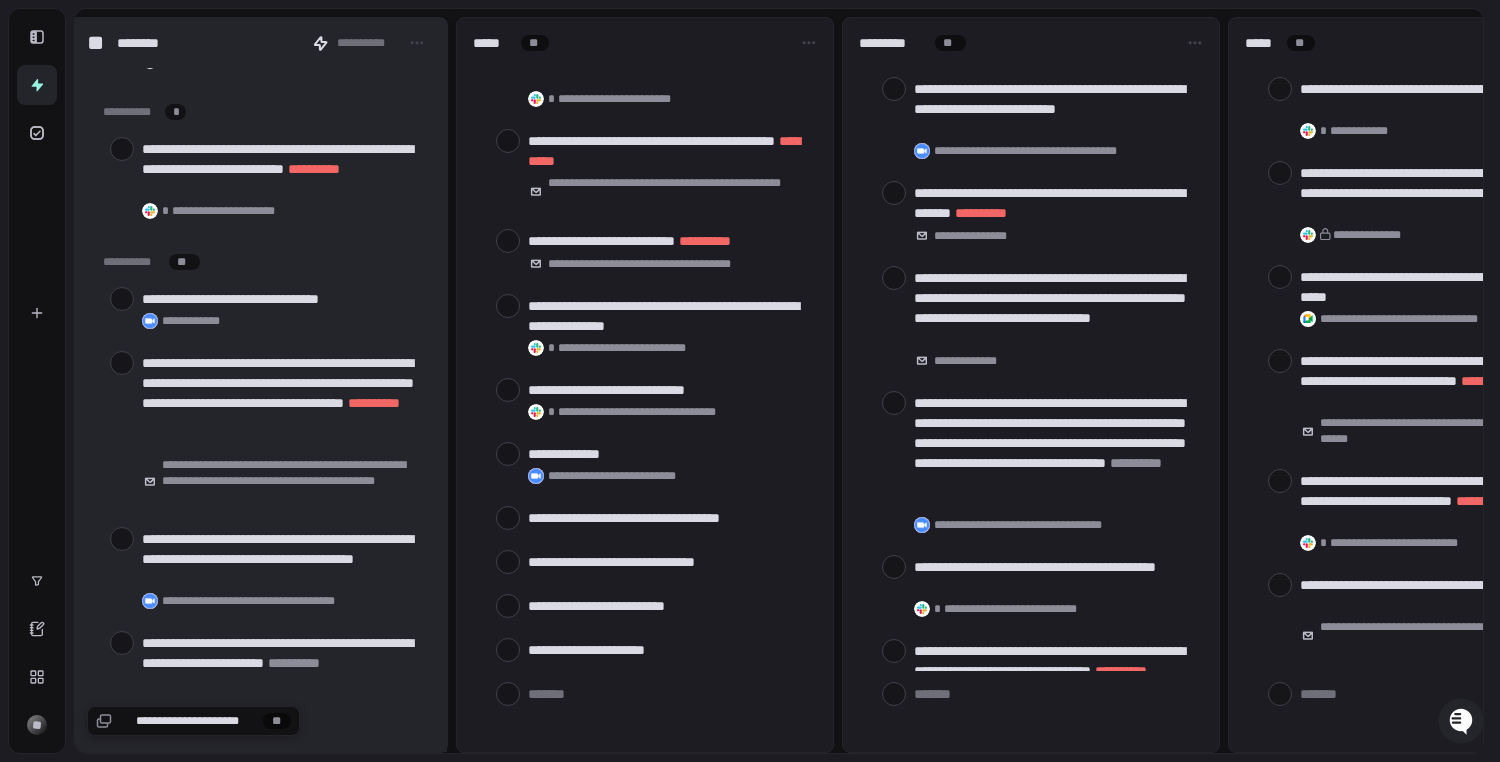 click at bounding box center [122, 299] 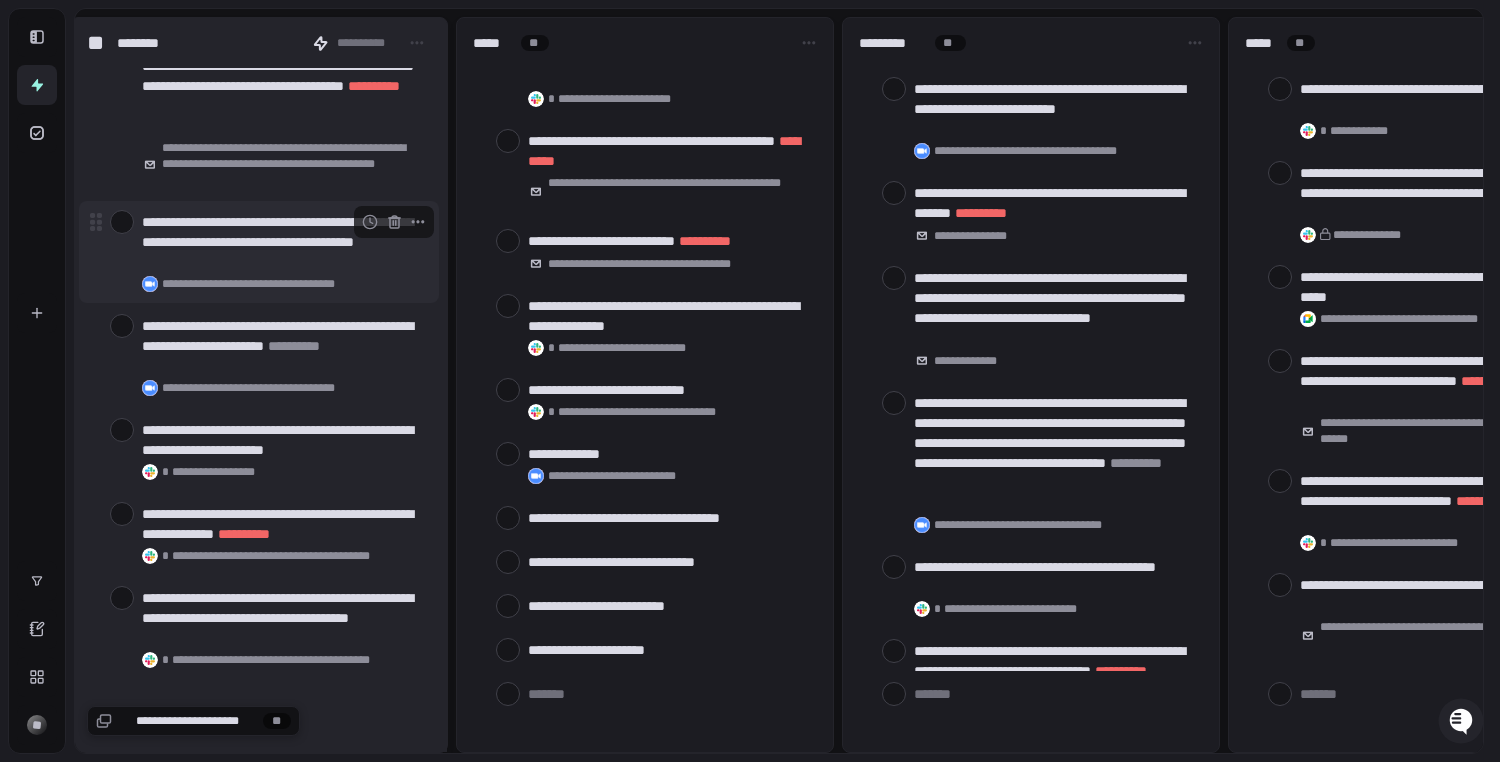 scroll, scrollTop: 3690, scrollLeft: 0, axis: vertical 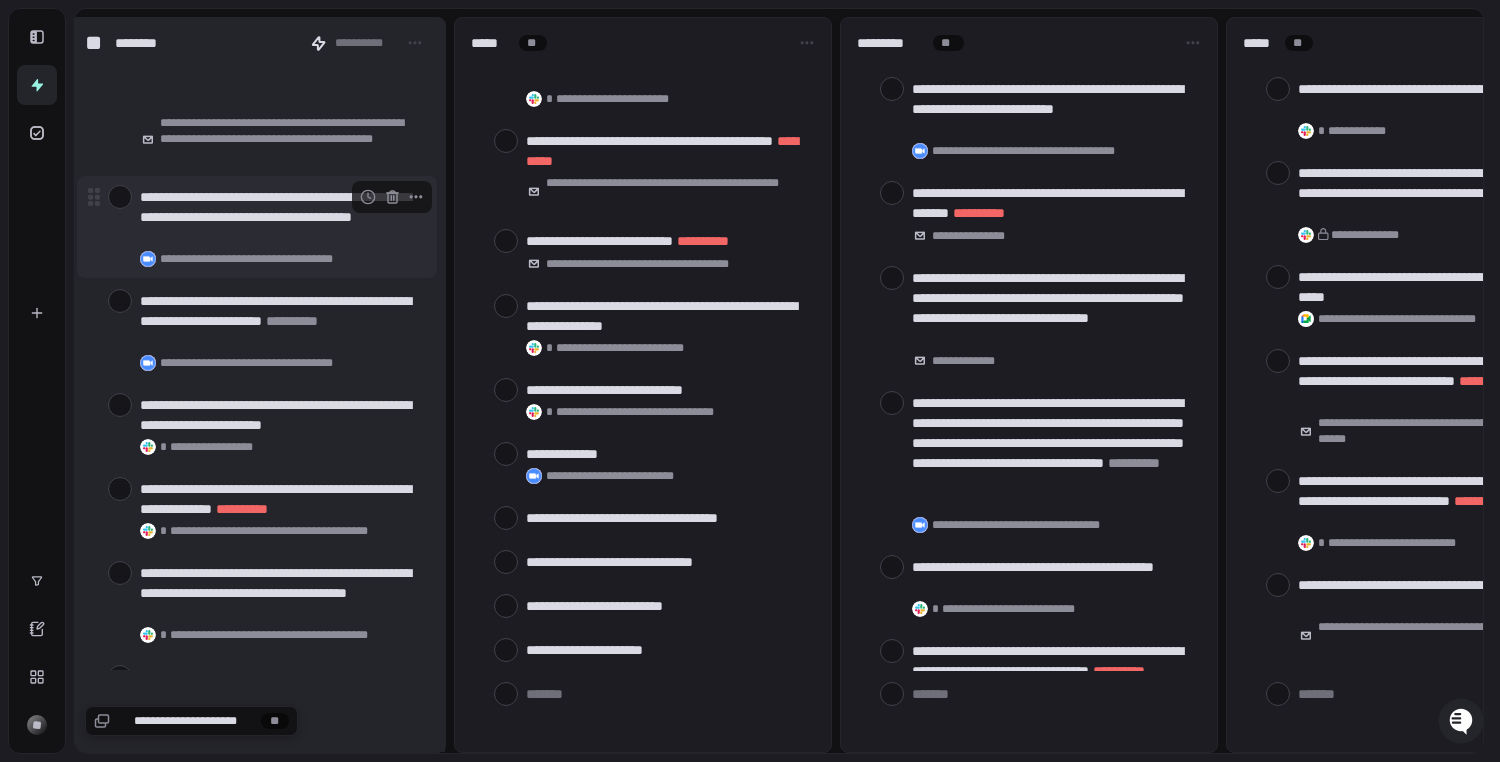 click at bounding box center [120, 197] 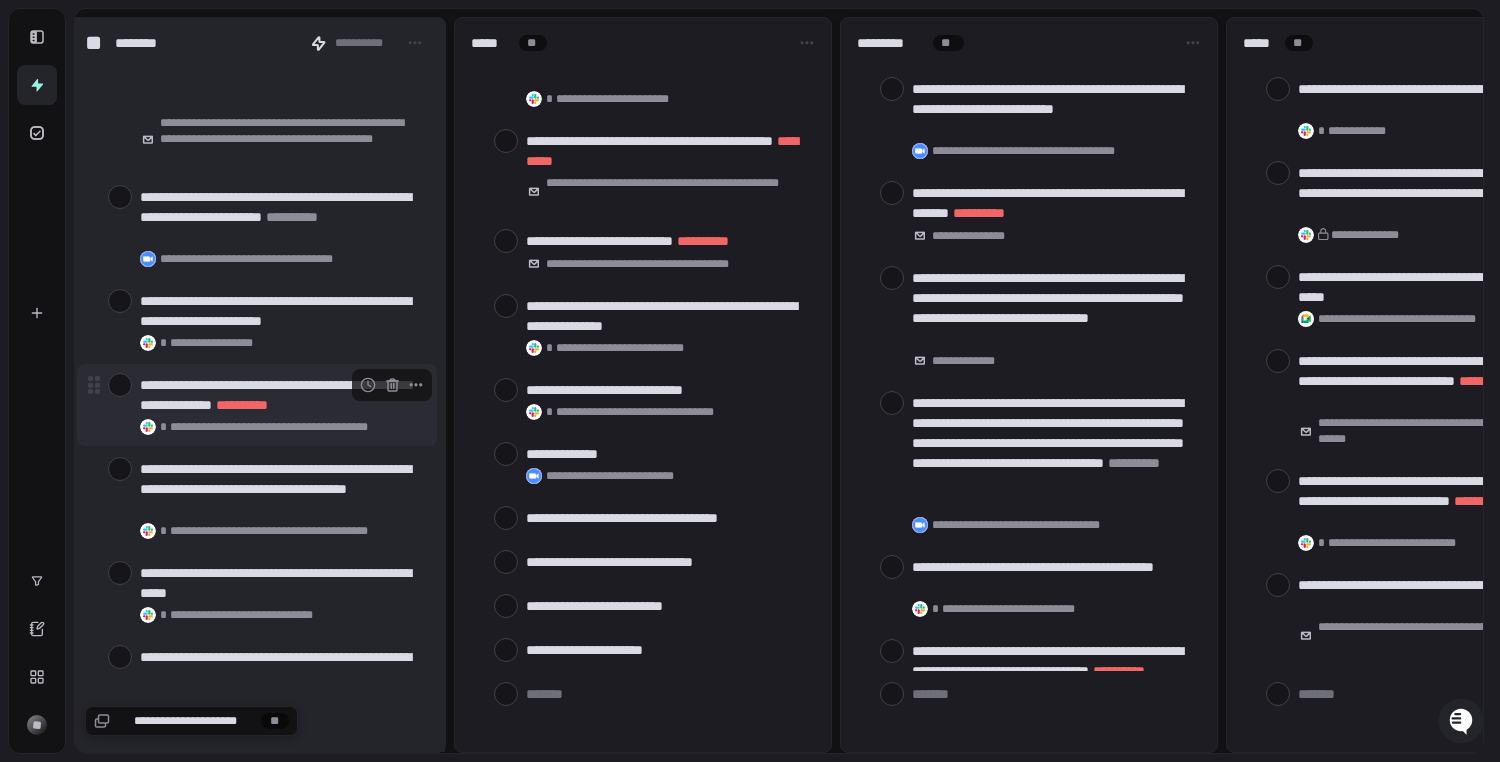 click at bounding box center (120, 385) 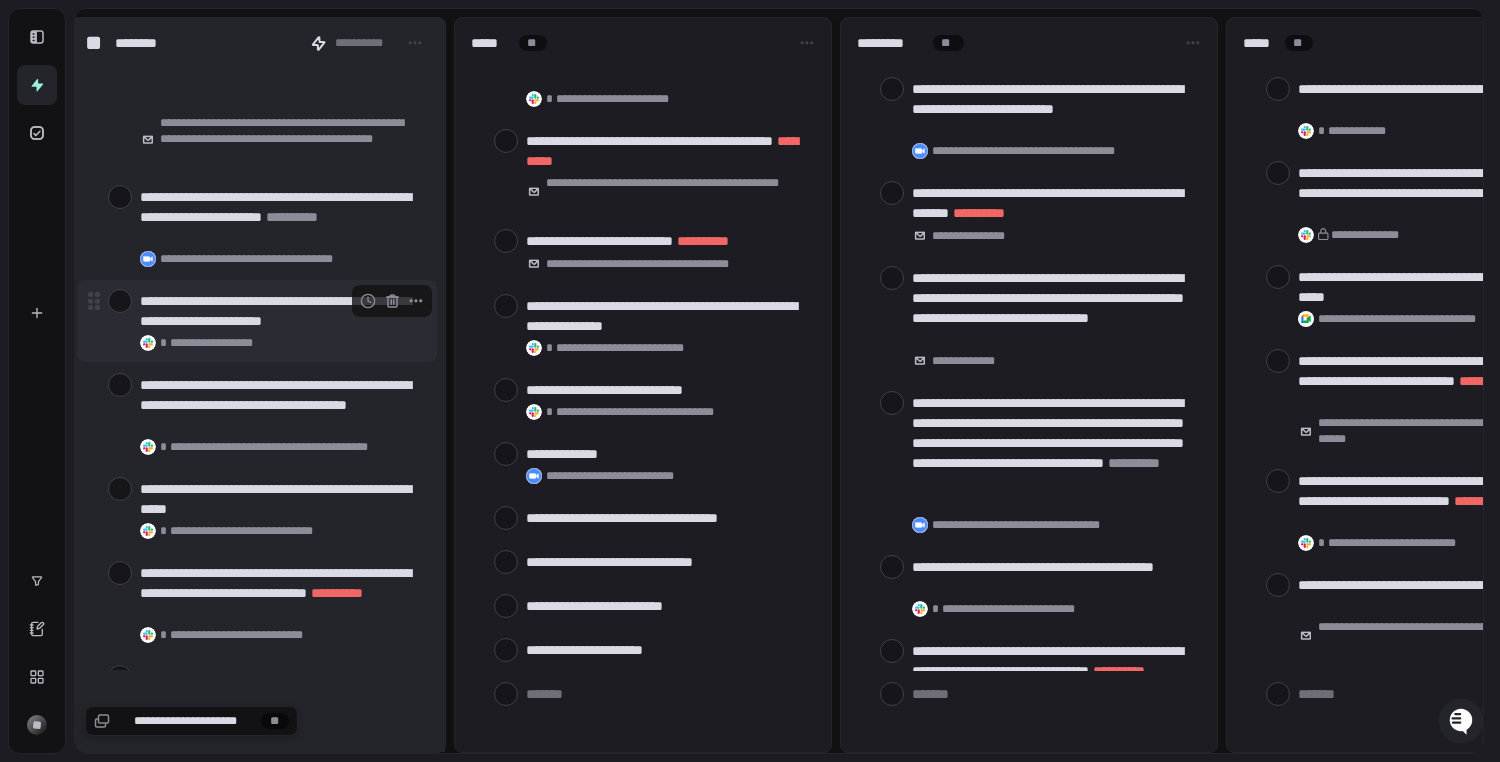 click at bounding box center [120, 301] 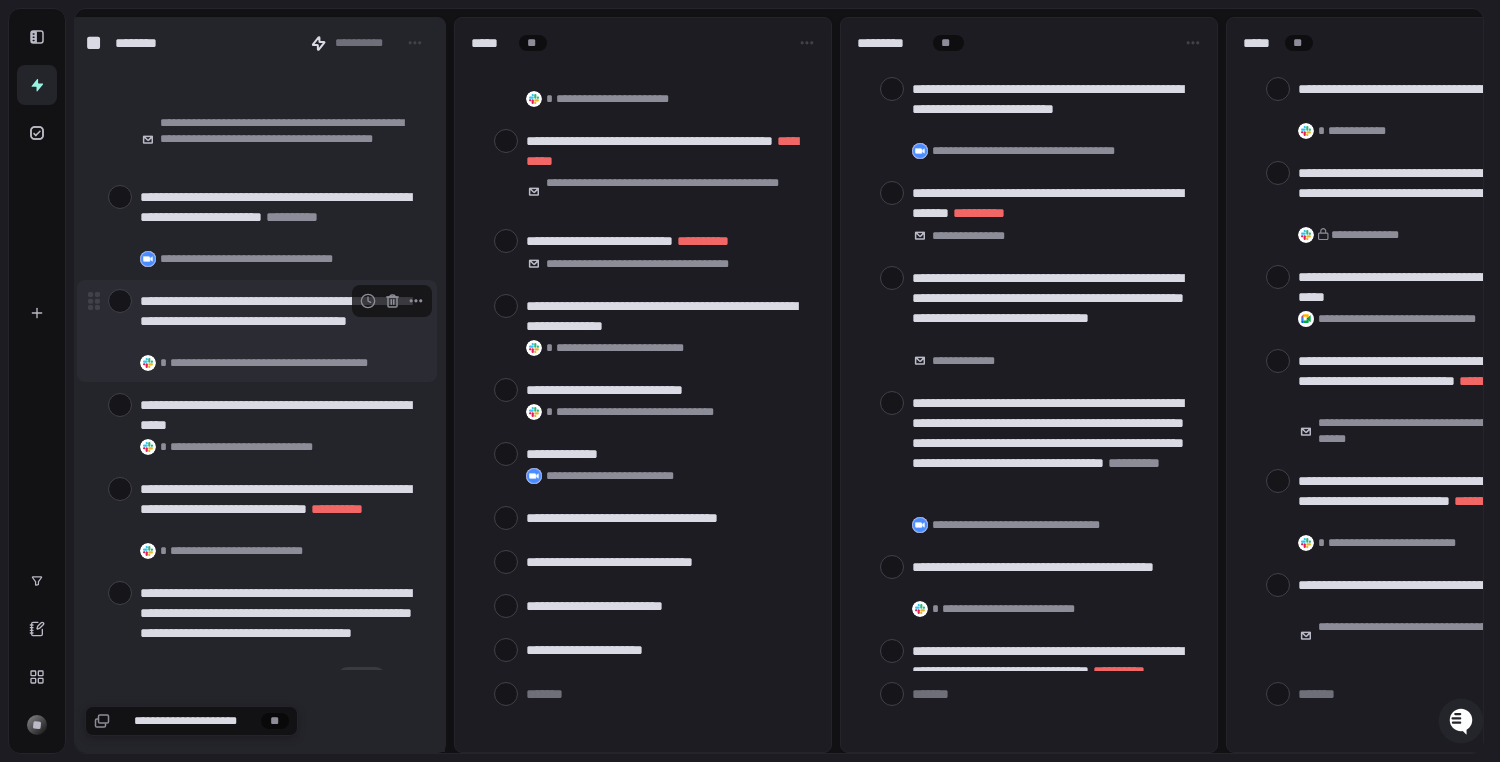 click at bounding box center [120, 301] 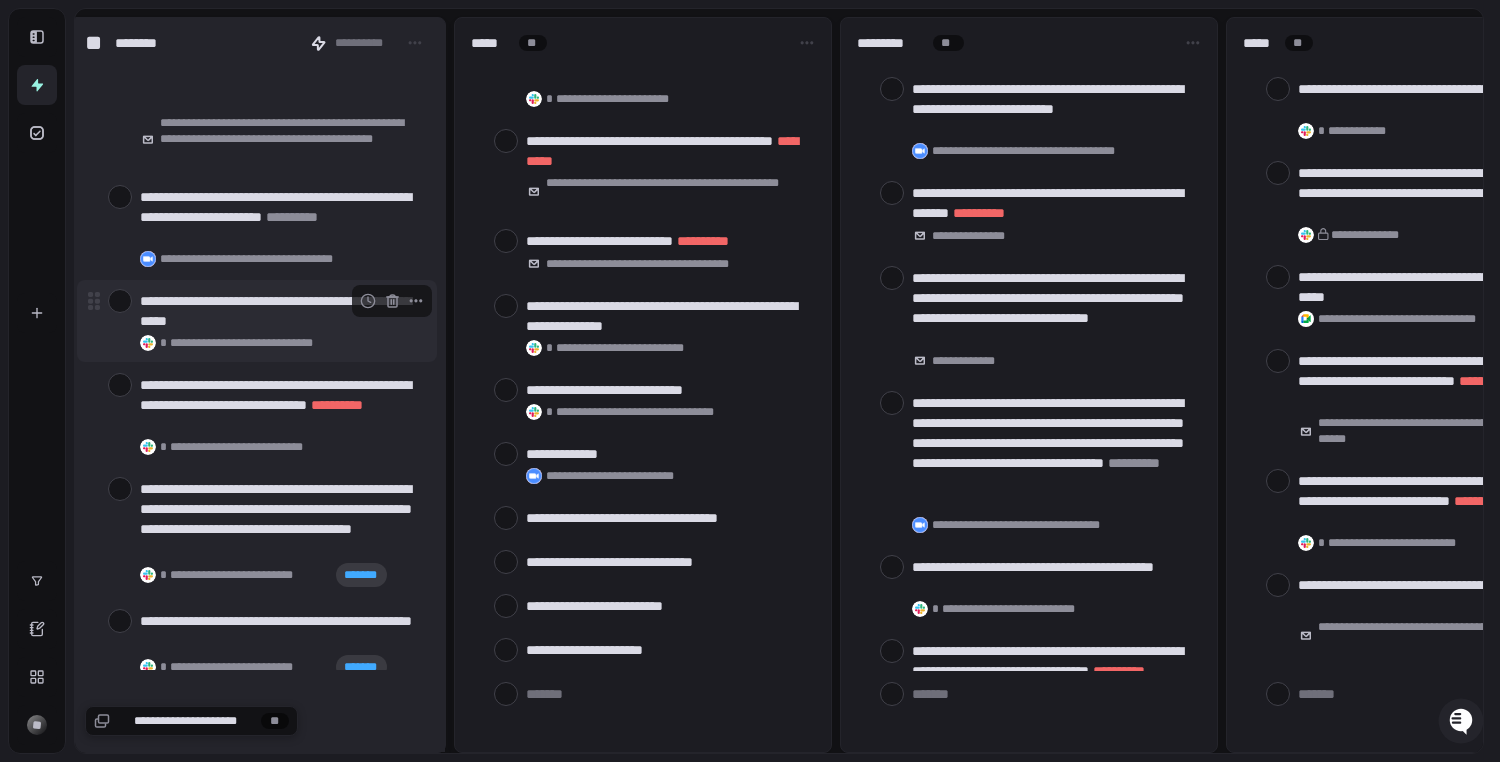 click at bounding box center [120, 301] 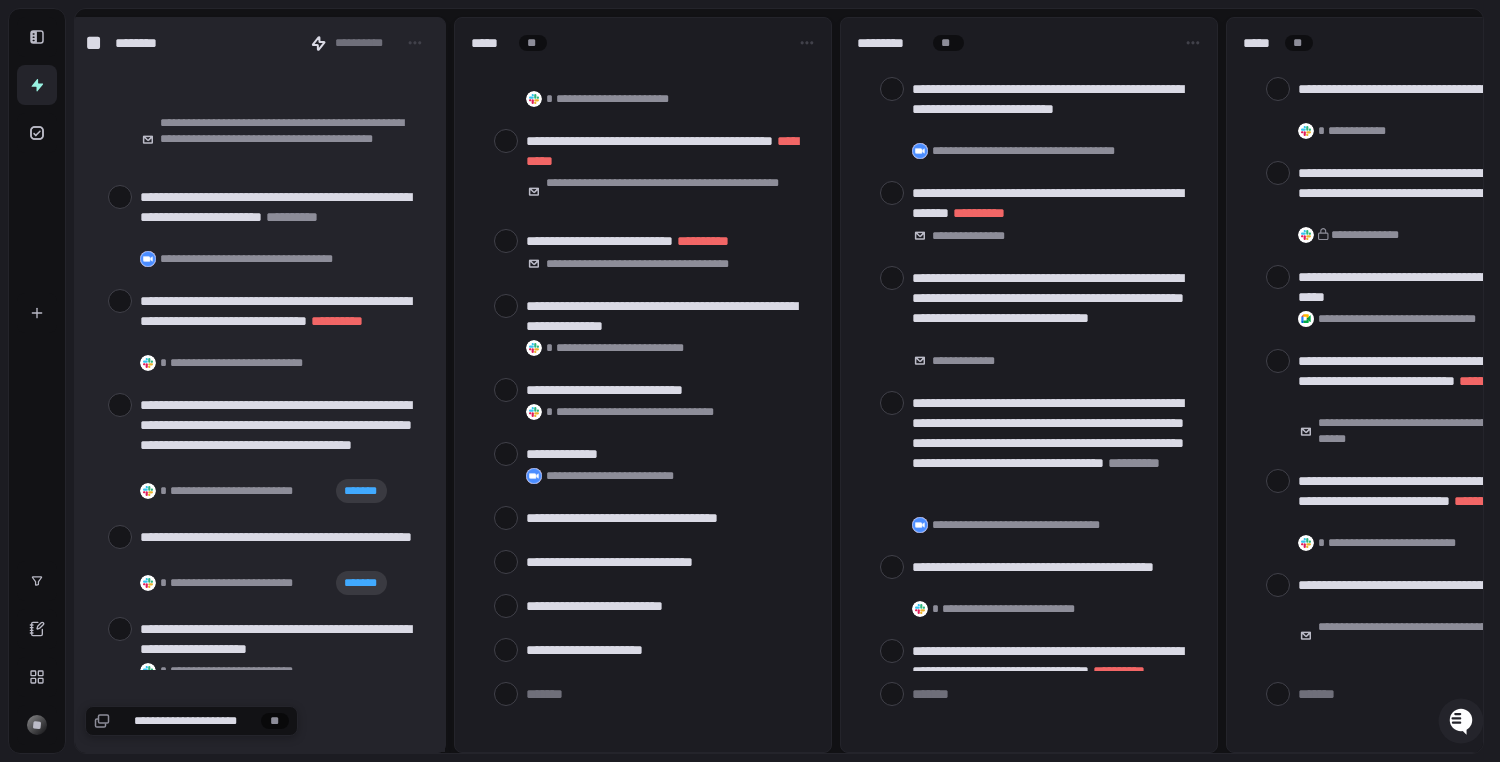 click at bounding box center [120, 301] 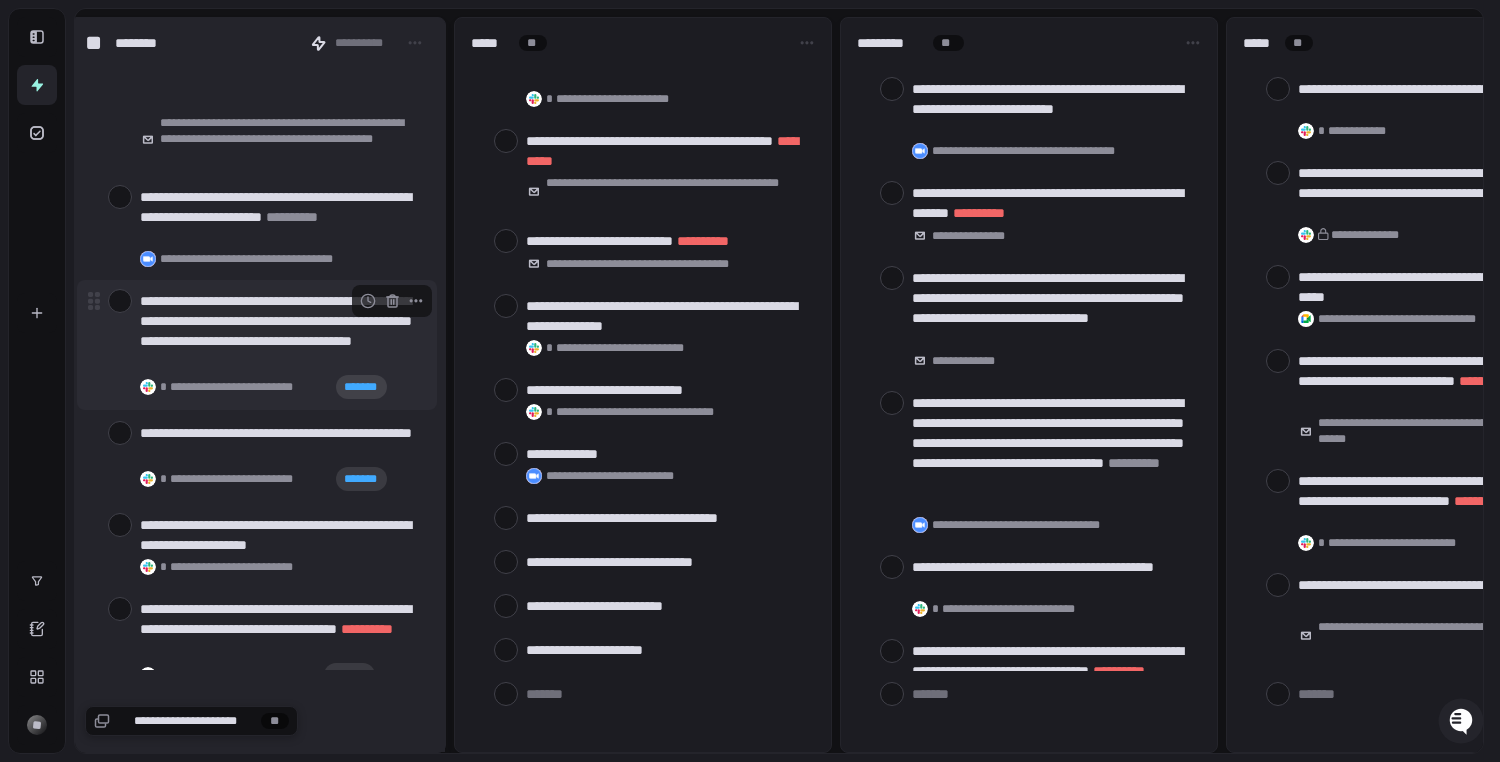 click at bounding box center (120, 301) 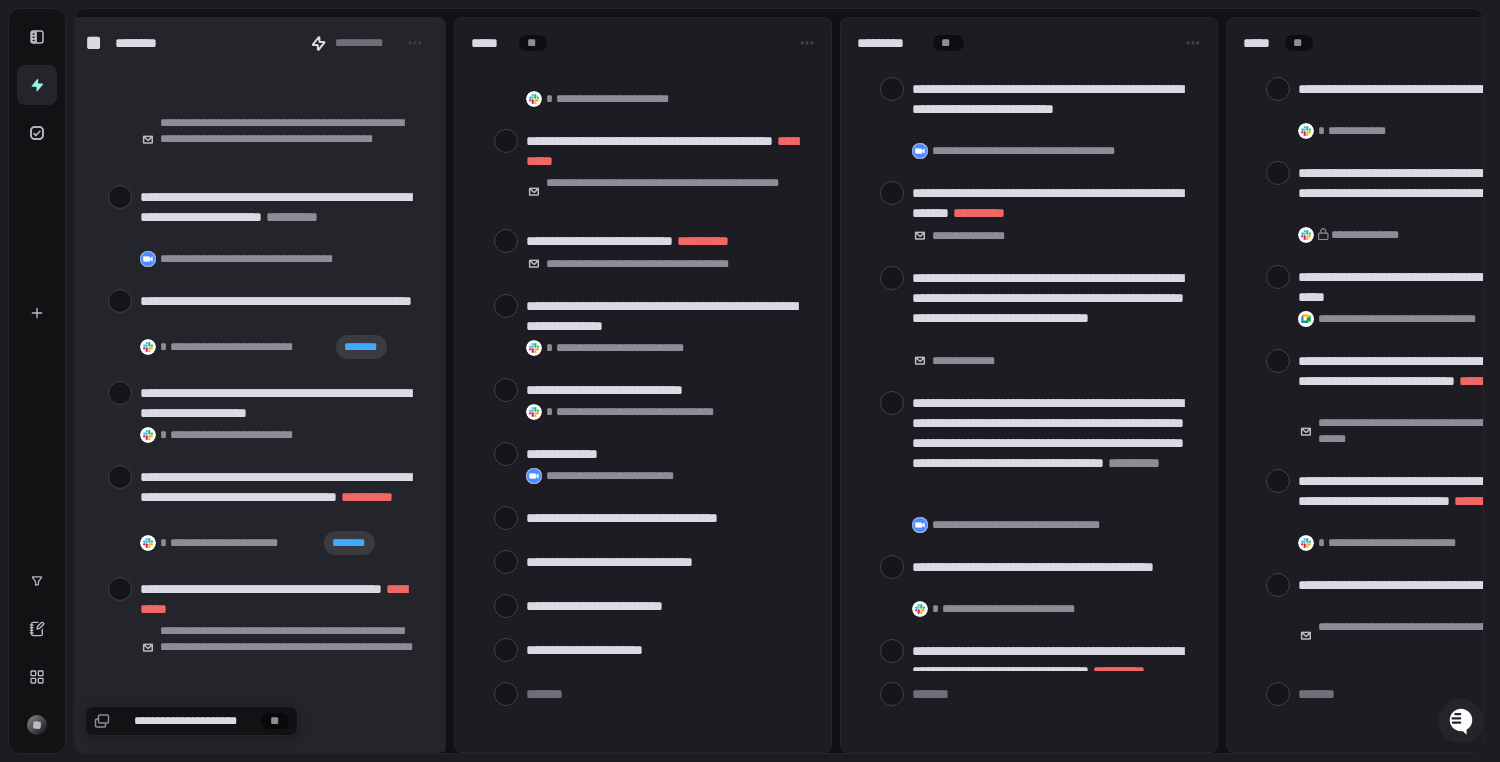click at bounding box center (120, 301) 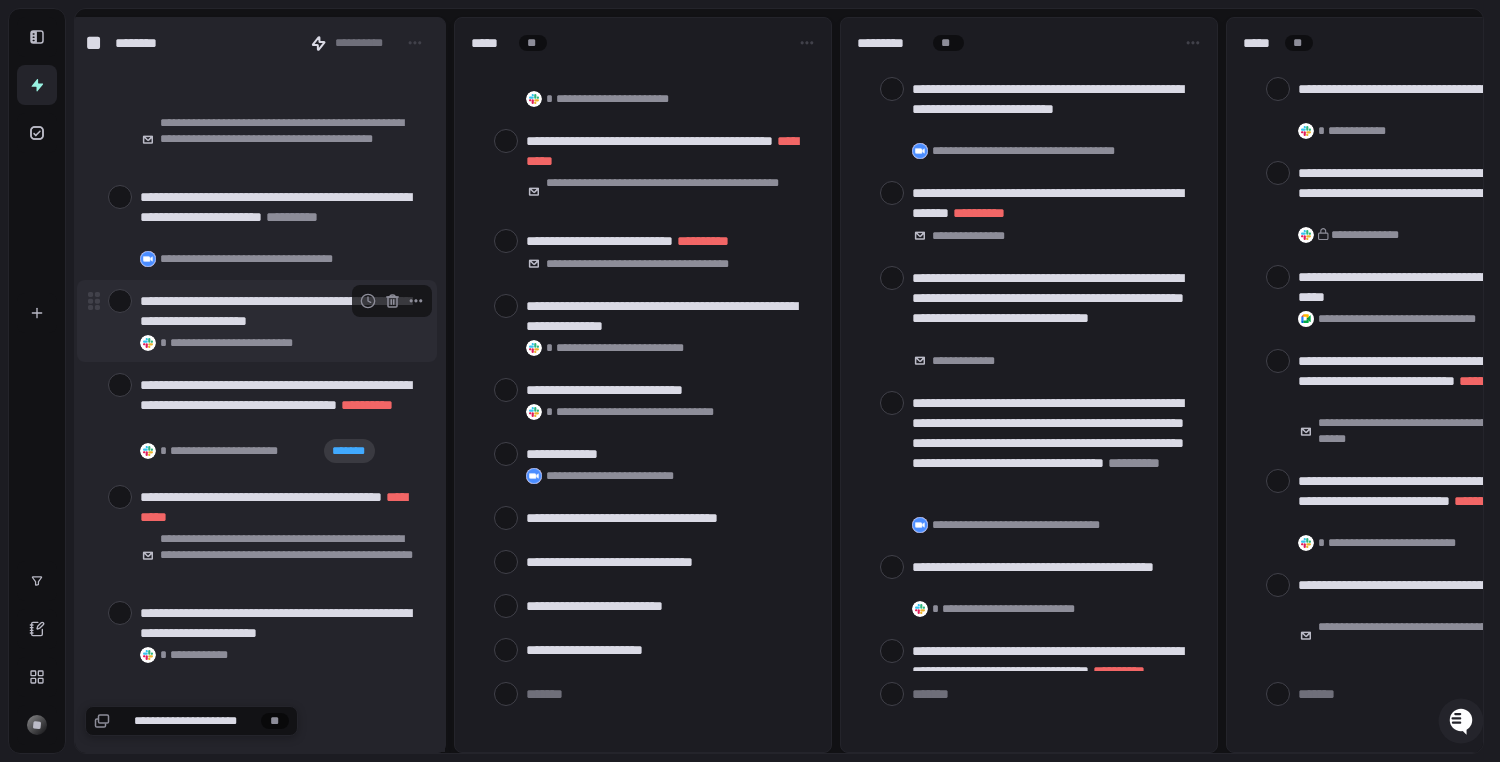 click on "**********" at bounding box center [257, 321] 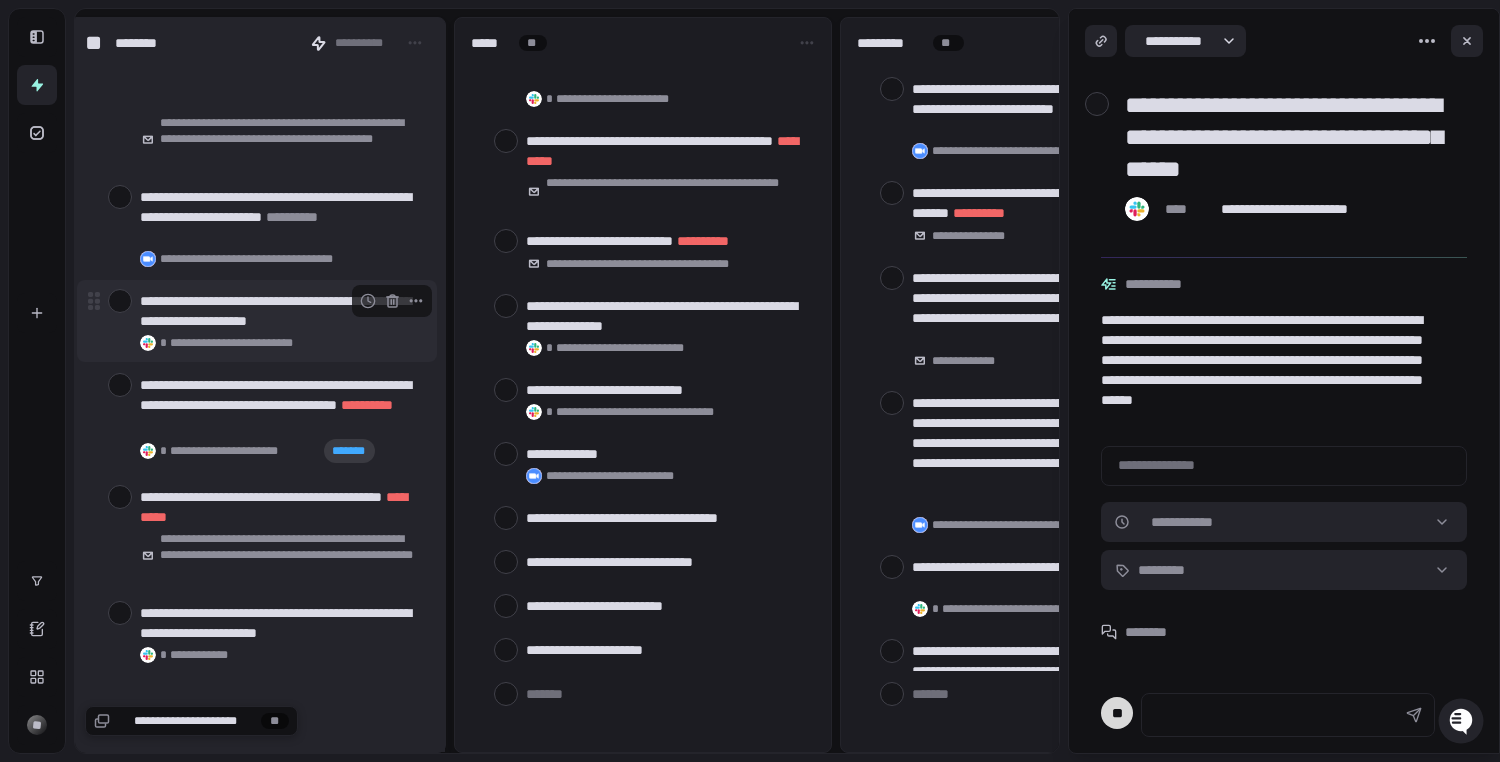 click at bounding box center [120, 301] 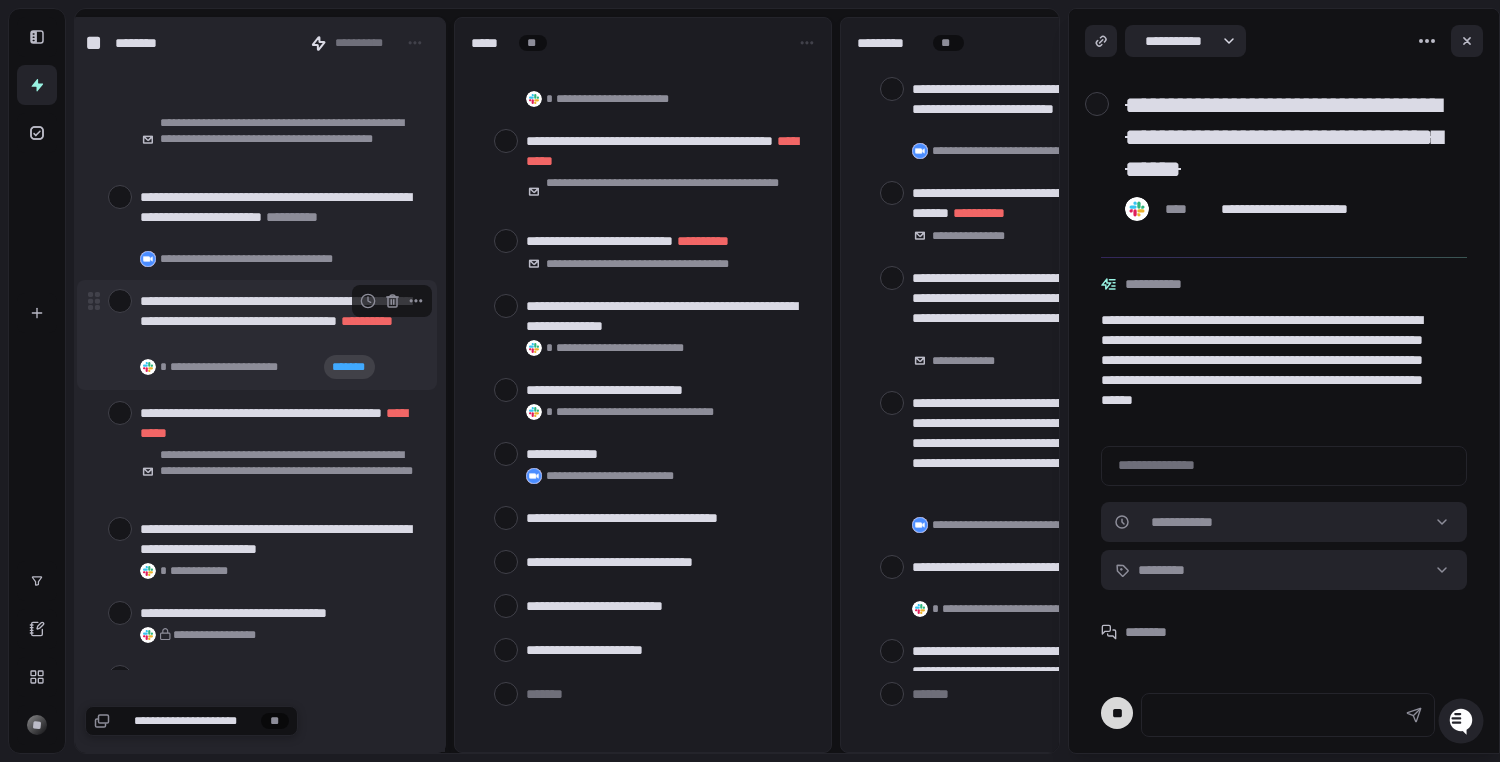 click at bounding box center (120, 301) 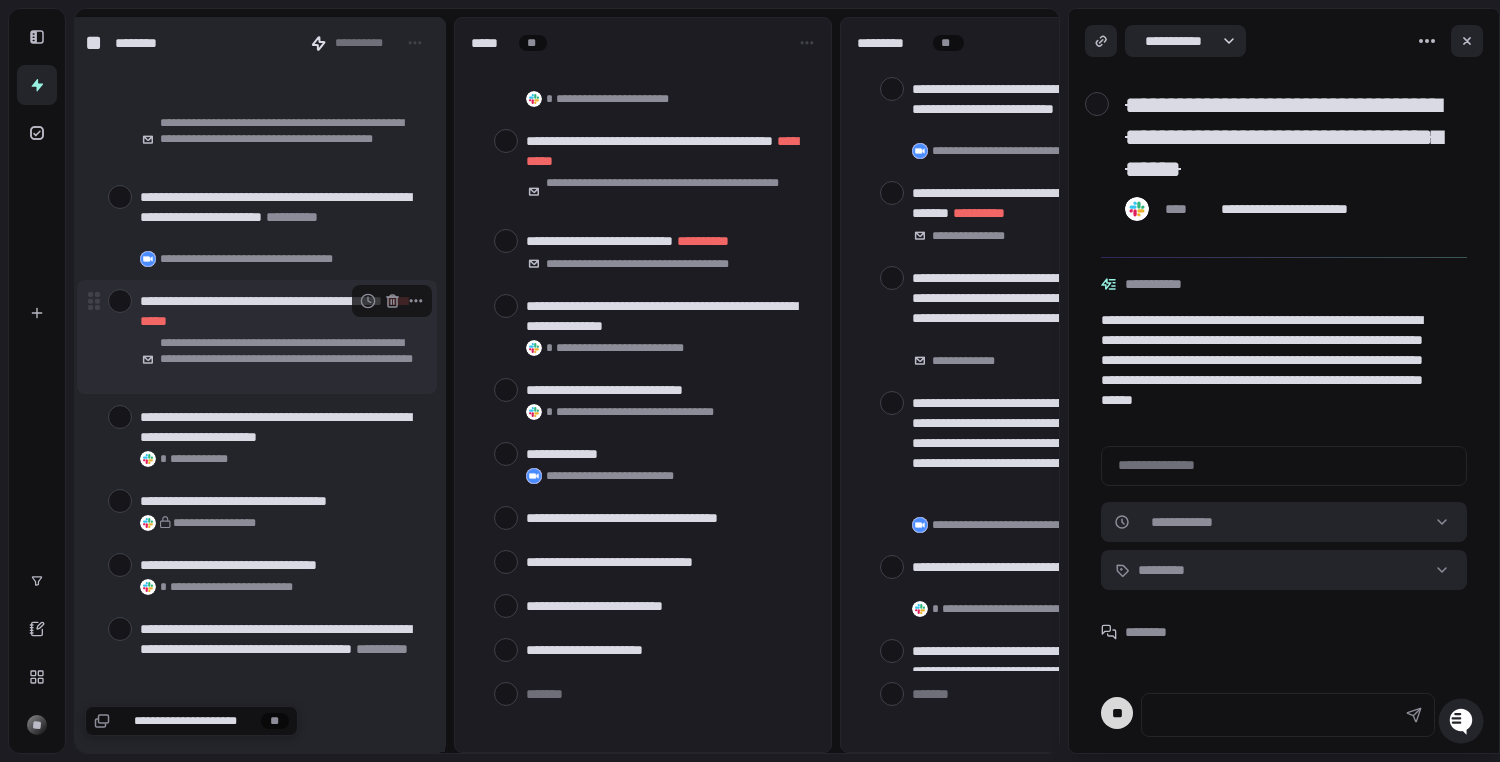 click at bounding box center (120, 301) 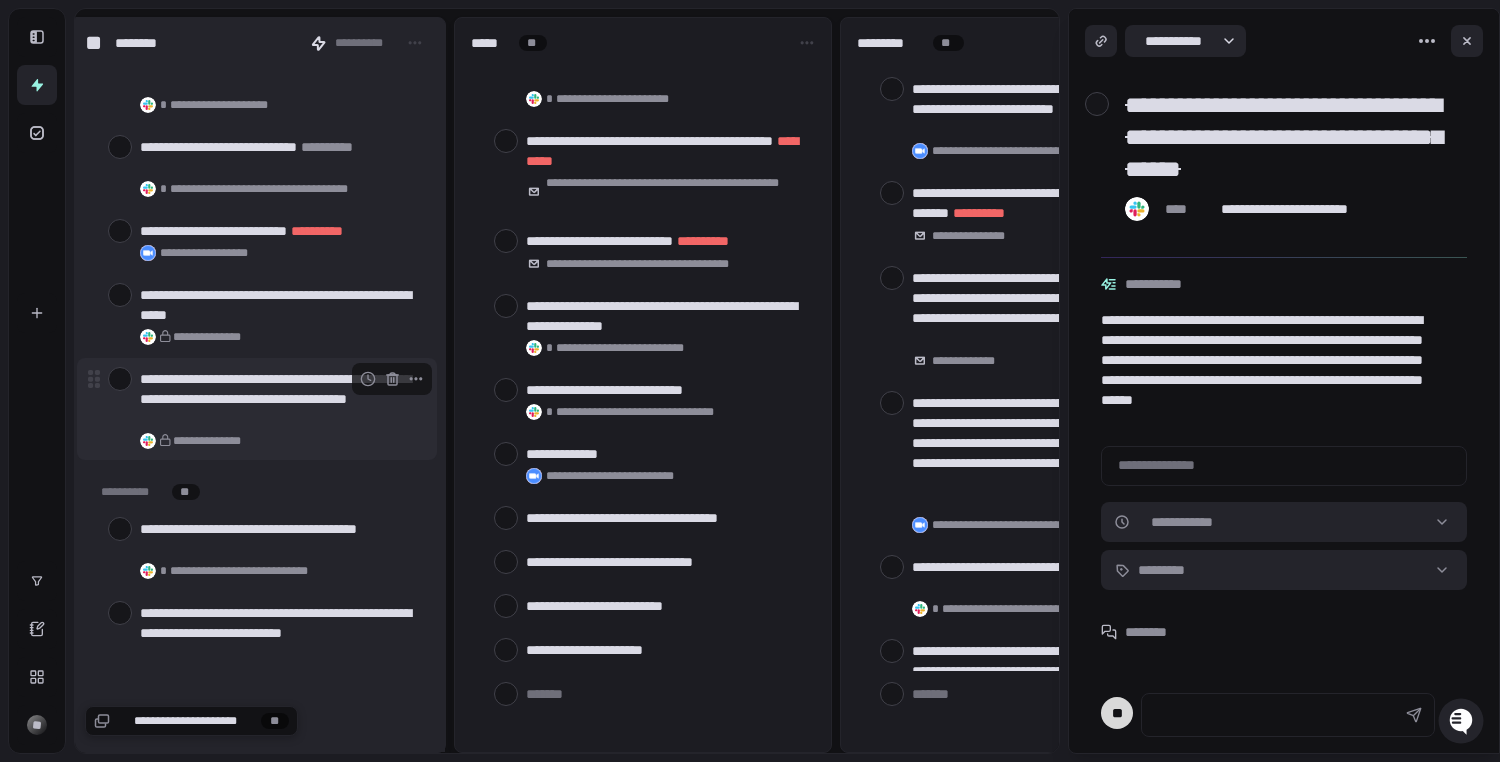 scroll, scrollTop: 9025, scrollLeft: 0, axis: vertical 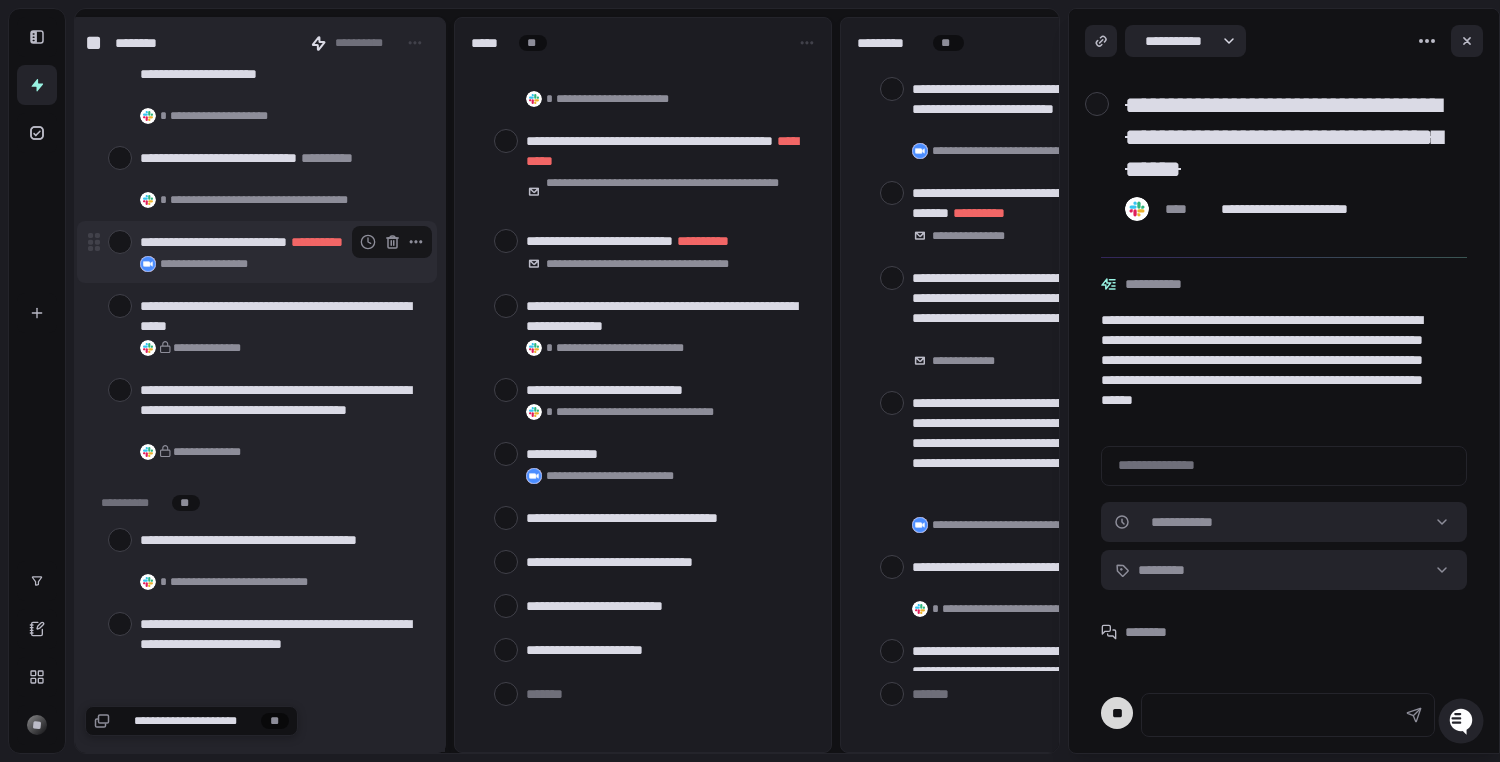 click at bounding box center (120, 242) 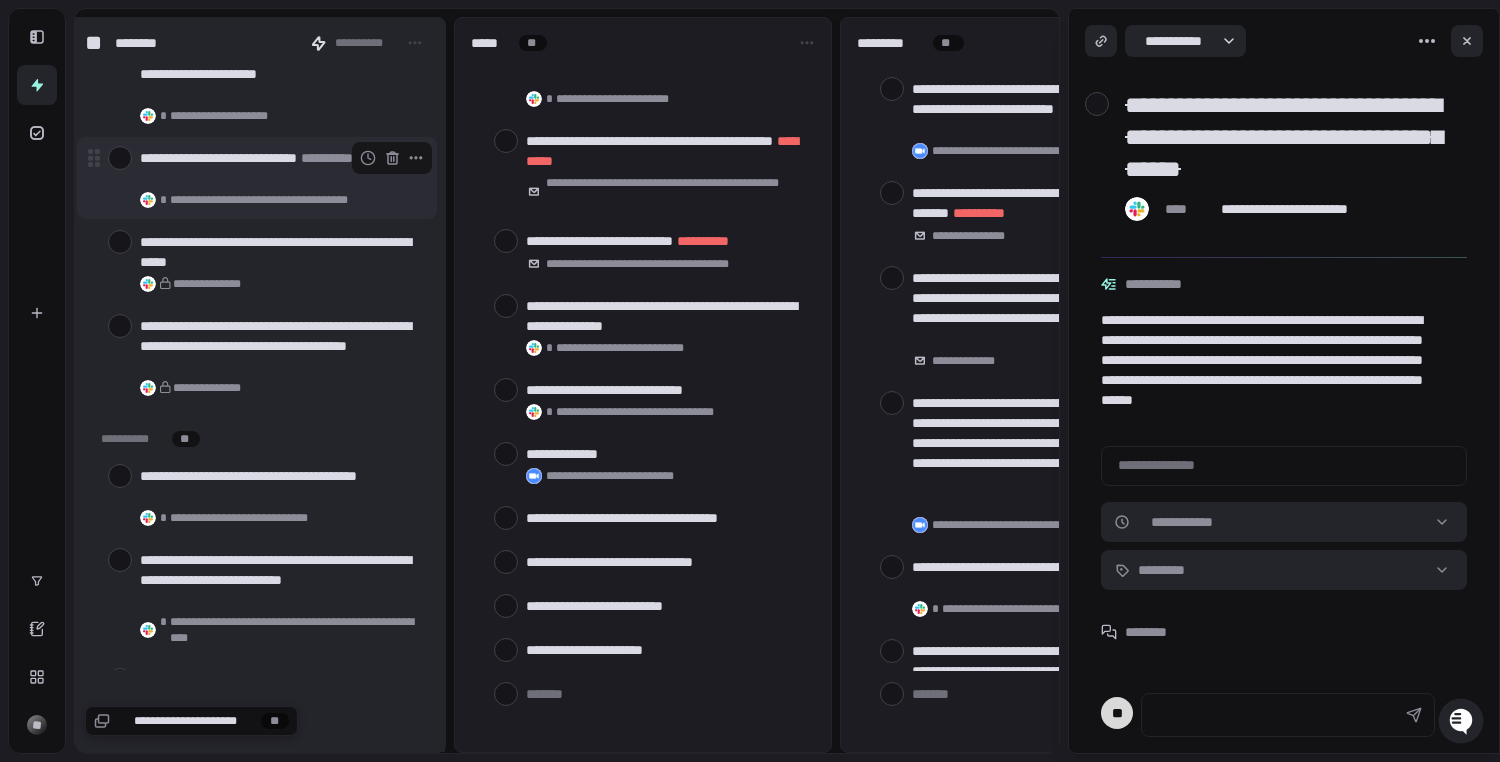 click at bounding box center [120, 158] 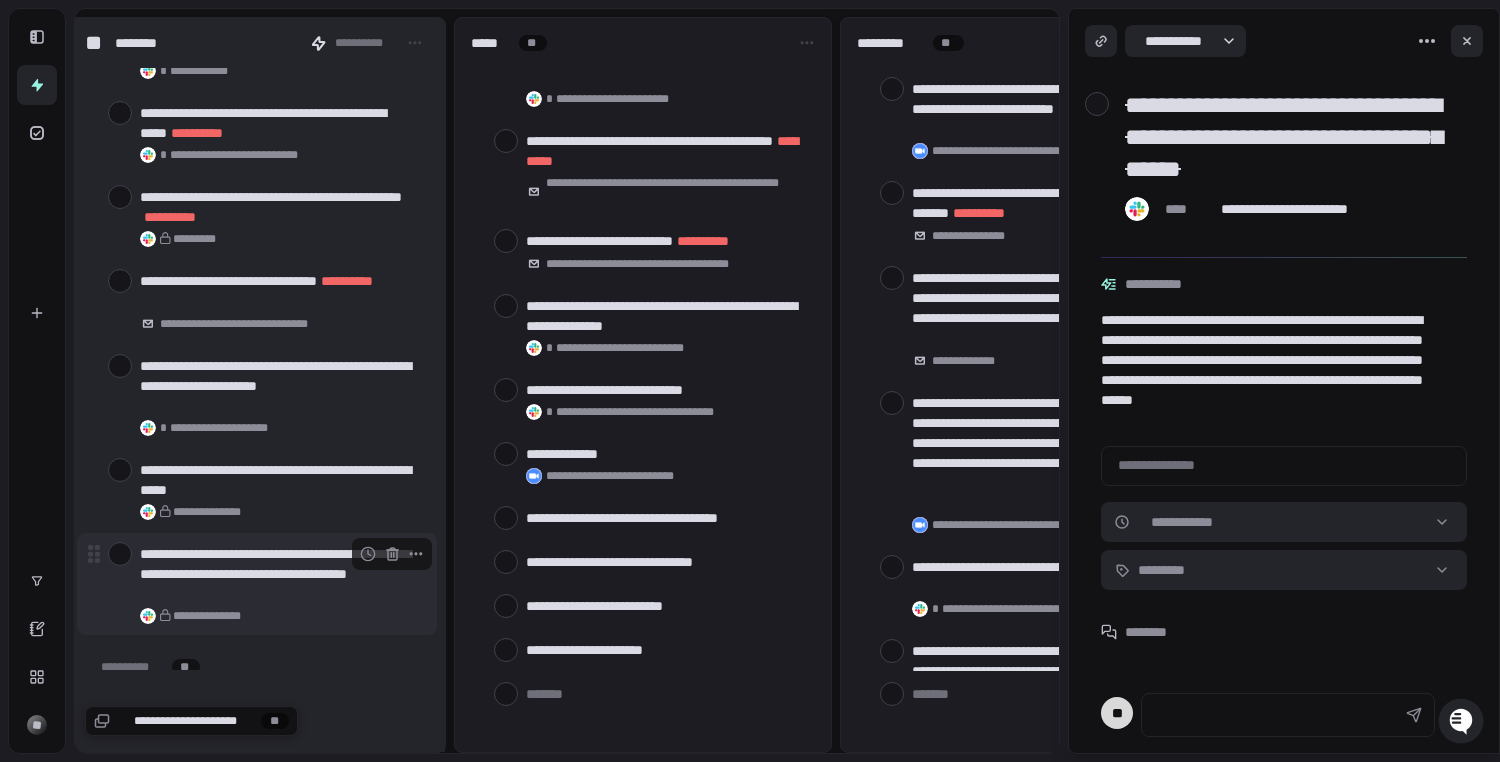 scroll, scrollTop: 8707, scrollLeft: 0, axis: vertical 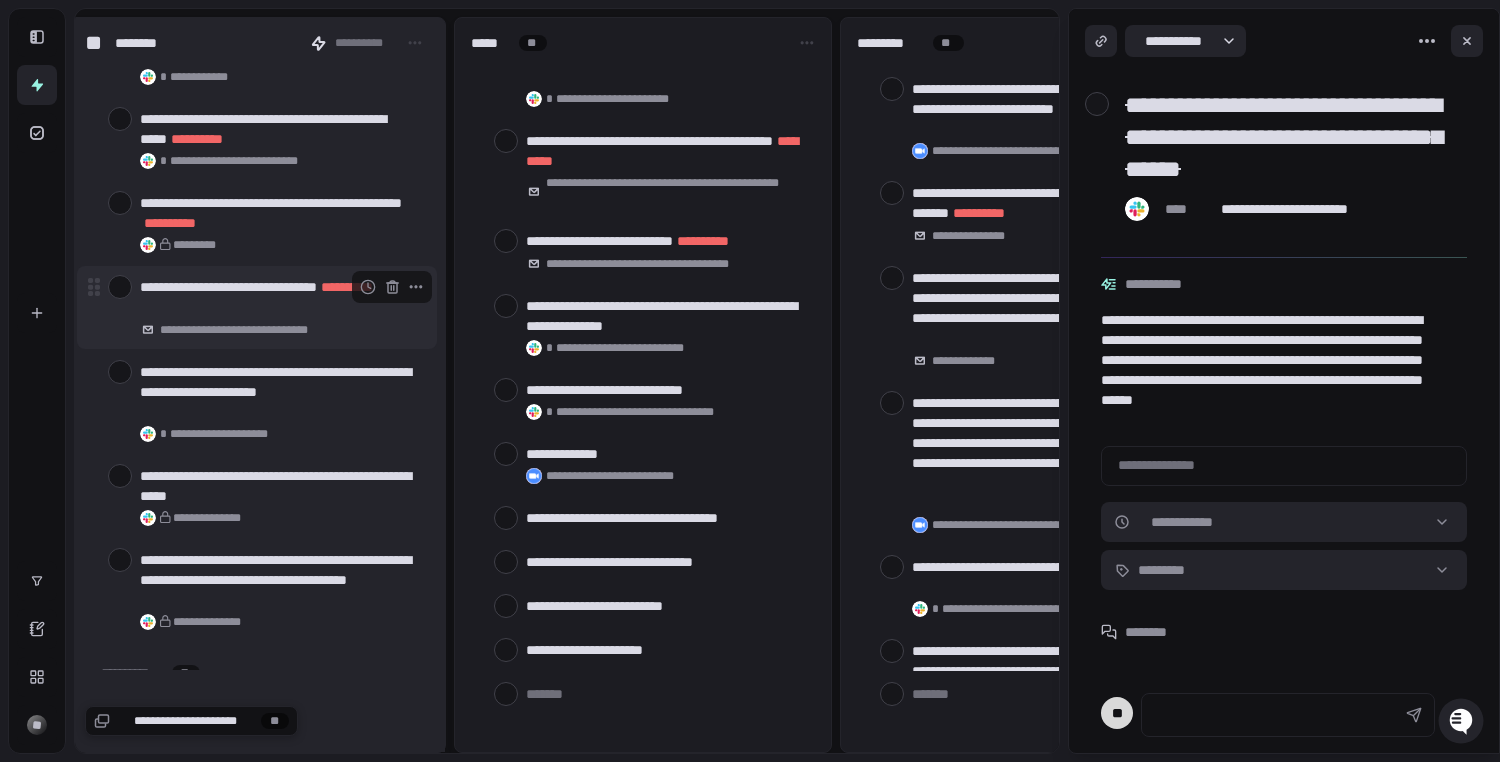 click at bounding box center [120, 287] 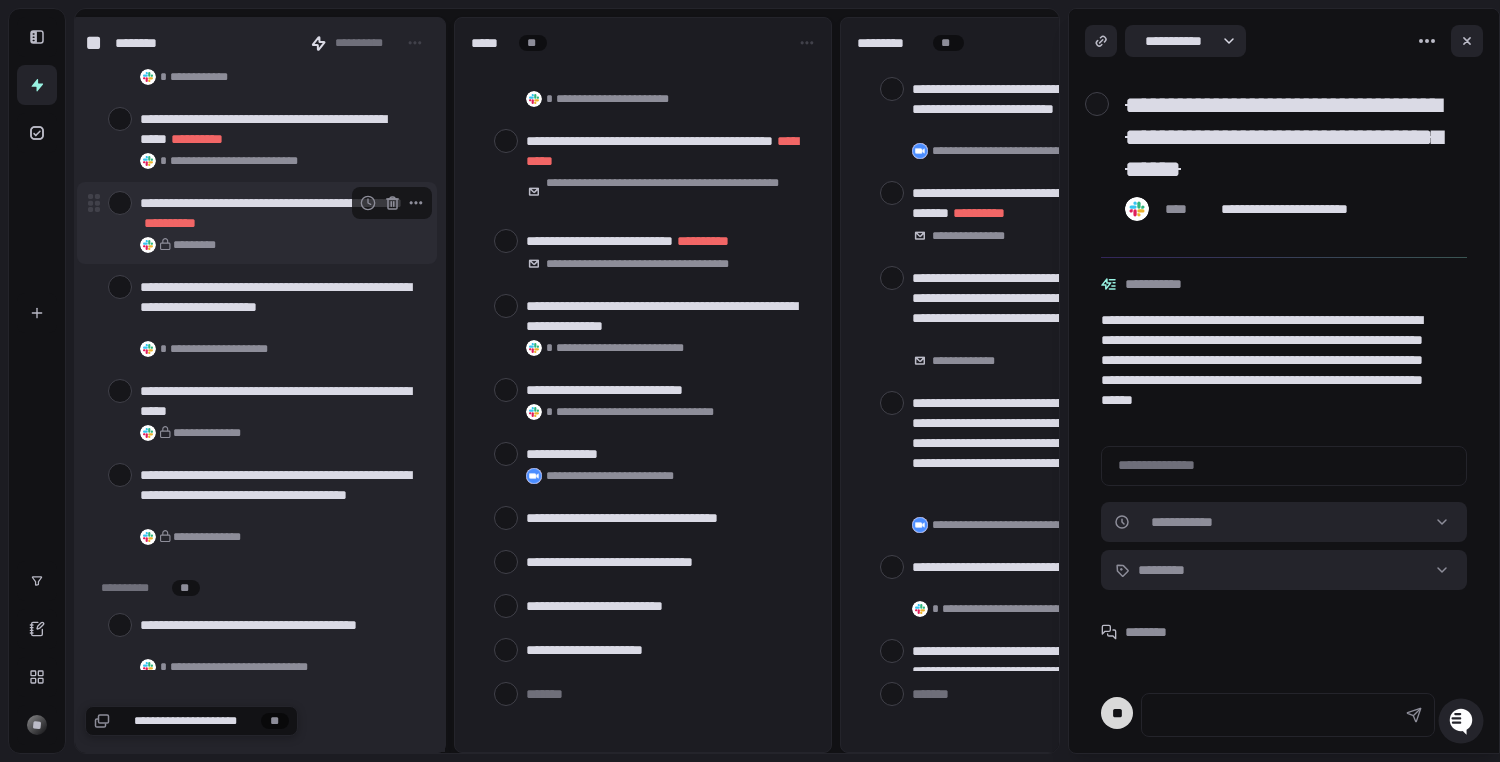 click at bounding box center [120, 203] 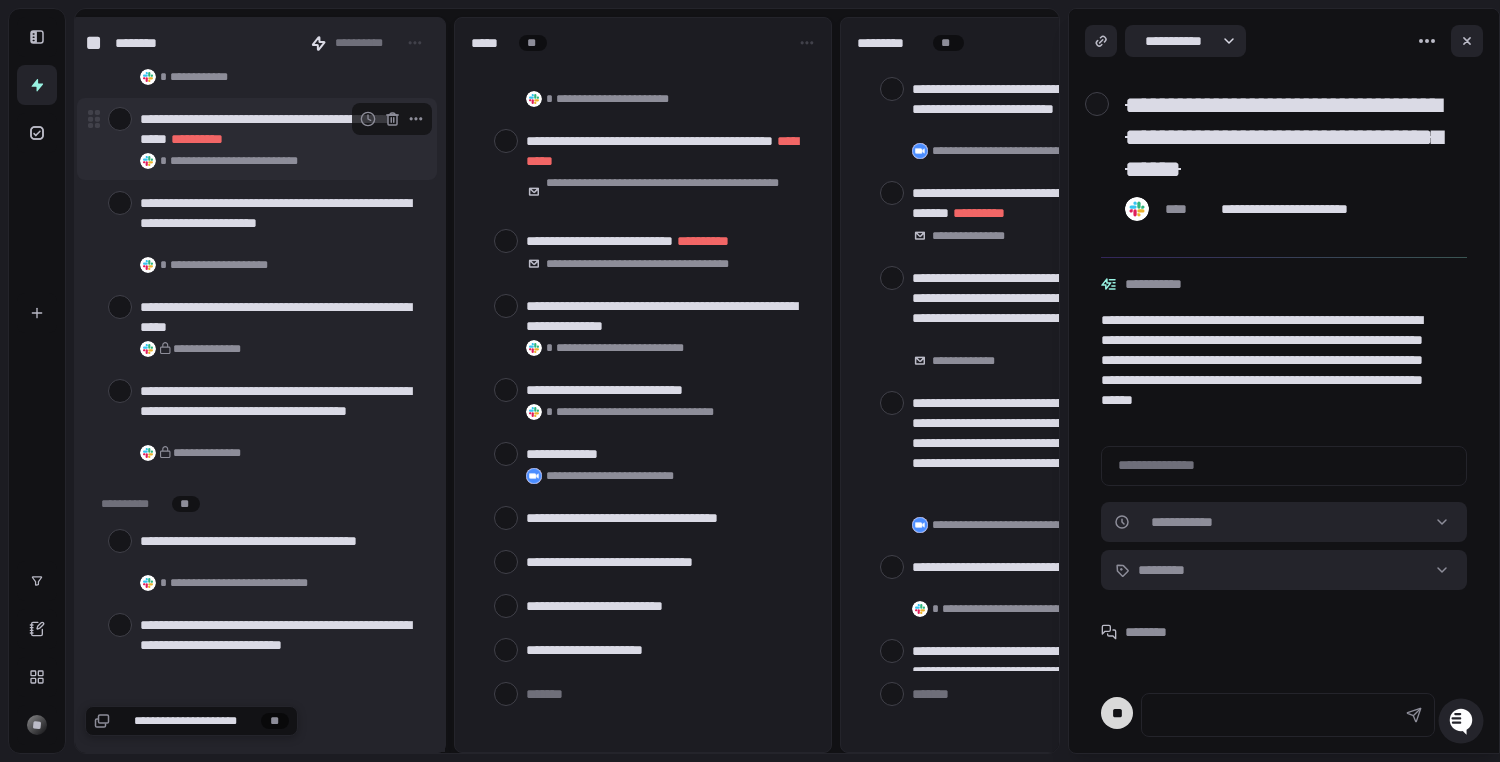 click at bounding box center (120, 119) 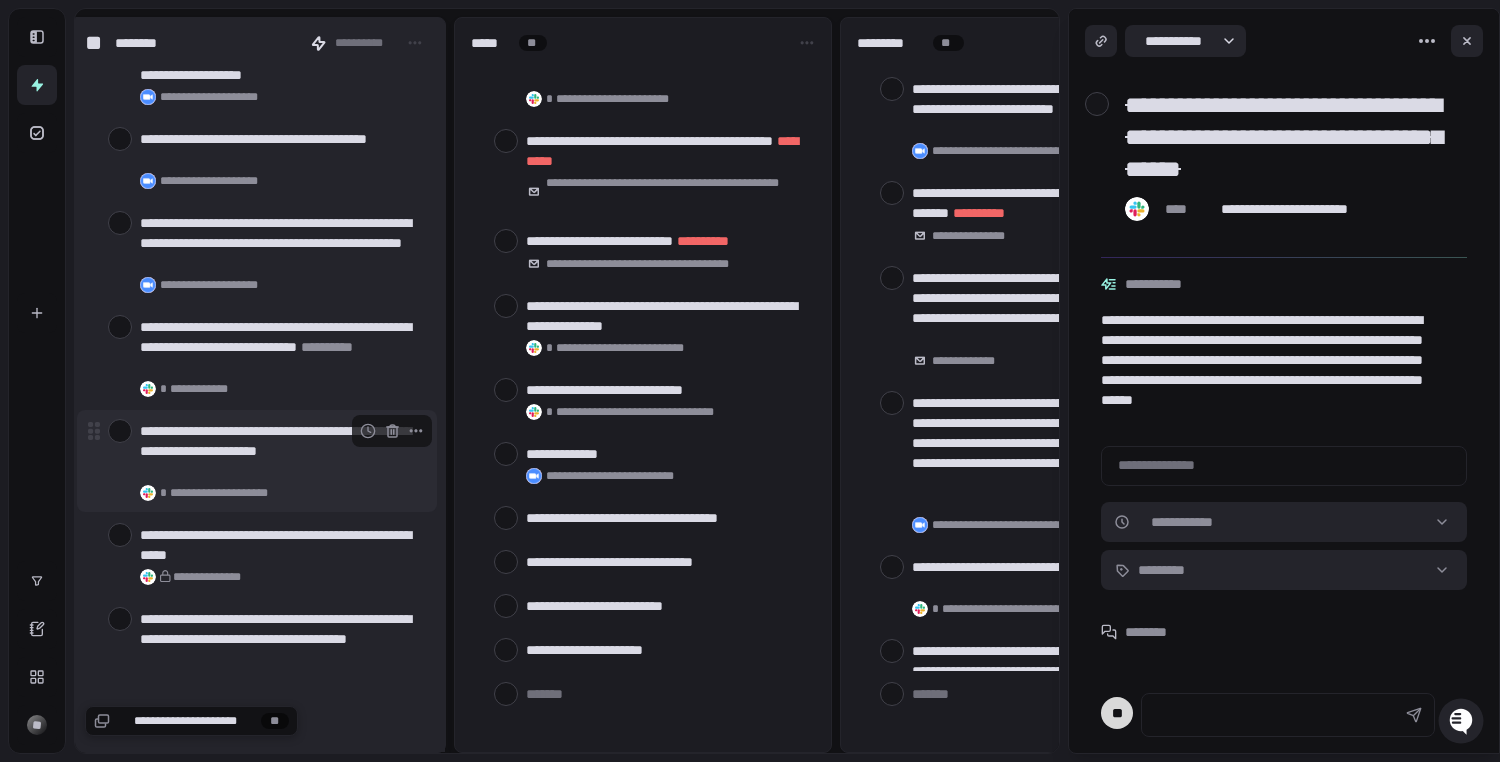 scroll, scrollTop: 8377, scrollLeft: 0, axis: vertical 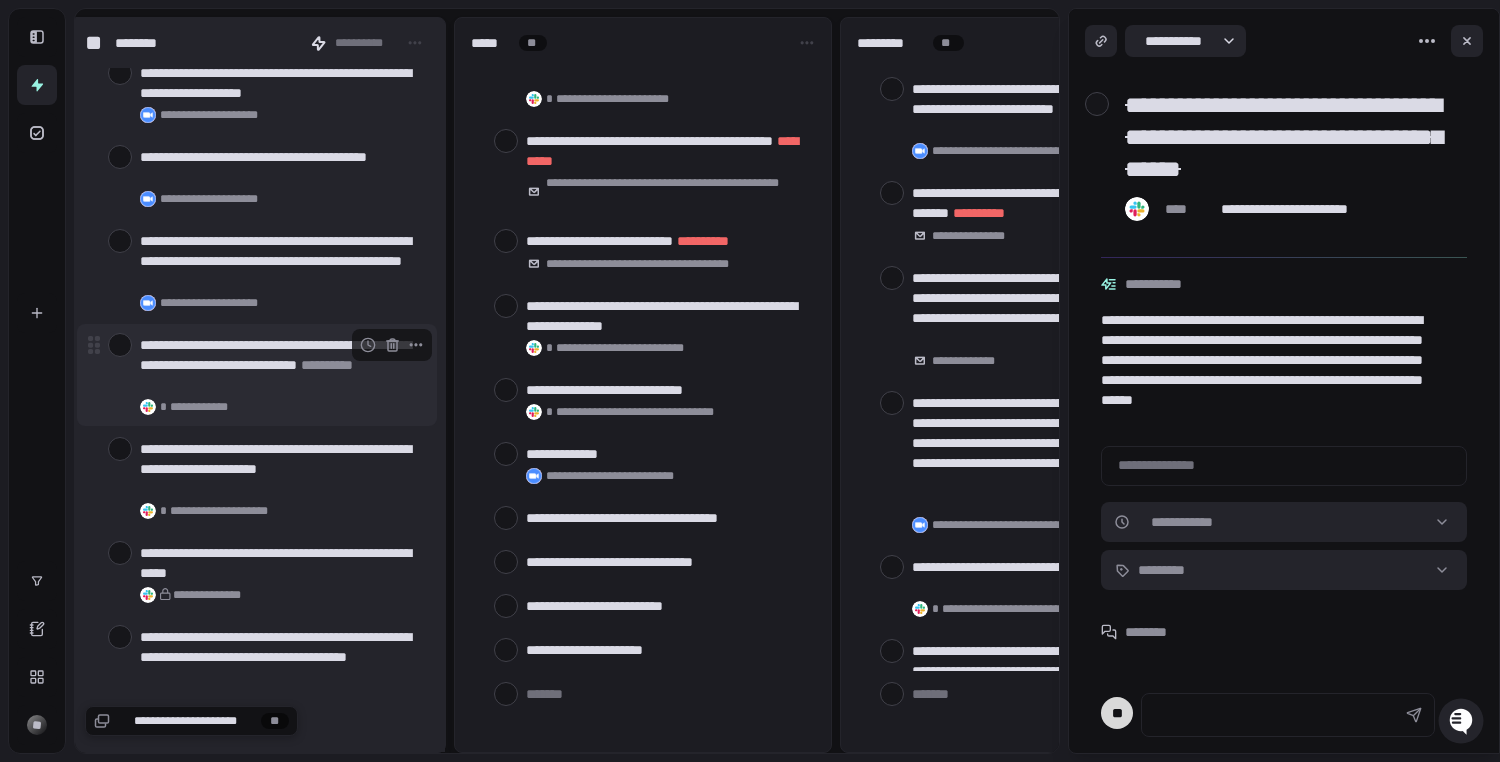 click at bounding box center [120, 345] 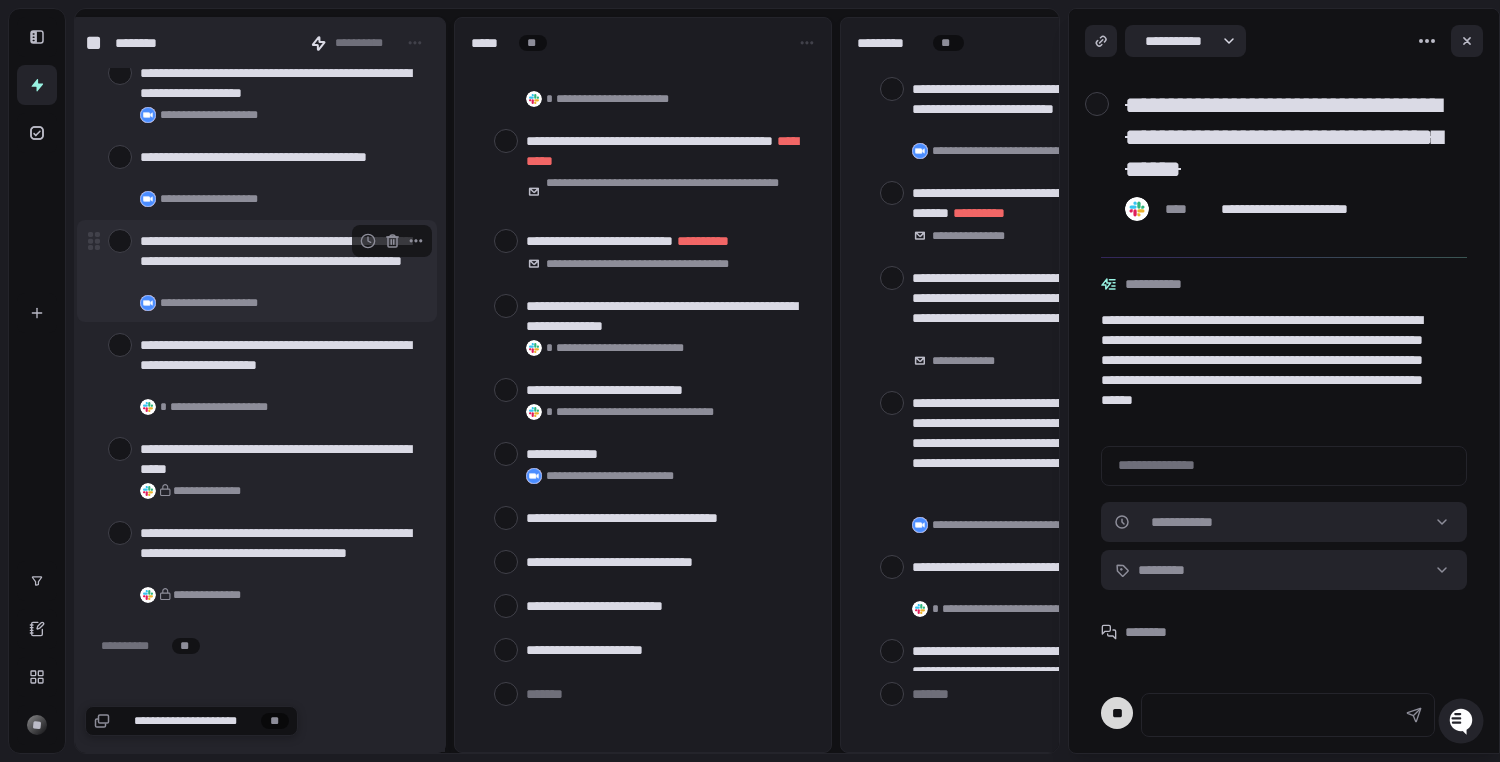 click at bounding box center [120, 241] 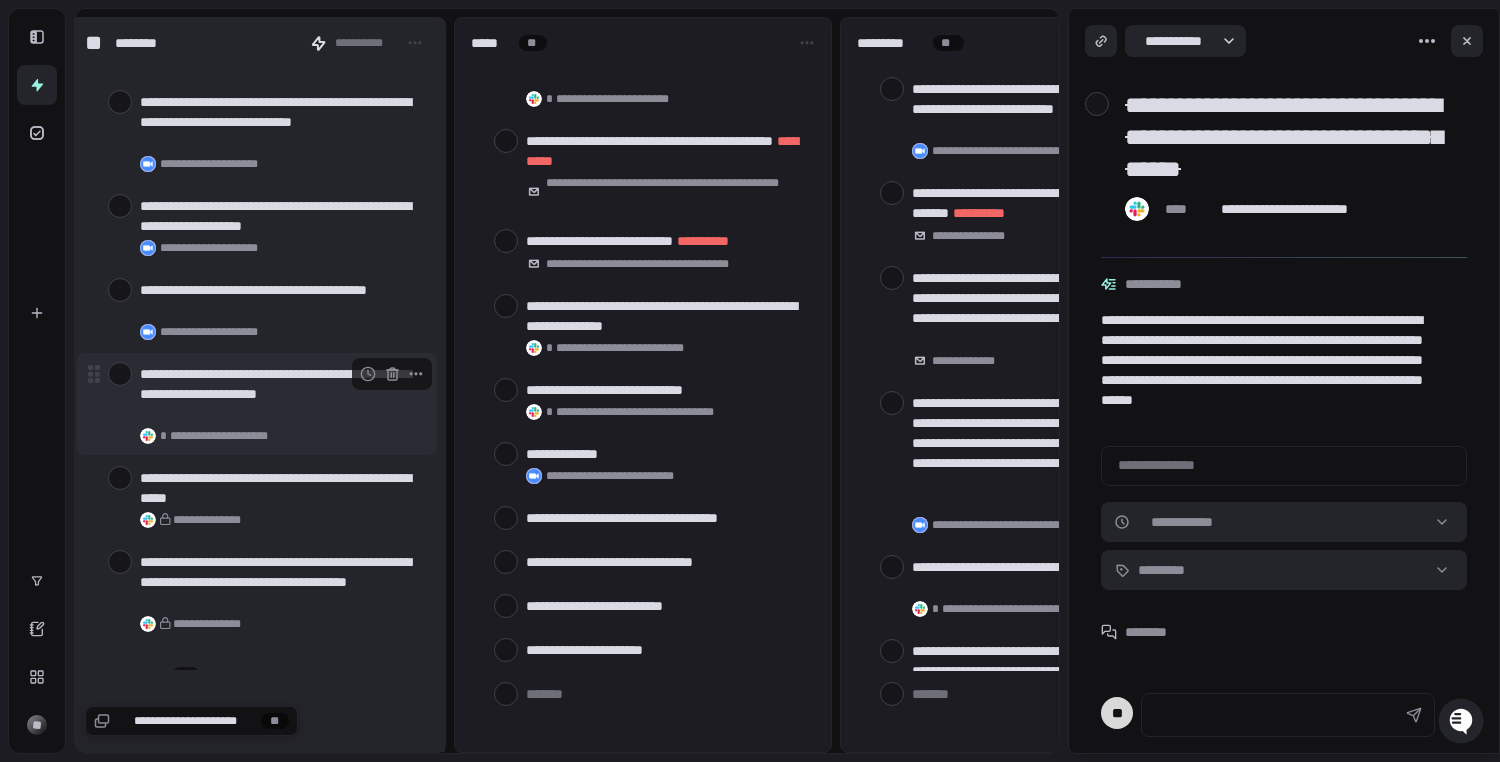 scroll, scrollTop: 8241, scrollLeft: 0, axis: vertical 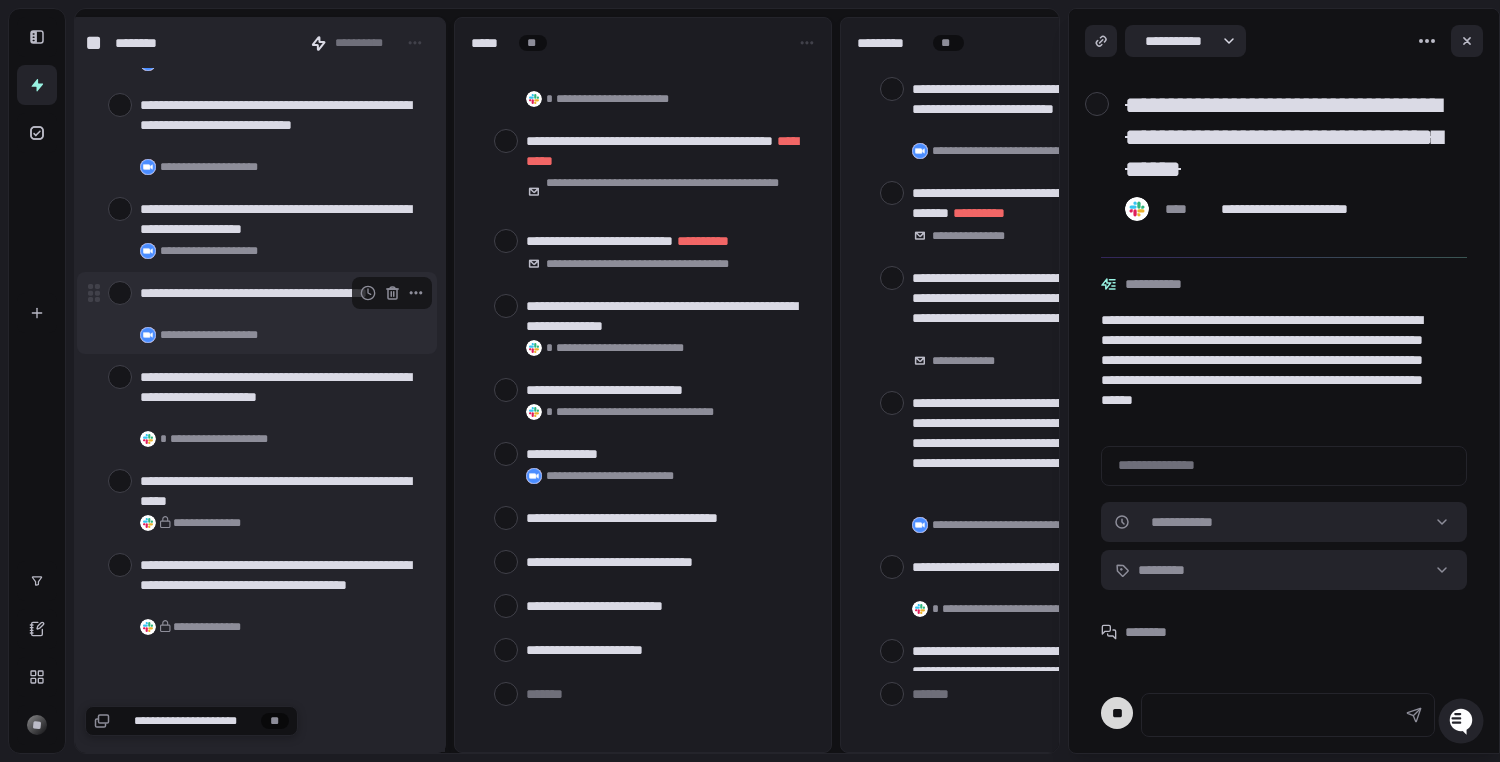 click at bounding box center (120, 293) 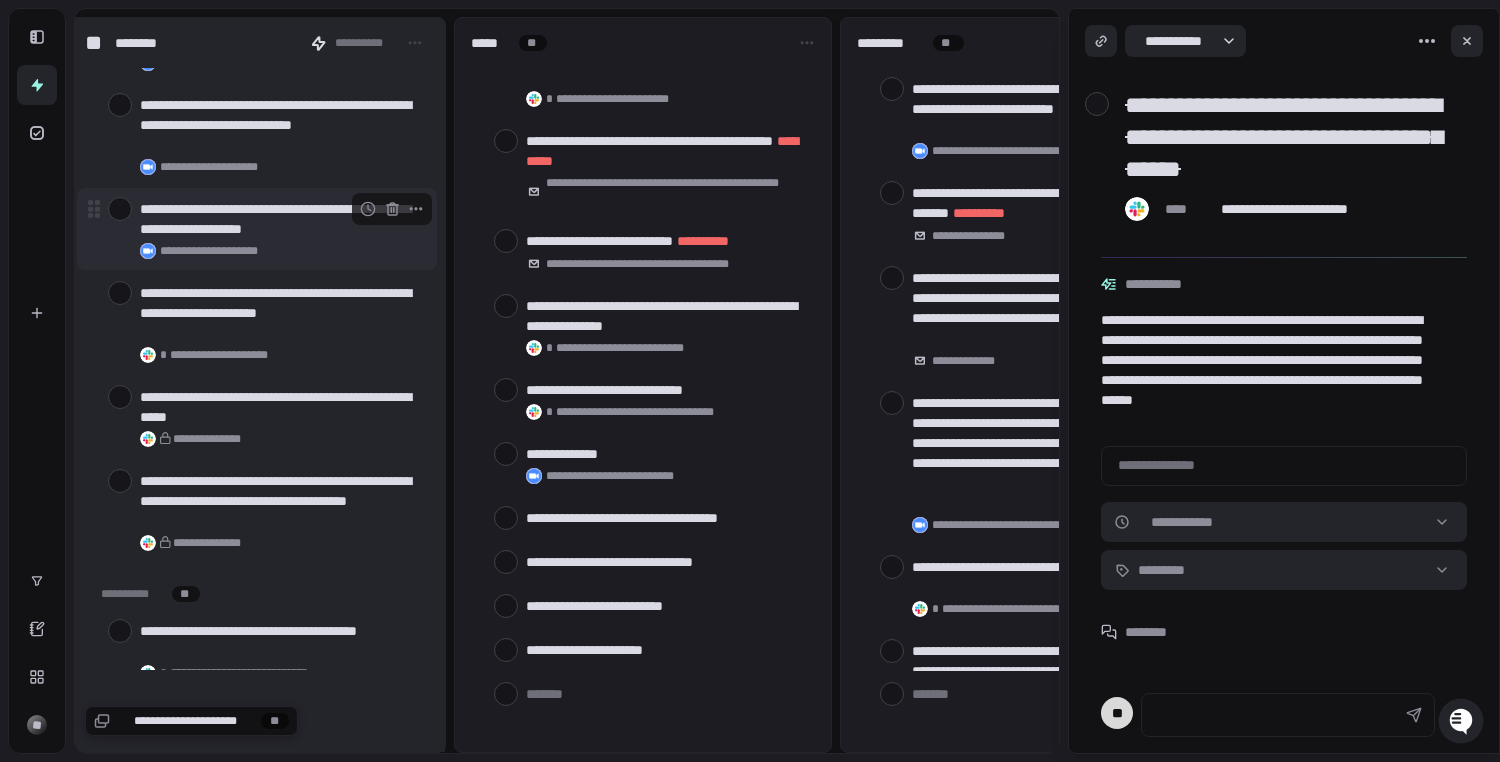 click at bounding box center [120, 209] 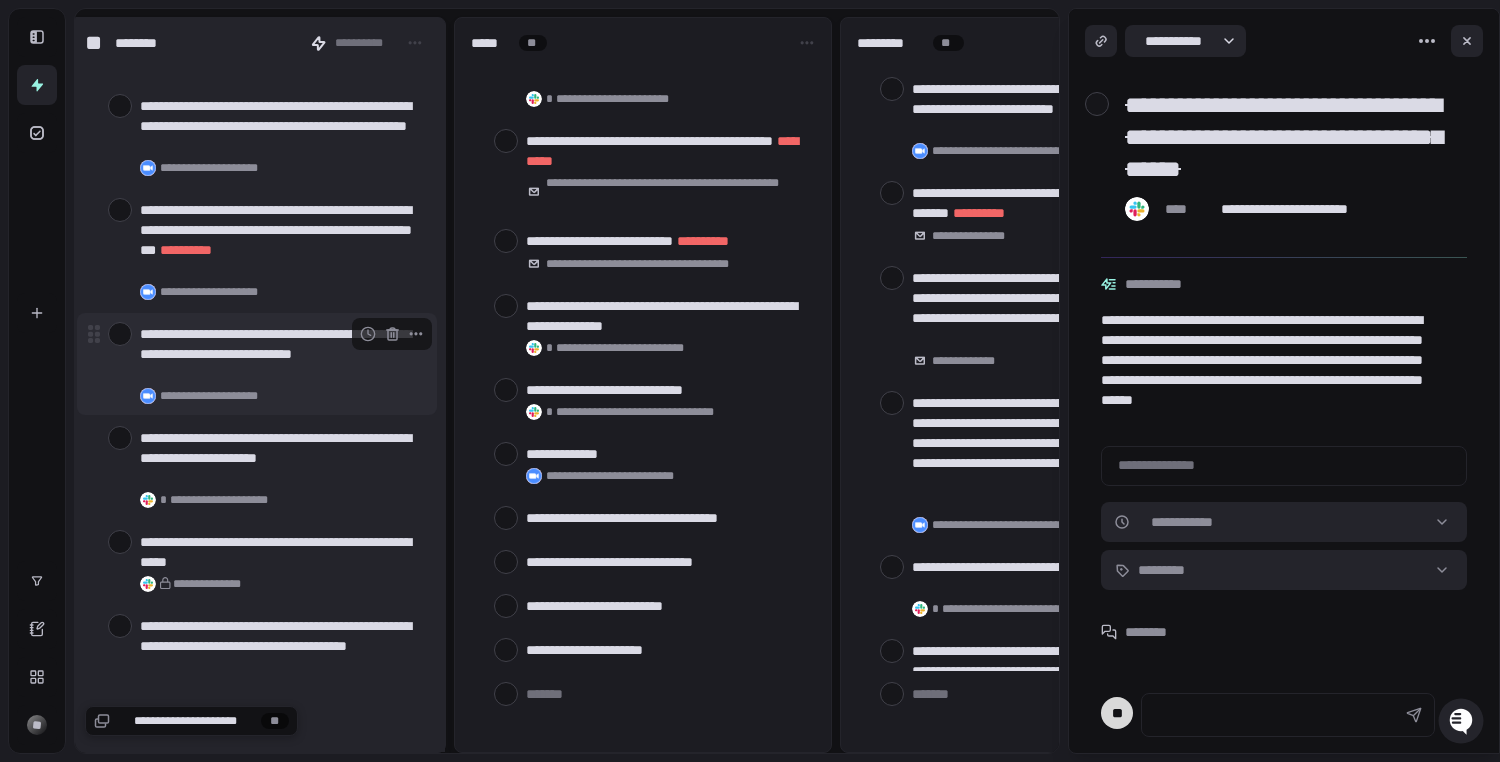 scroll, scrollTop: 7999, scrollLeft: 0, axis: vertical 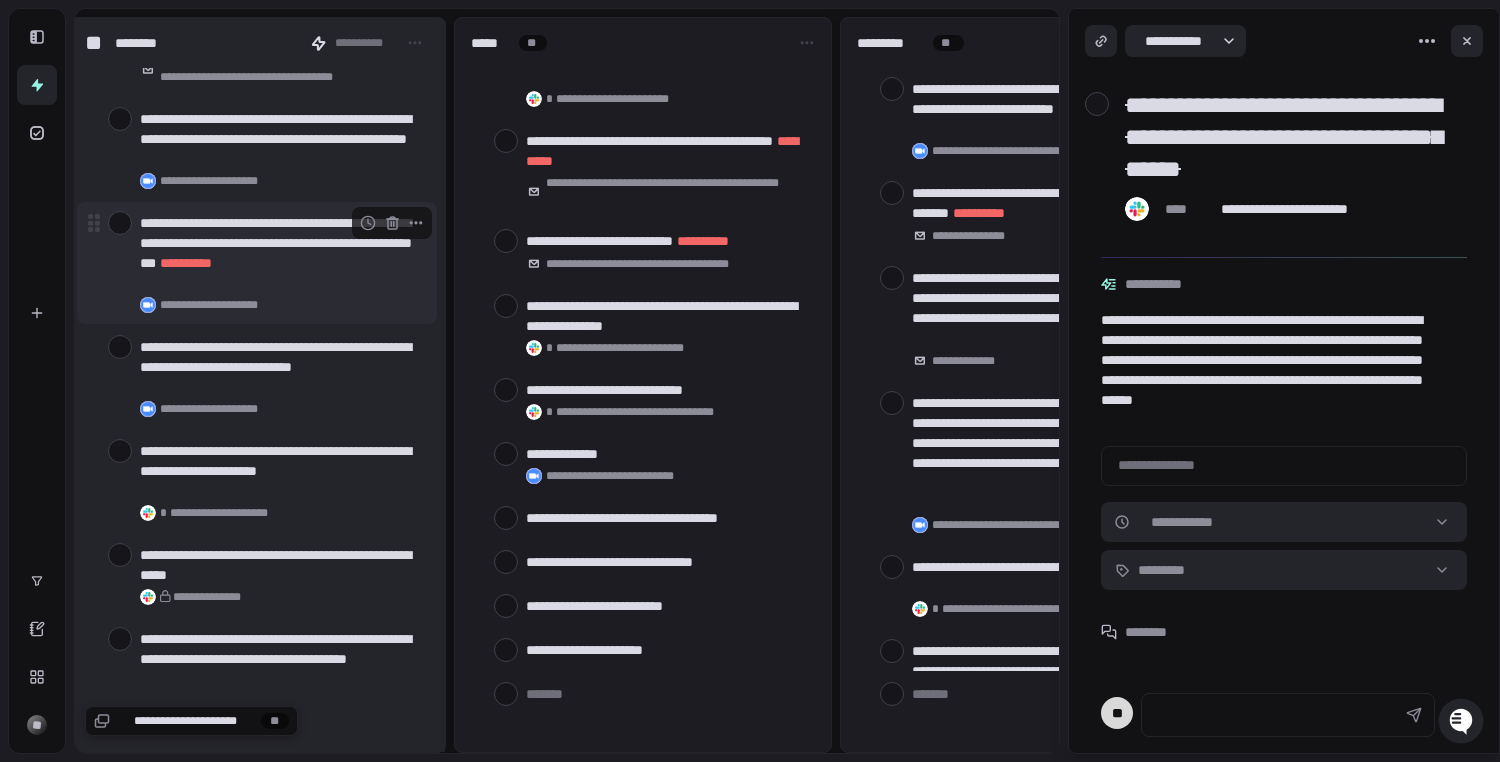 click at bounding box center (120, 223) 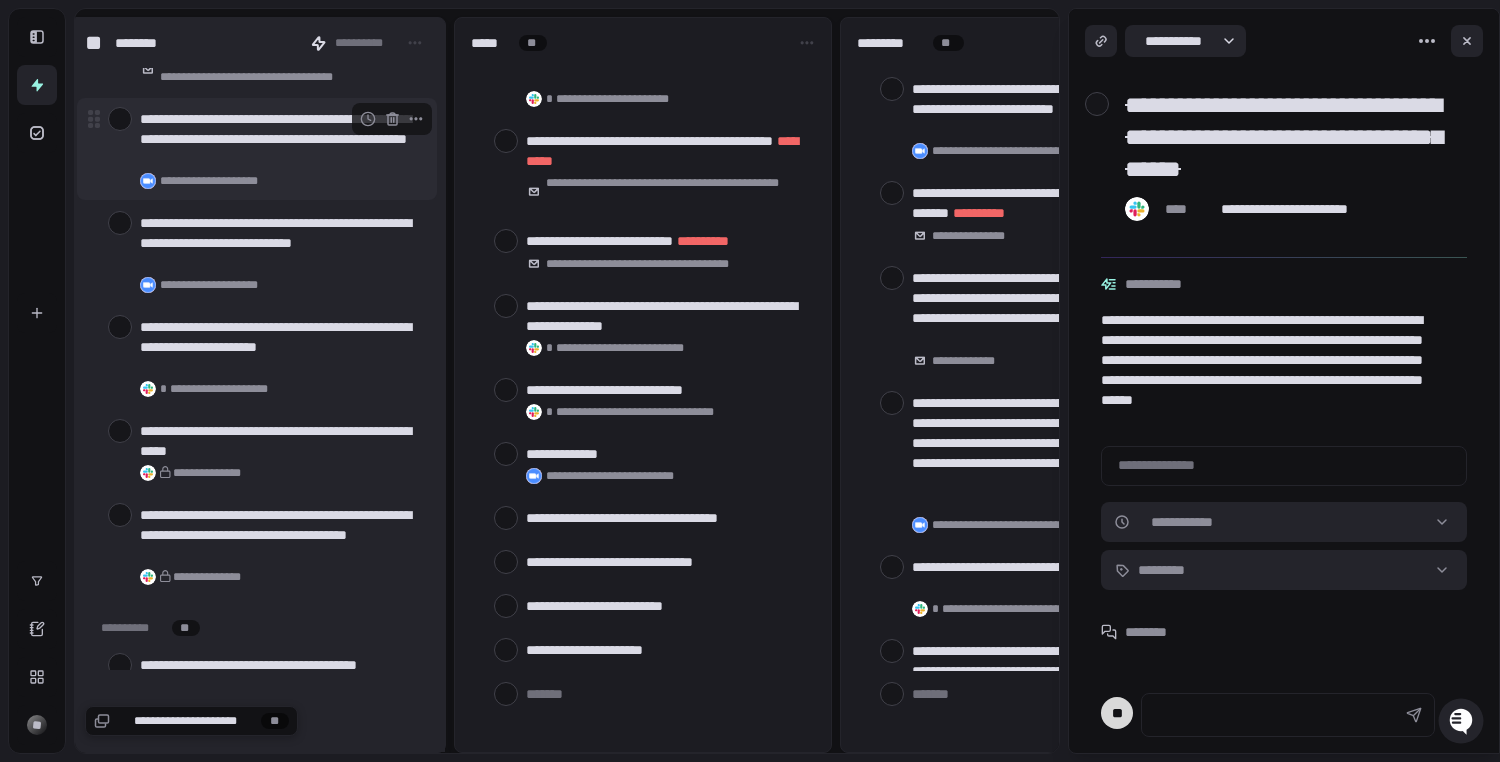 click at bounding box center (120, 119) 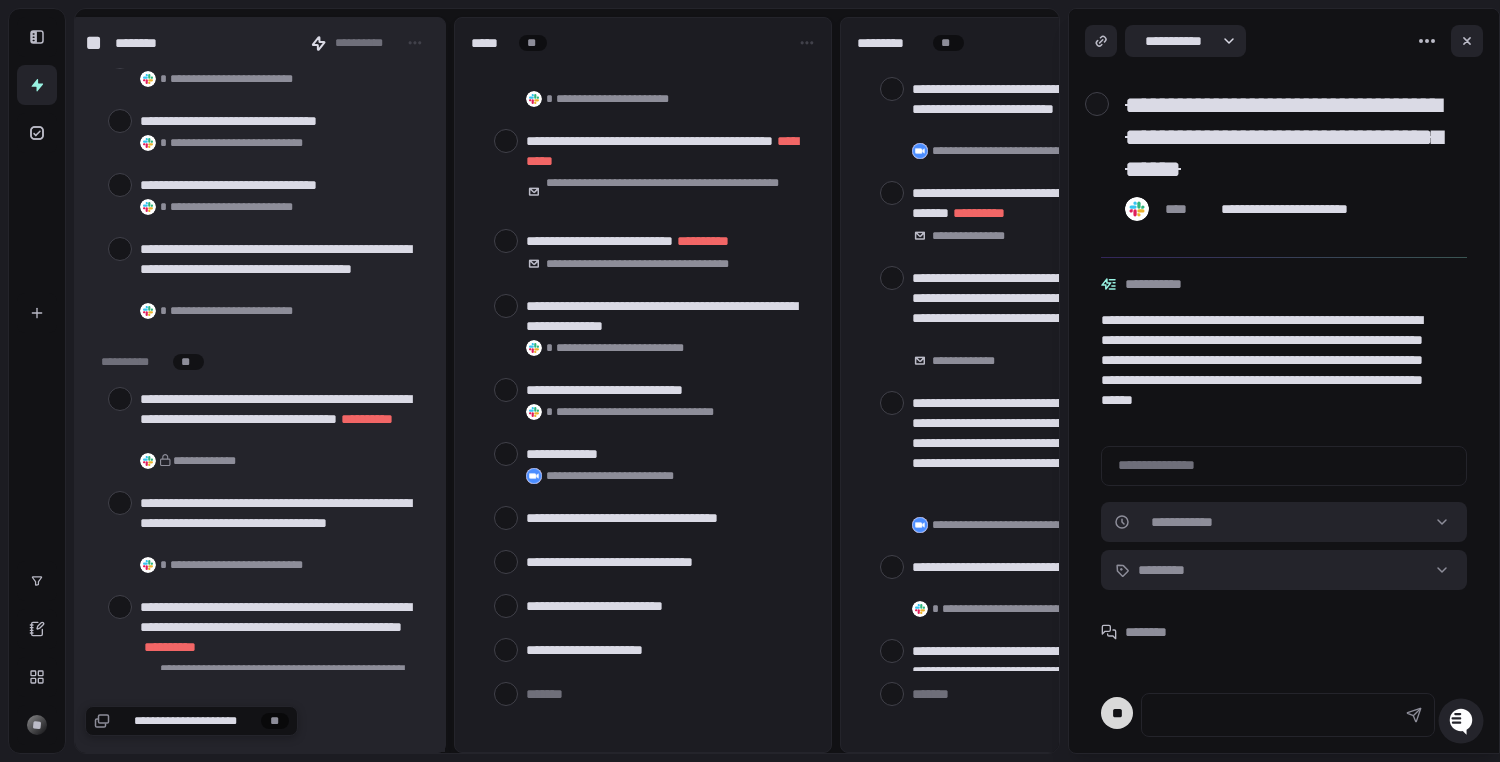 scroll, scrollTop: 4374, scrollLeft: 0, axis: vertical 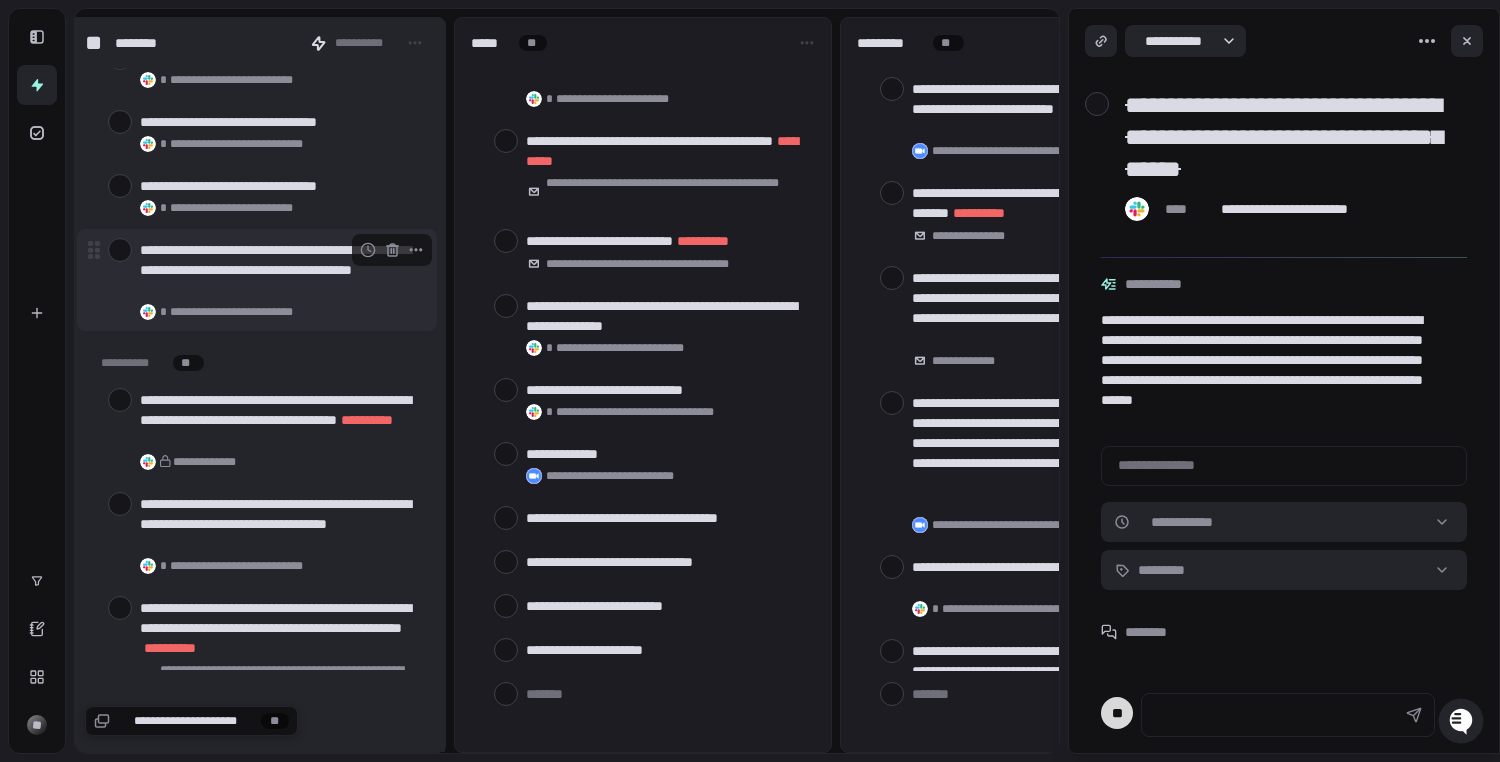 click at bounding box center (120, 250) 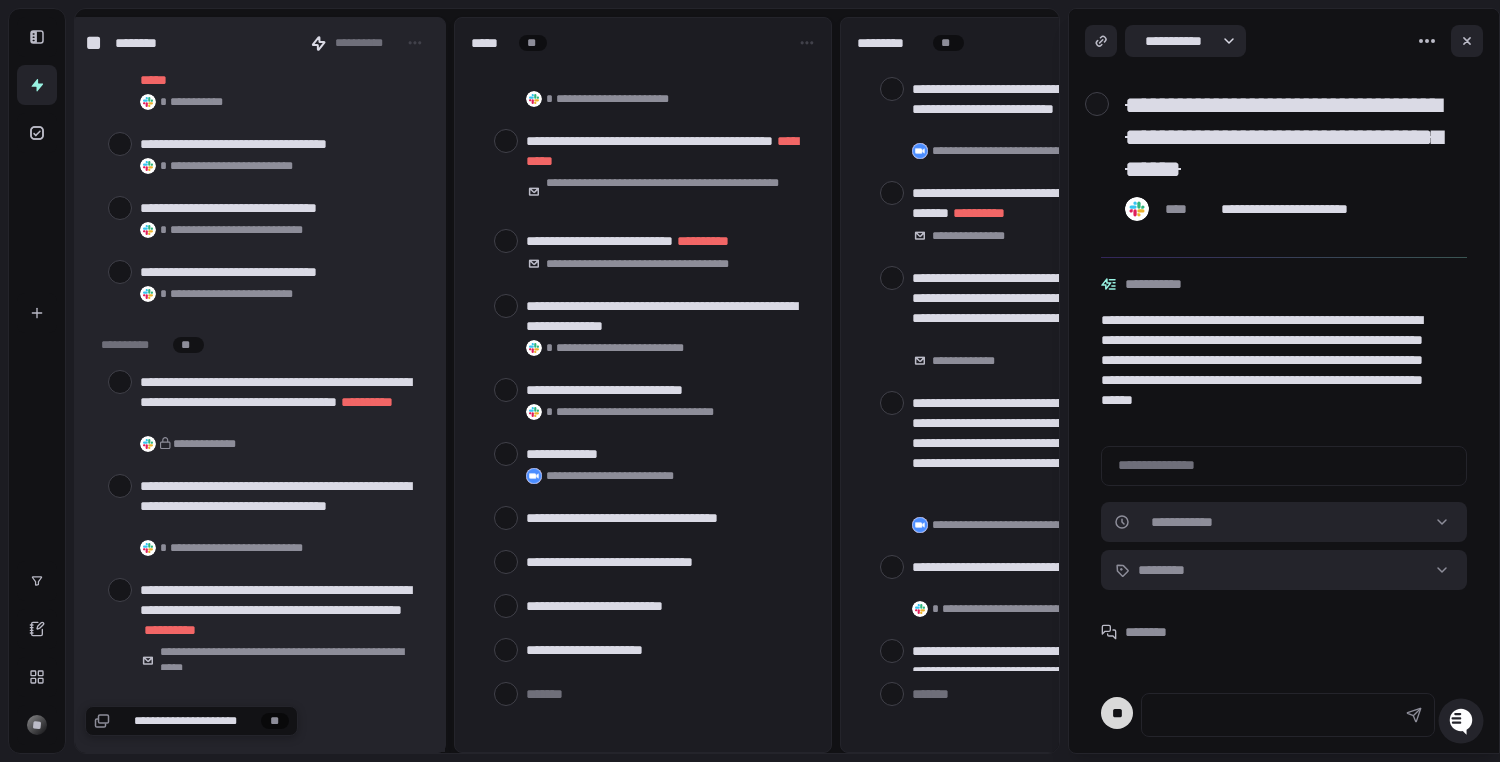 scroll, scrollTop: 4286, scrollLeft: 0, axis: vertical 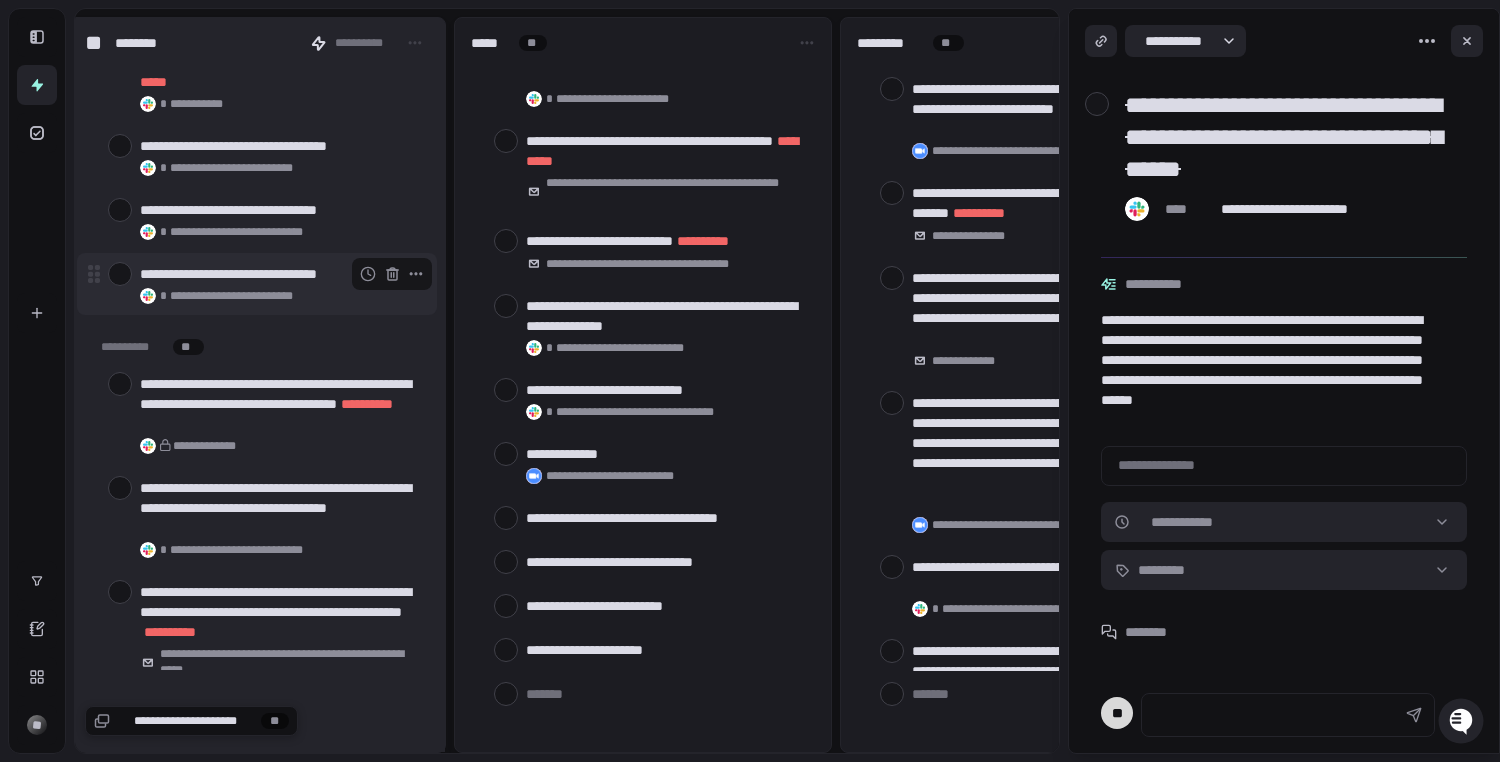 click at bounding box center (120, 274) 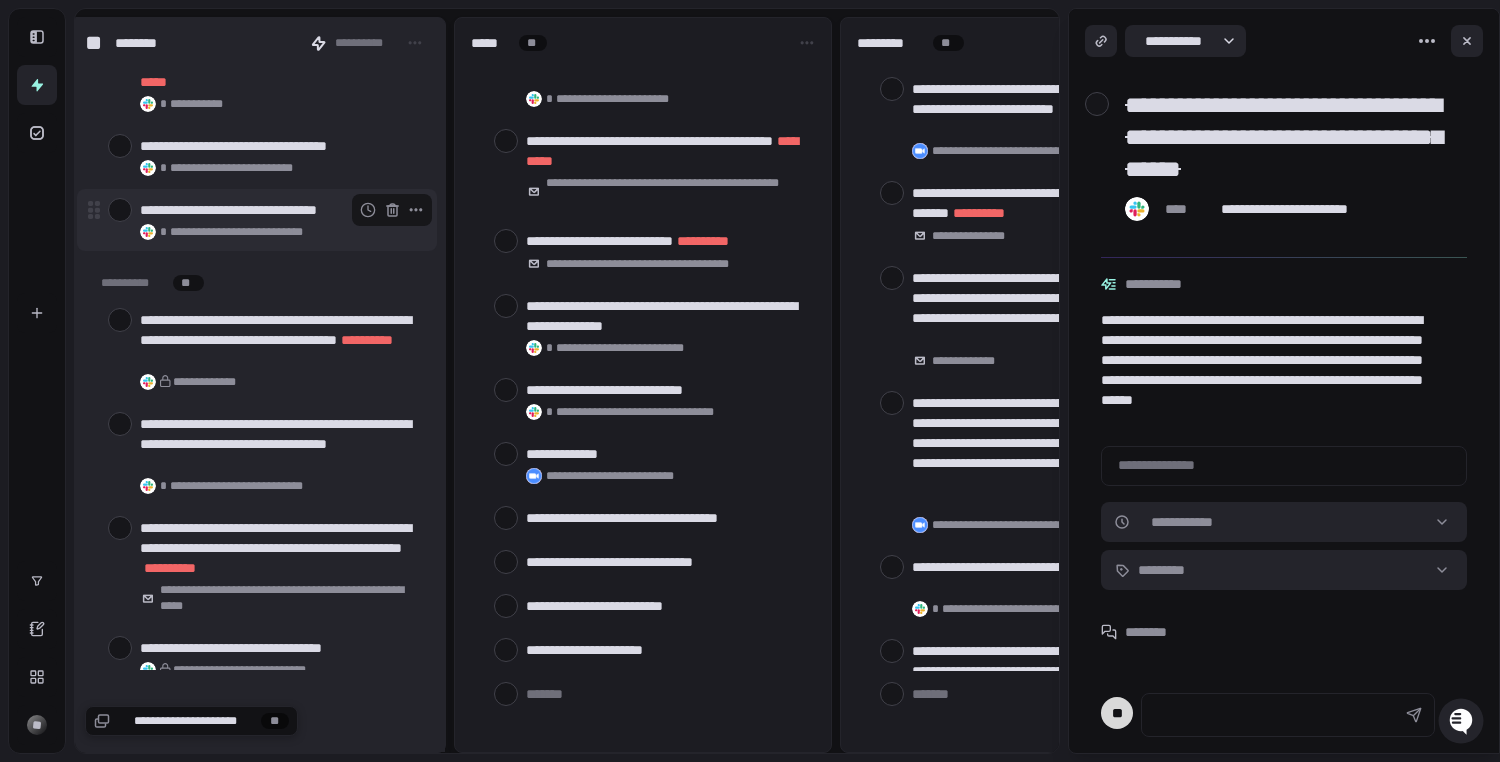 click at bounding box center [120, 210] 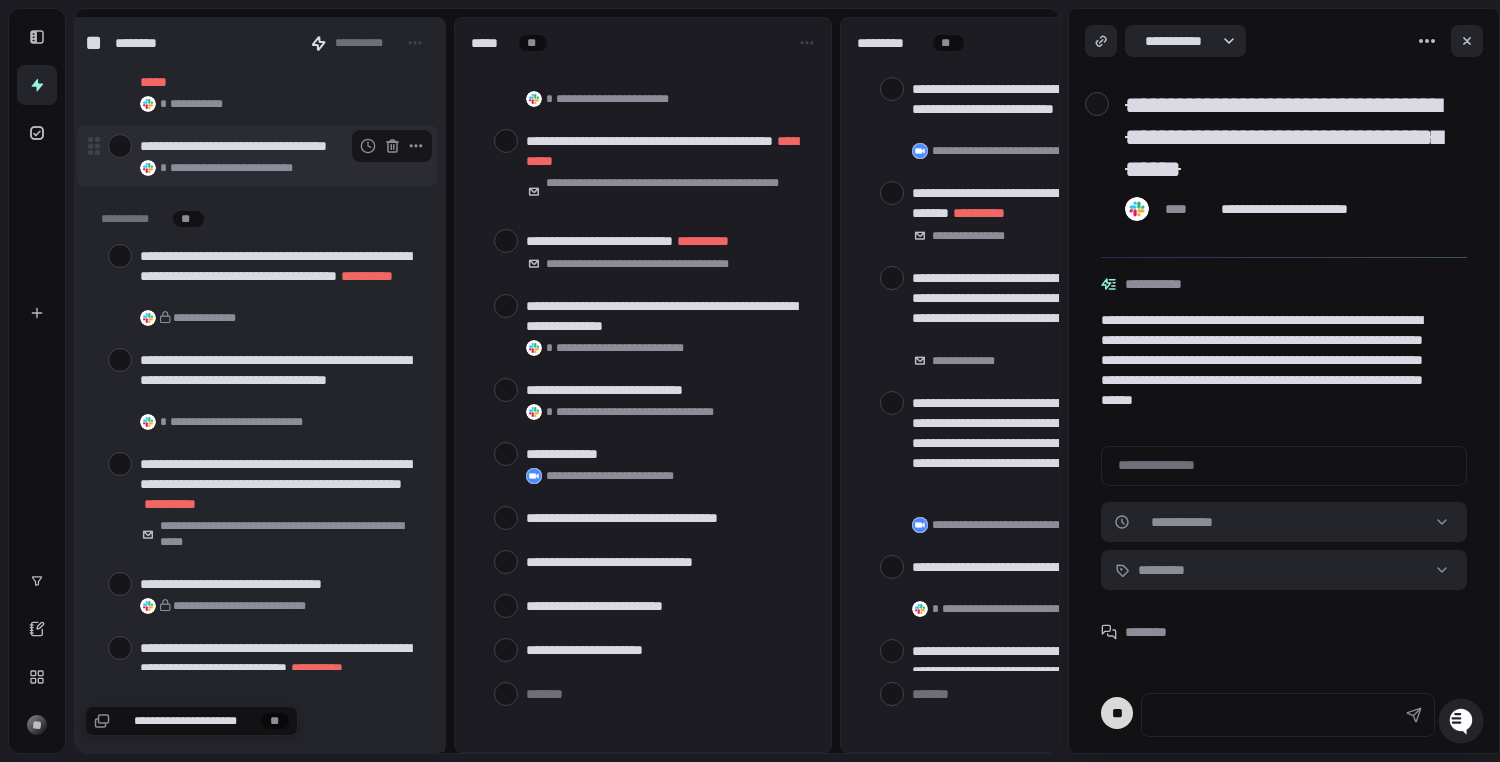 click at bounding box center (120, 146) 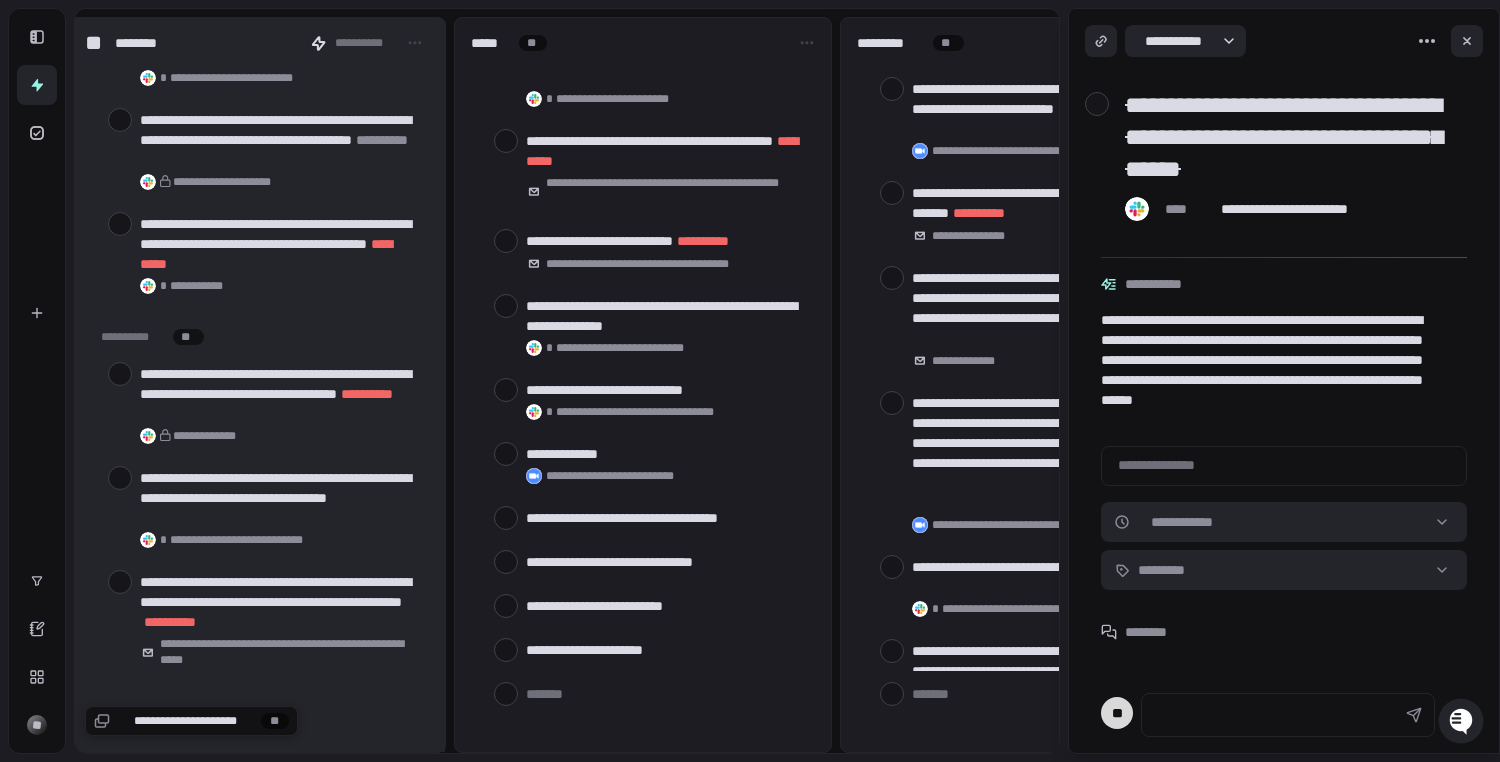 type on "*" 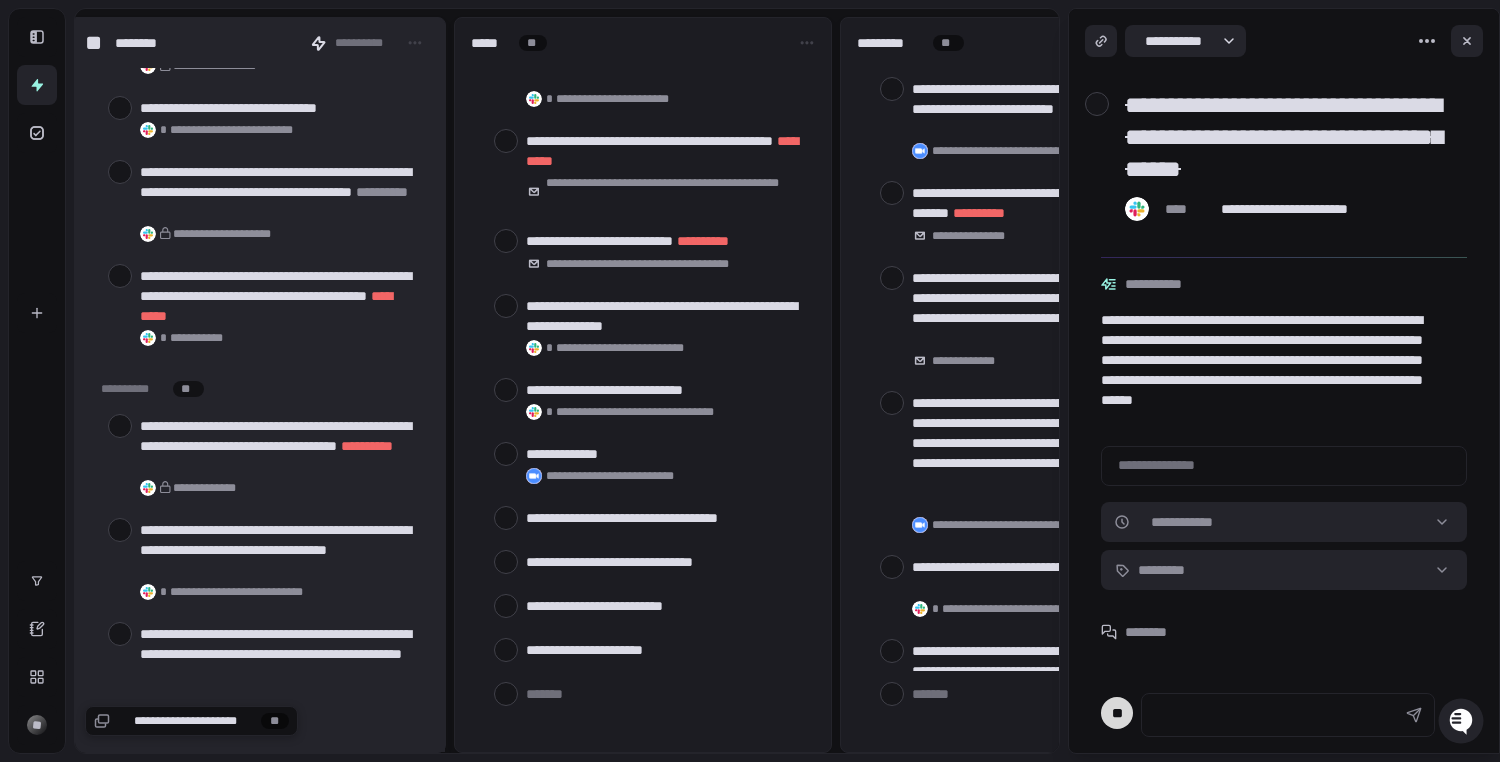 scroll, scrollTop: 4025, scrollLeft: 0, axis: vertical 